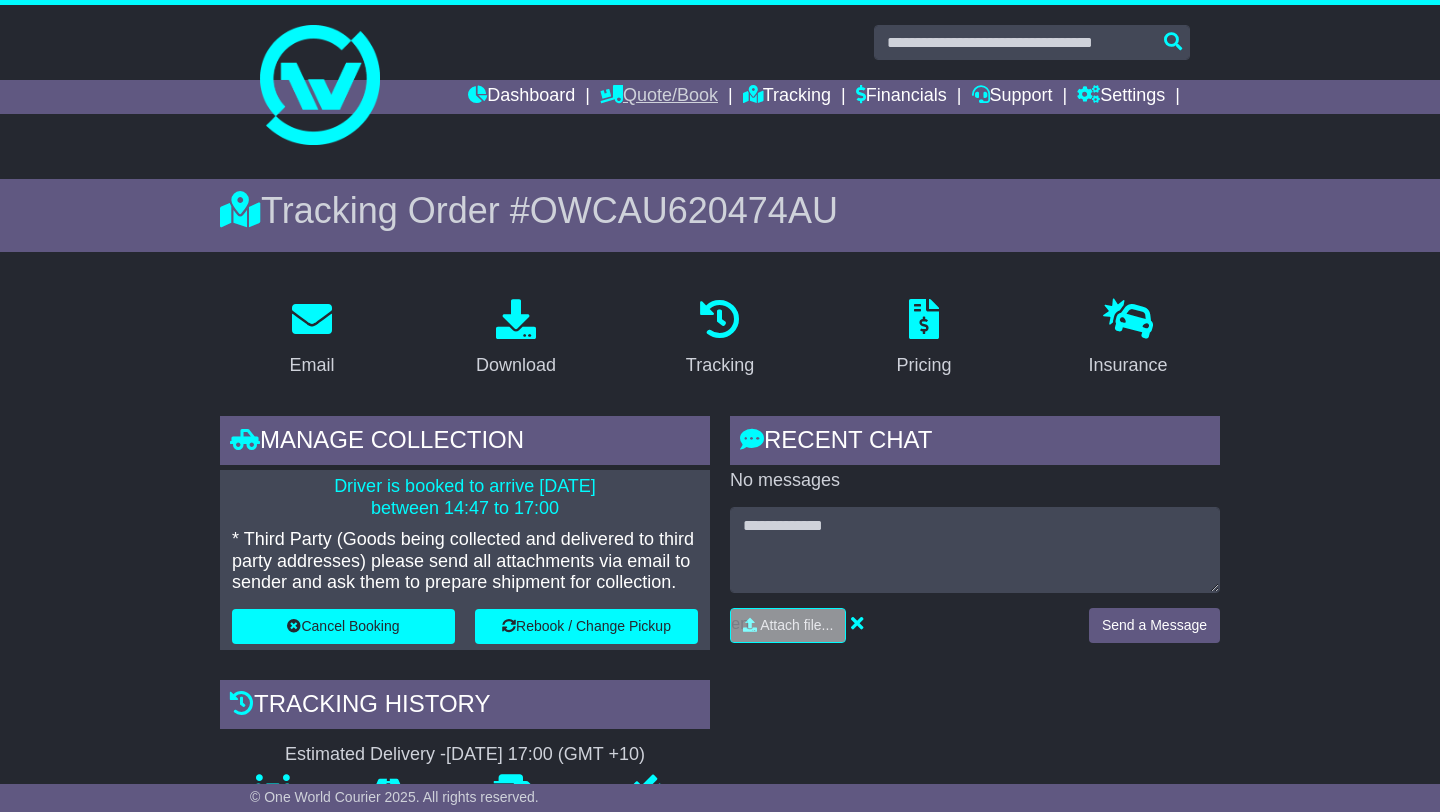 scroll, scrollTop: 0, scrollLeft: 0, axis: both 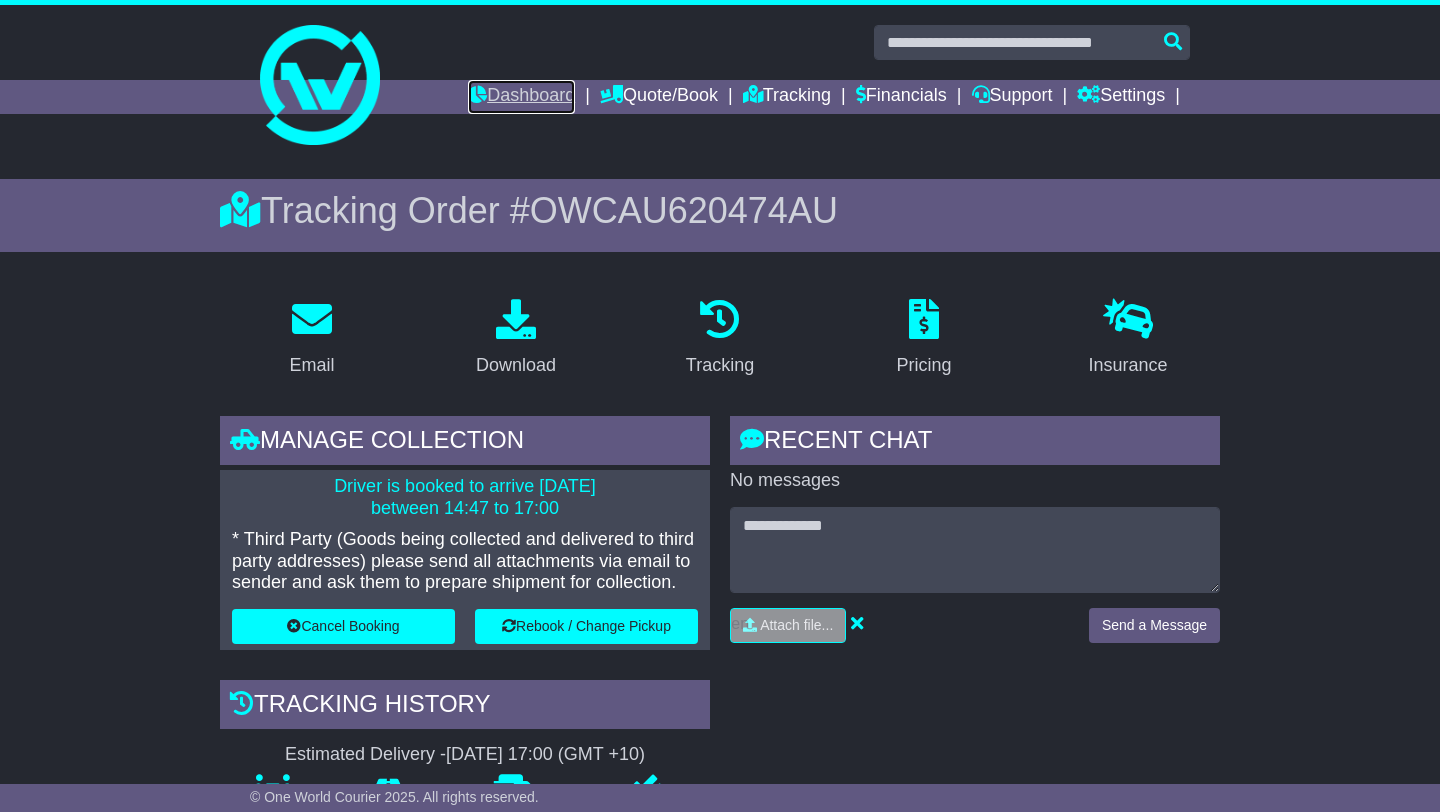 click on "Dashboard" at bounding box center (521, 97) 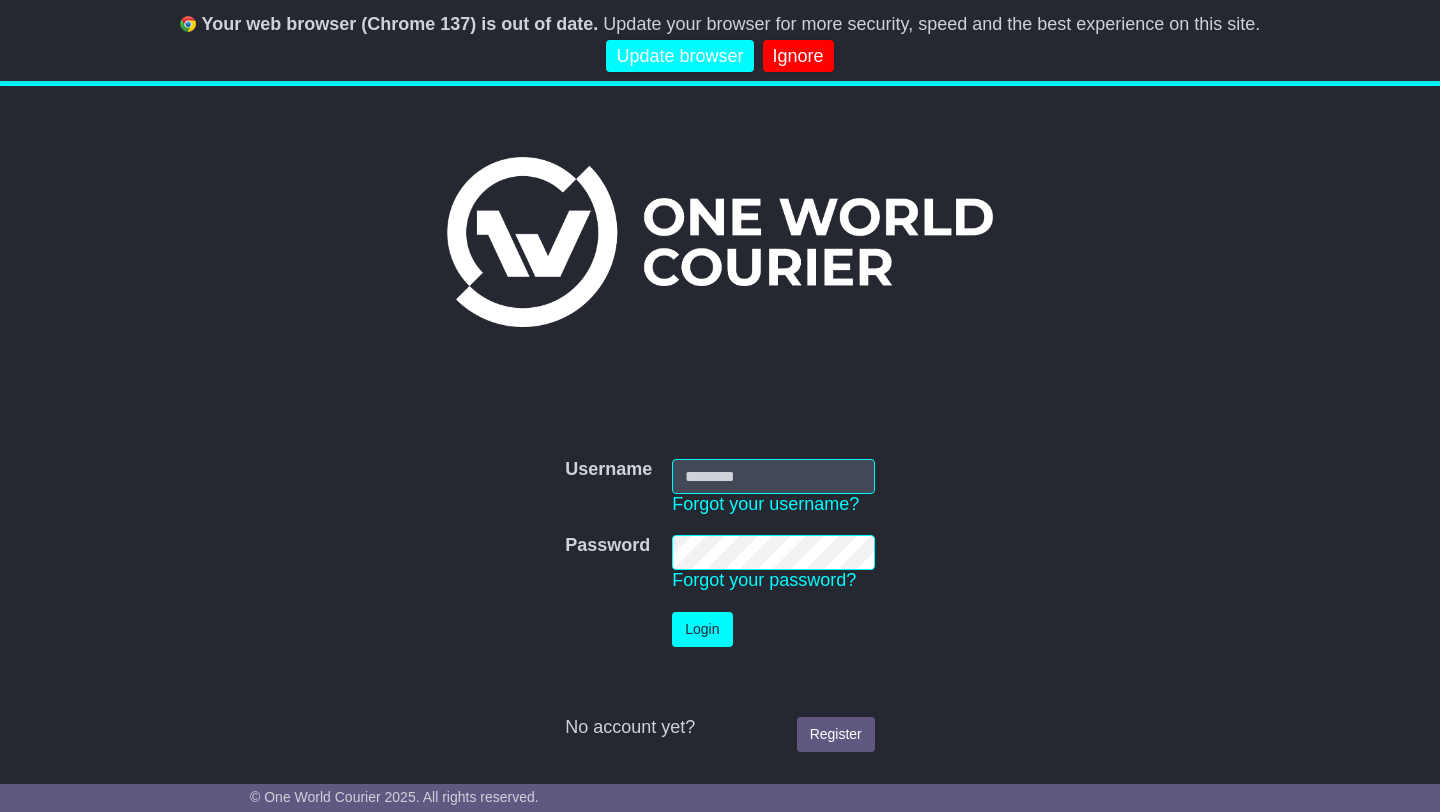 scroll, scrollTop: 0, scrollLeft: 0, axis: both 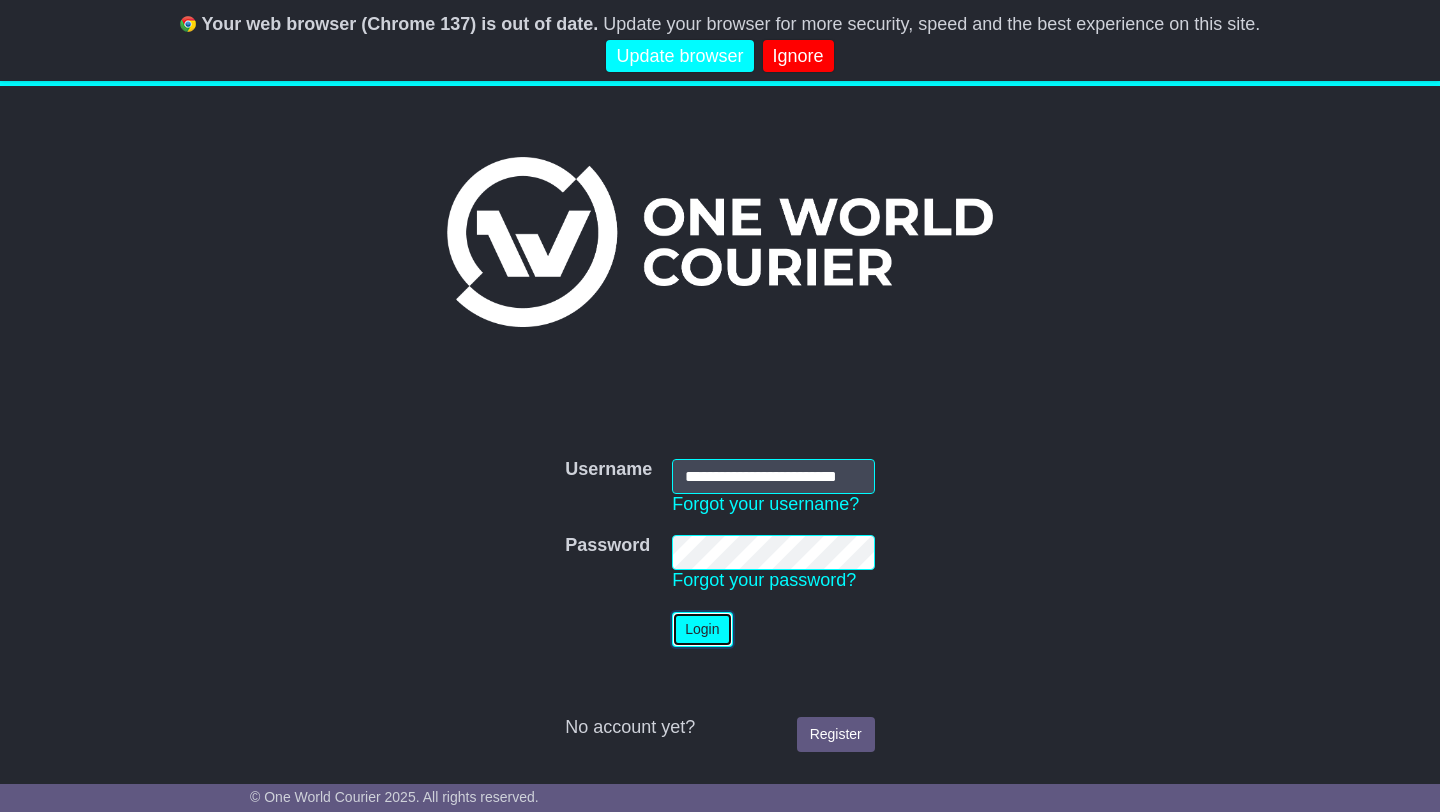 click on "Login" at bounding box center [702, 629] 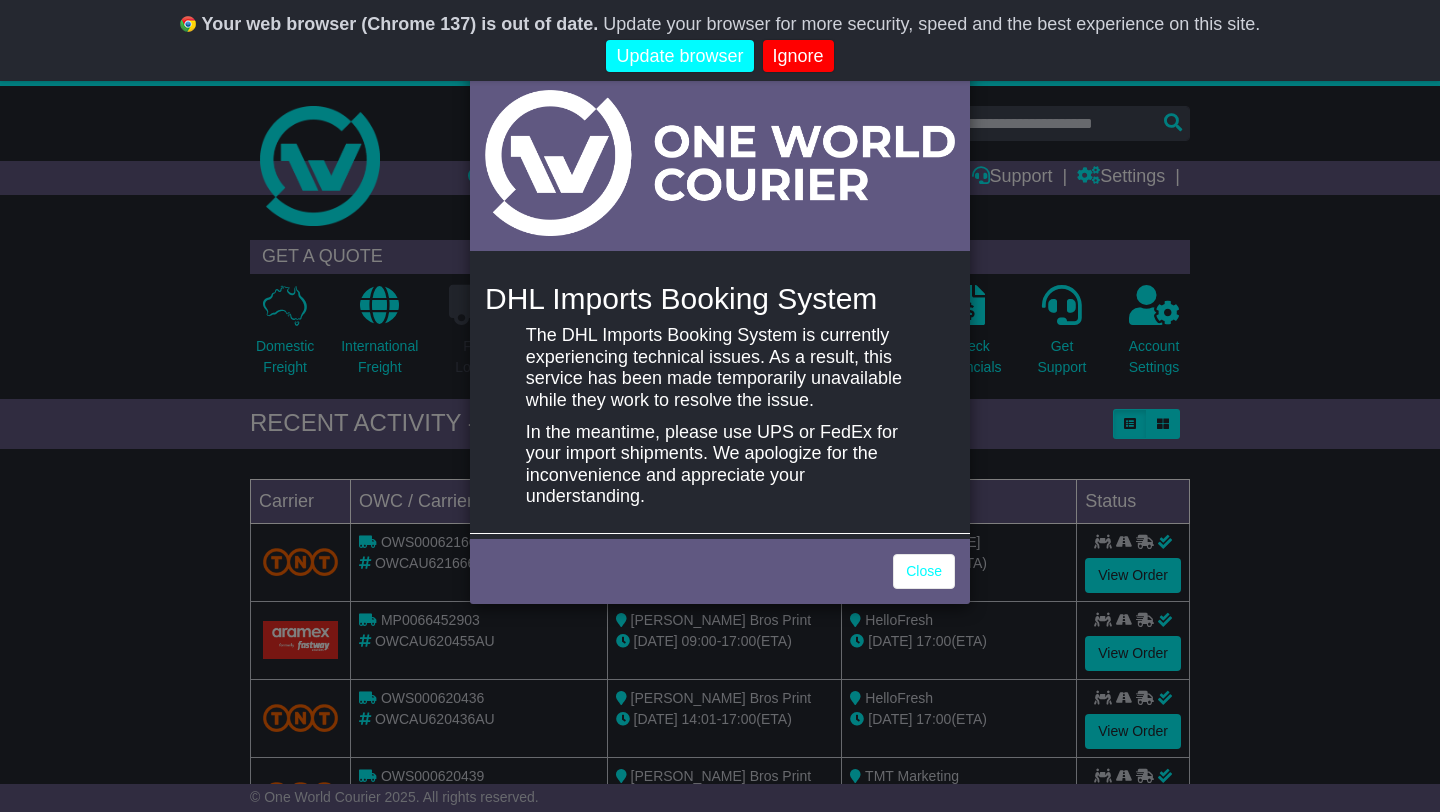 scroll, scrollTop: 0, scrollLeft: 0, axis: both 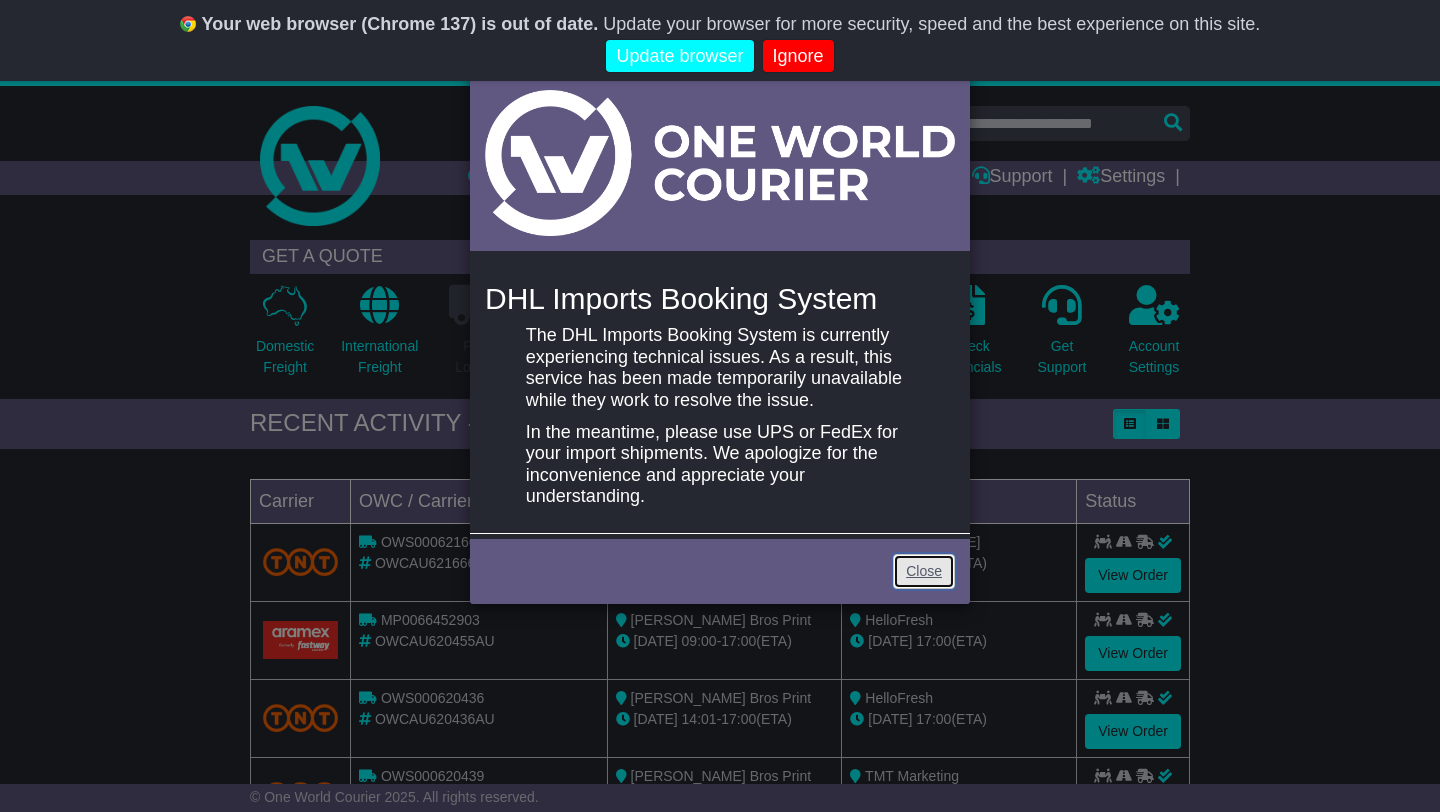 click on "Close" at bounding box center (924, 571) 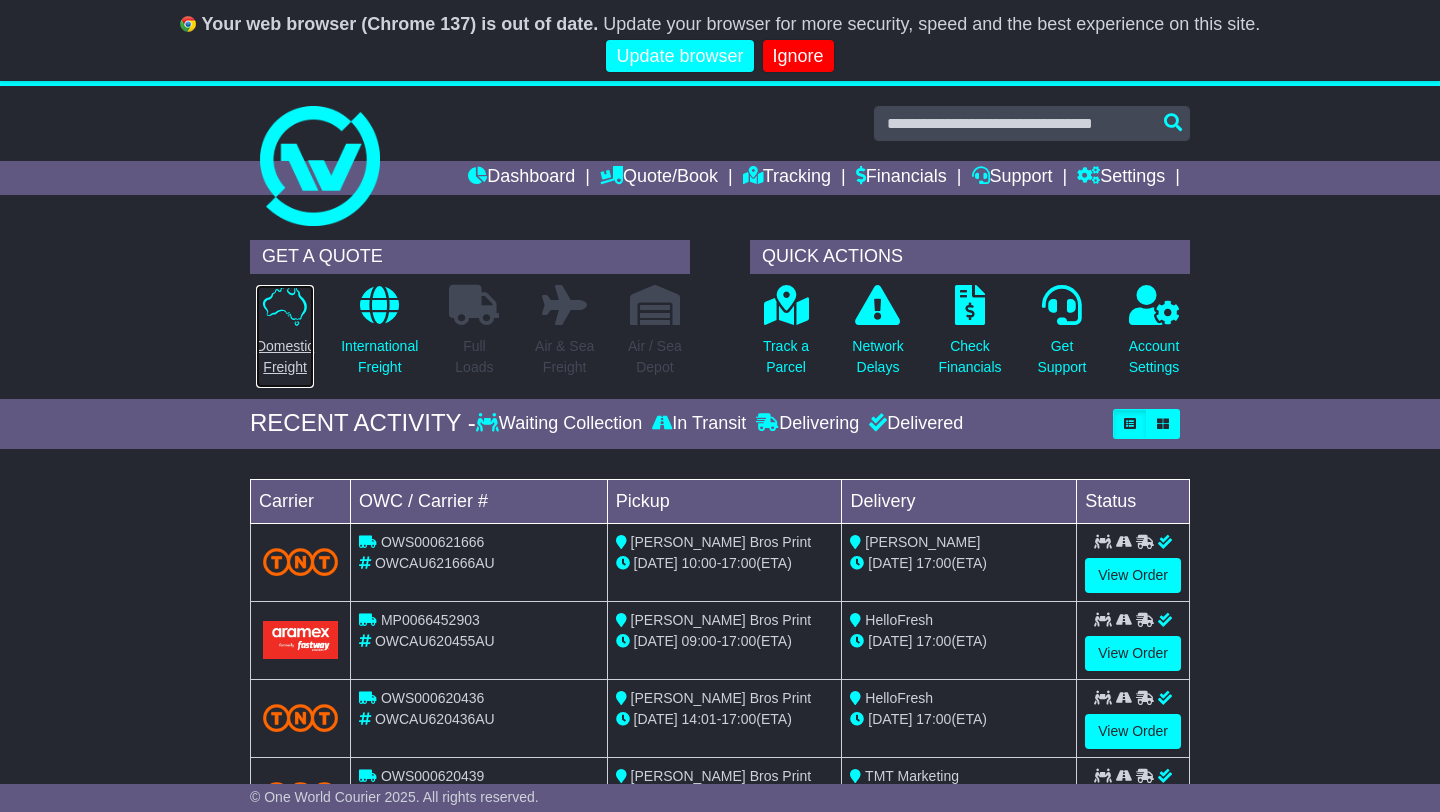 click on "Domestic Freight" at bounding box center [285, 336] 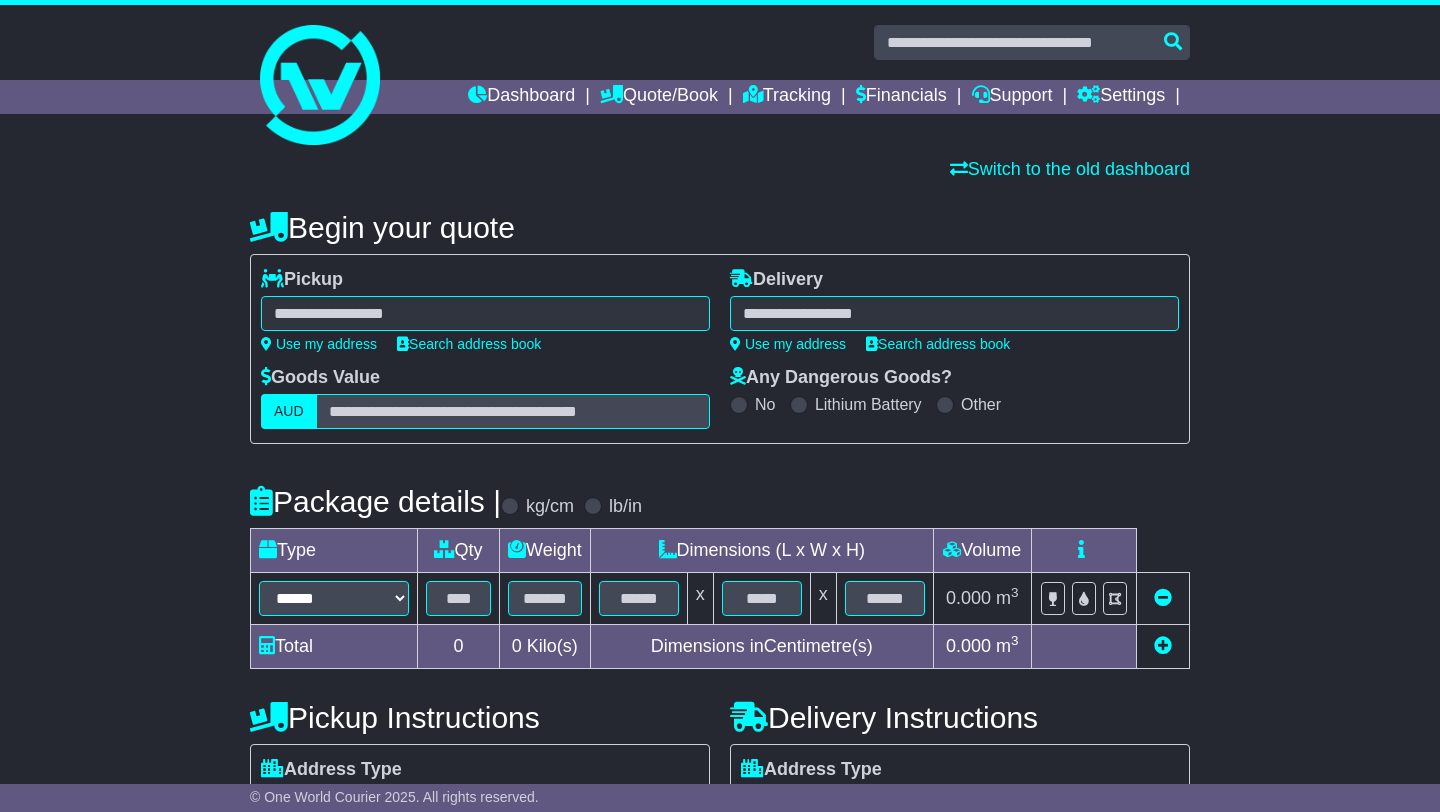 scroll, scrollTop: 0, scrollLeft: 0, axis: both 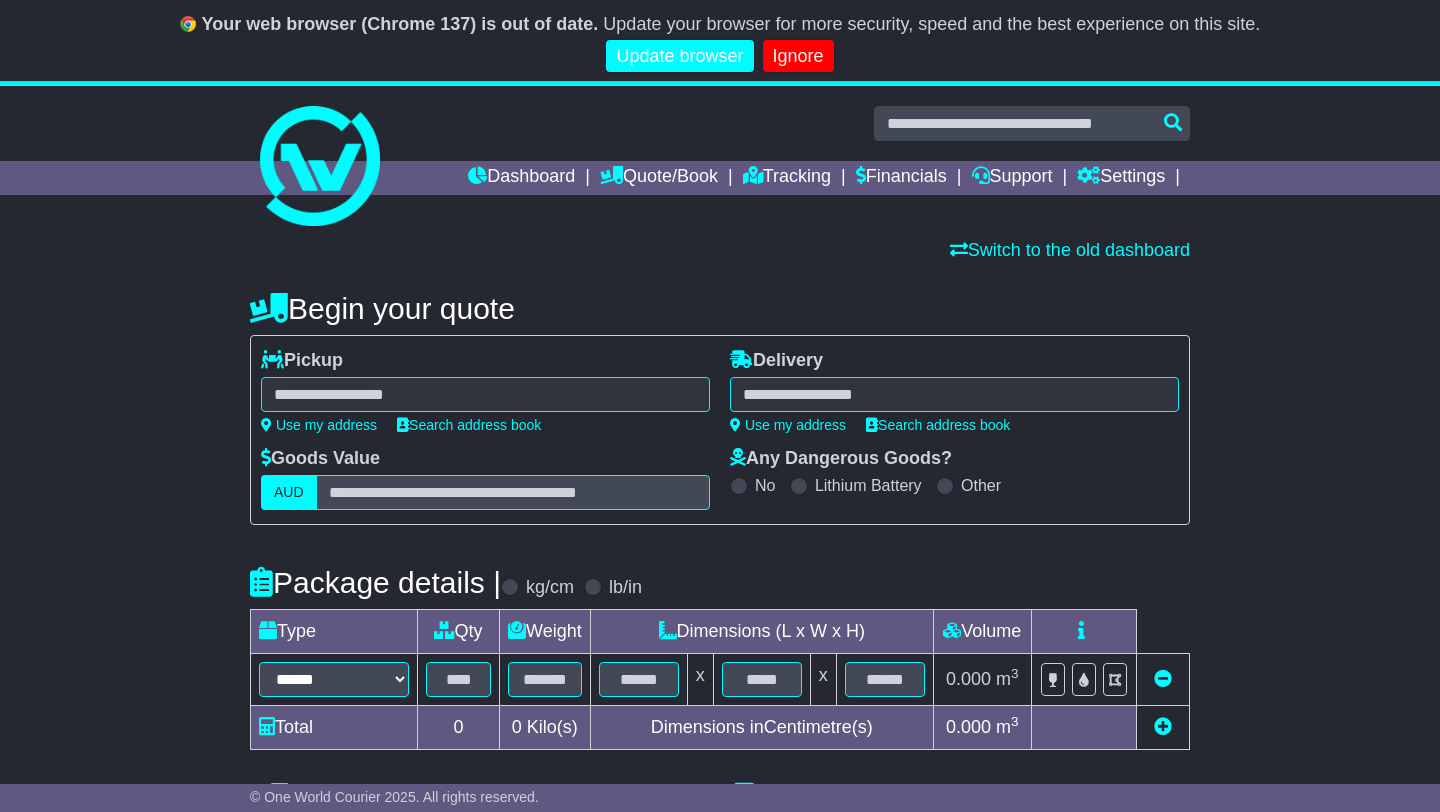 click at bounding box center (485, 394) 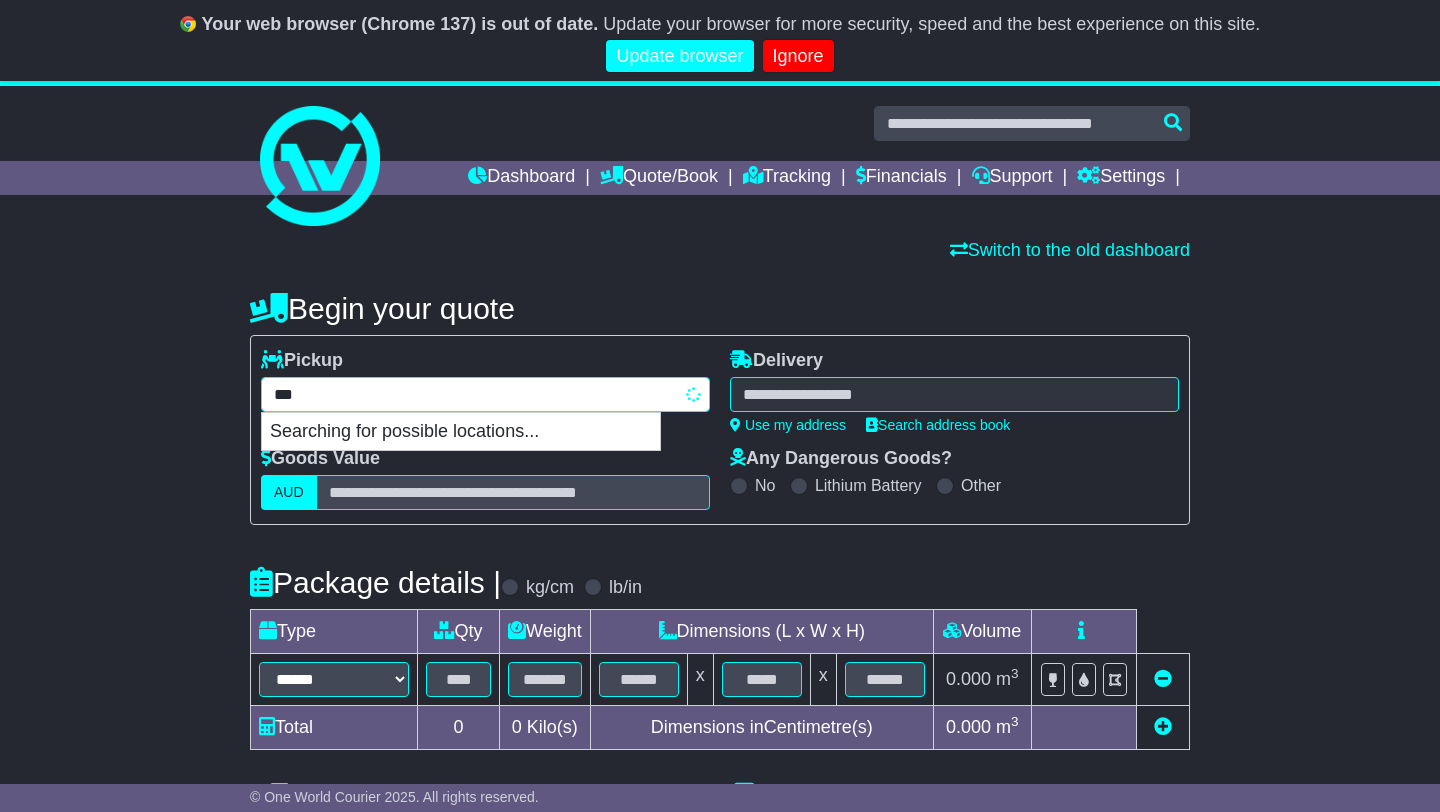 type on "****" 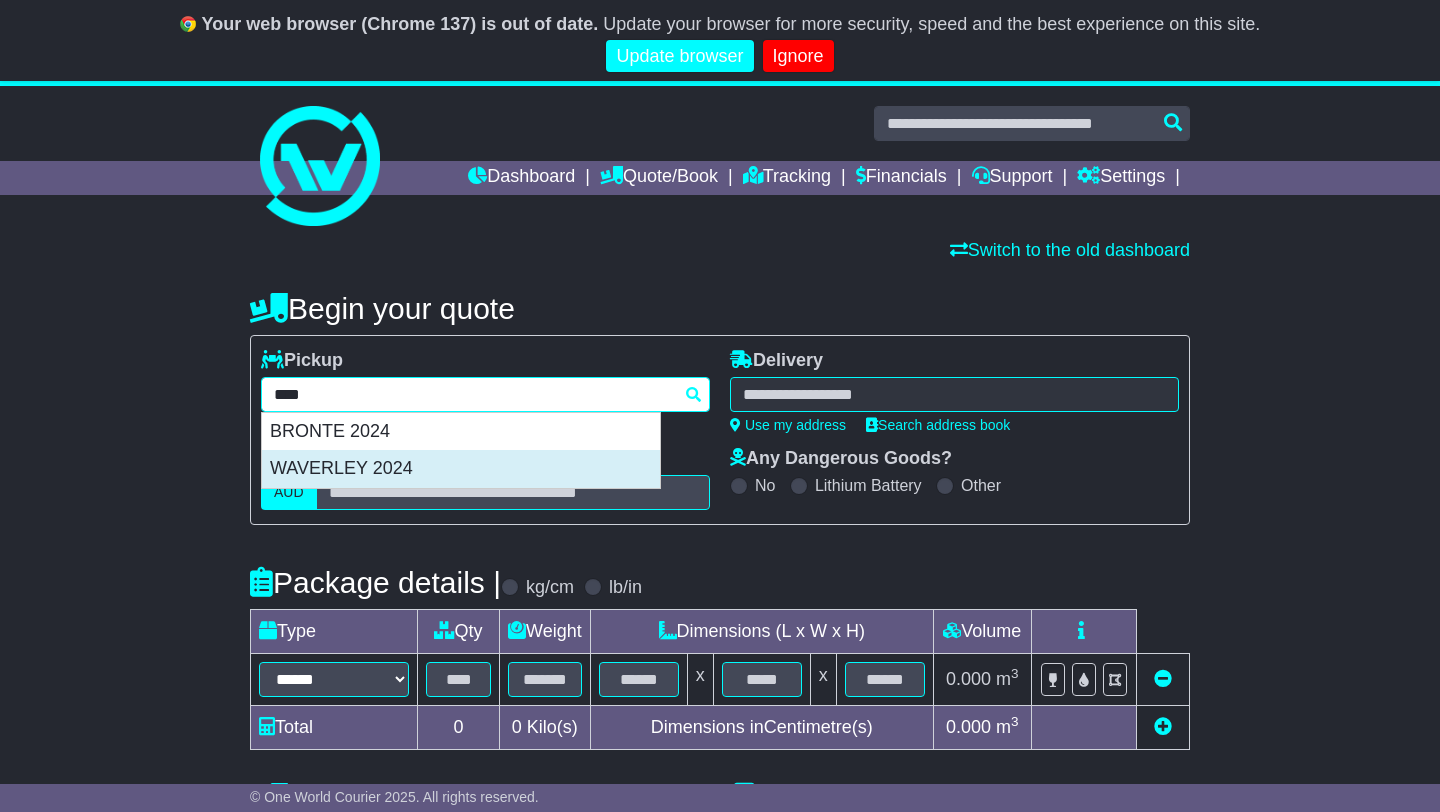 click on "WAVERLEY 2024" at bounding box center [461, 469] 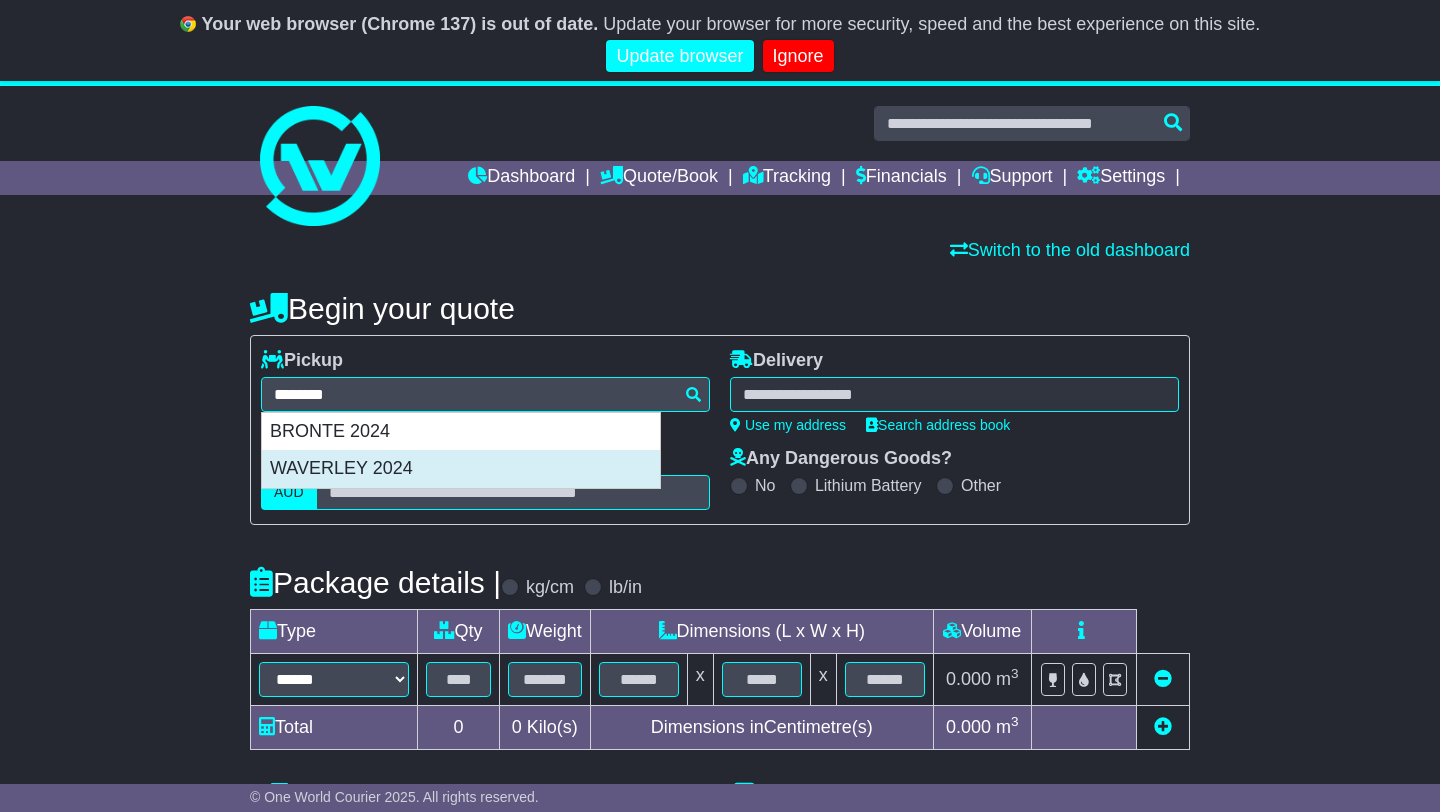 type on "**********" 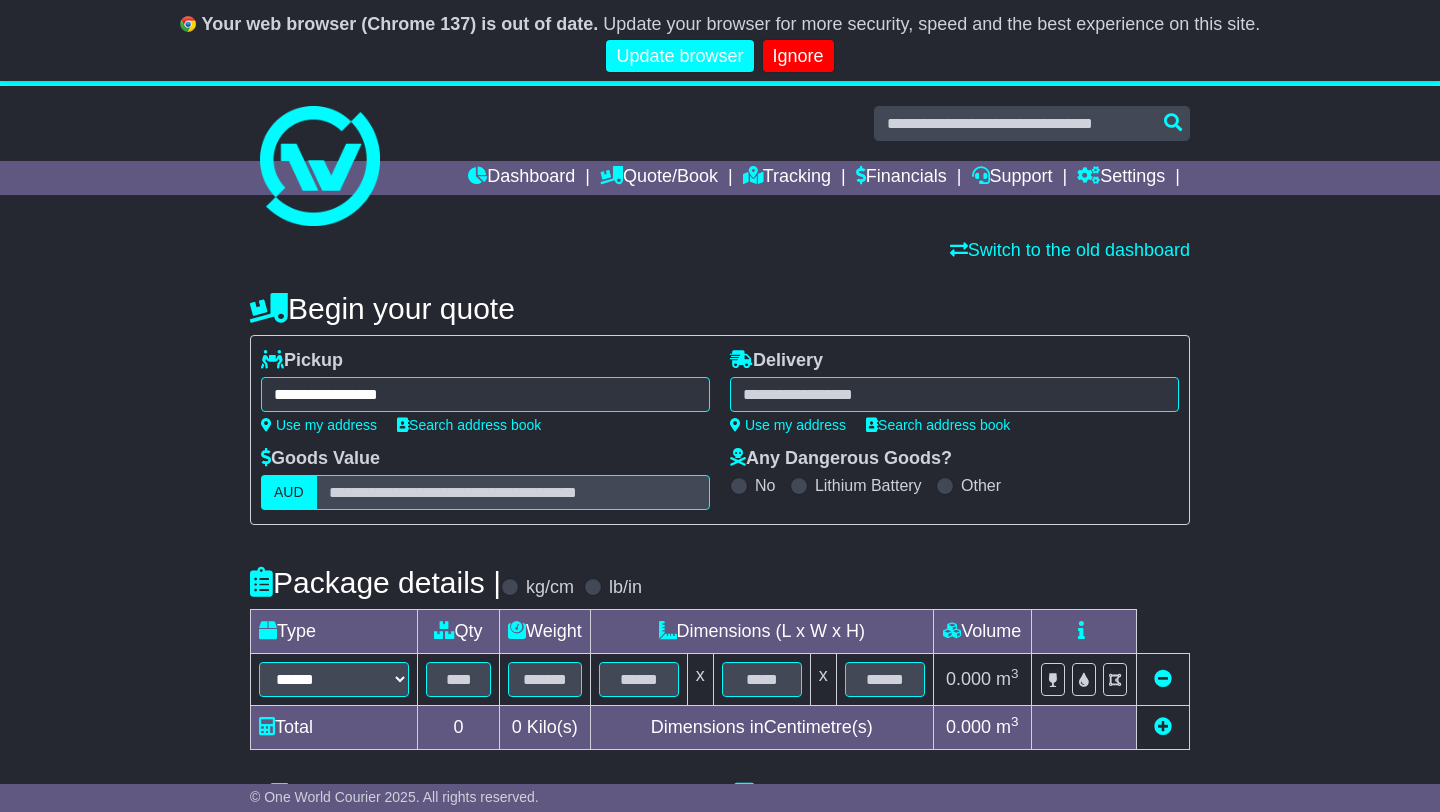 click at bounding box center (954, 394) 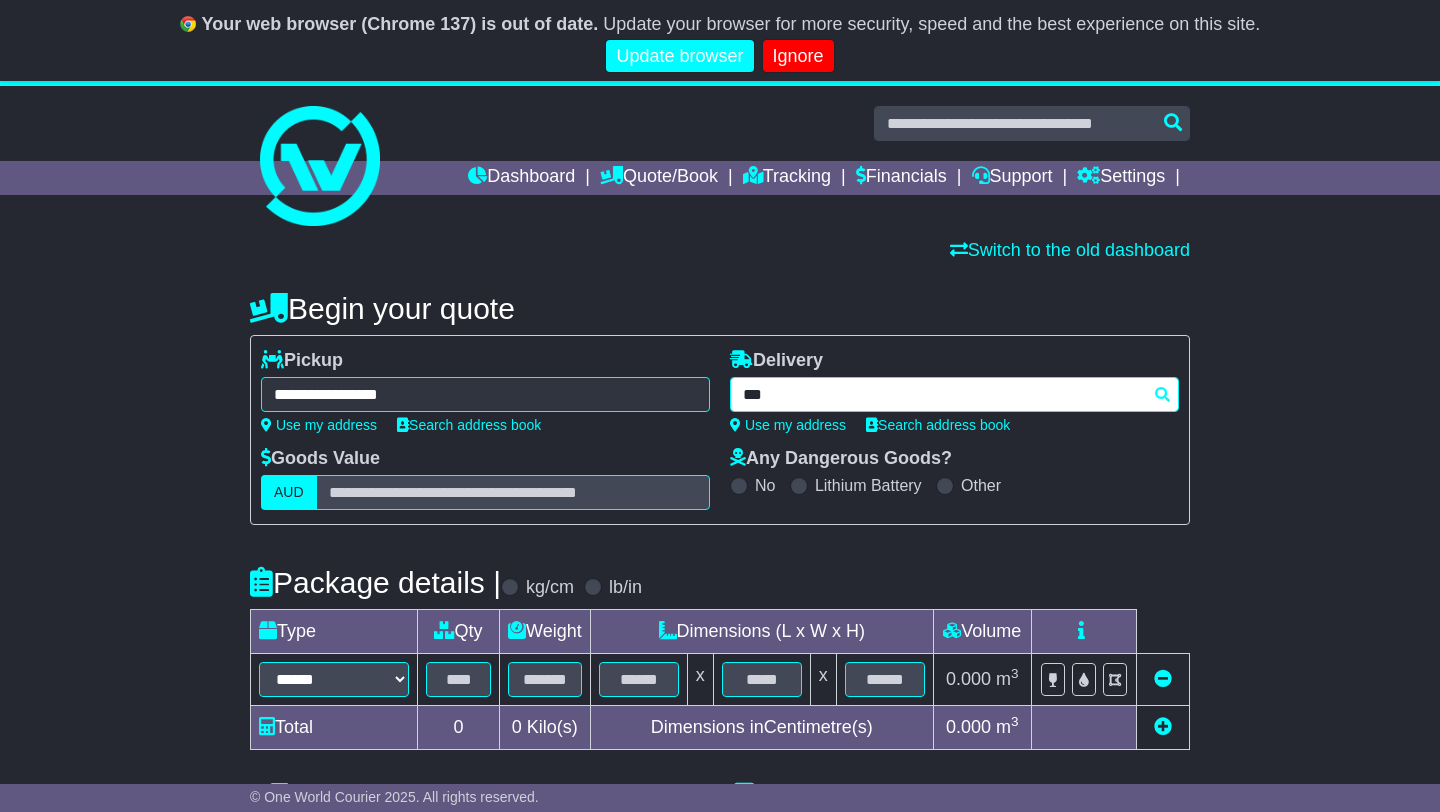 type on "****" 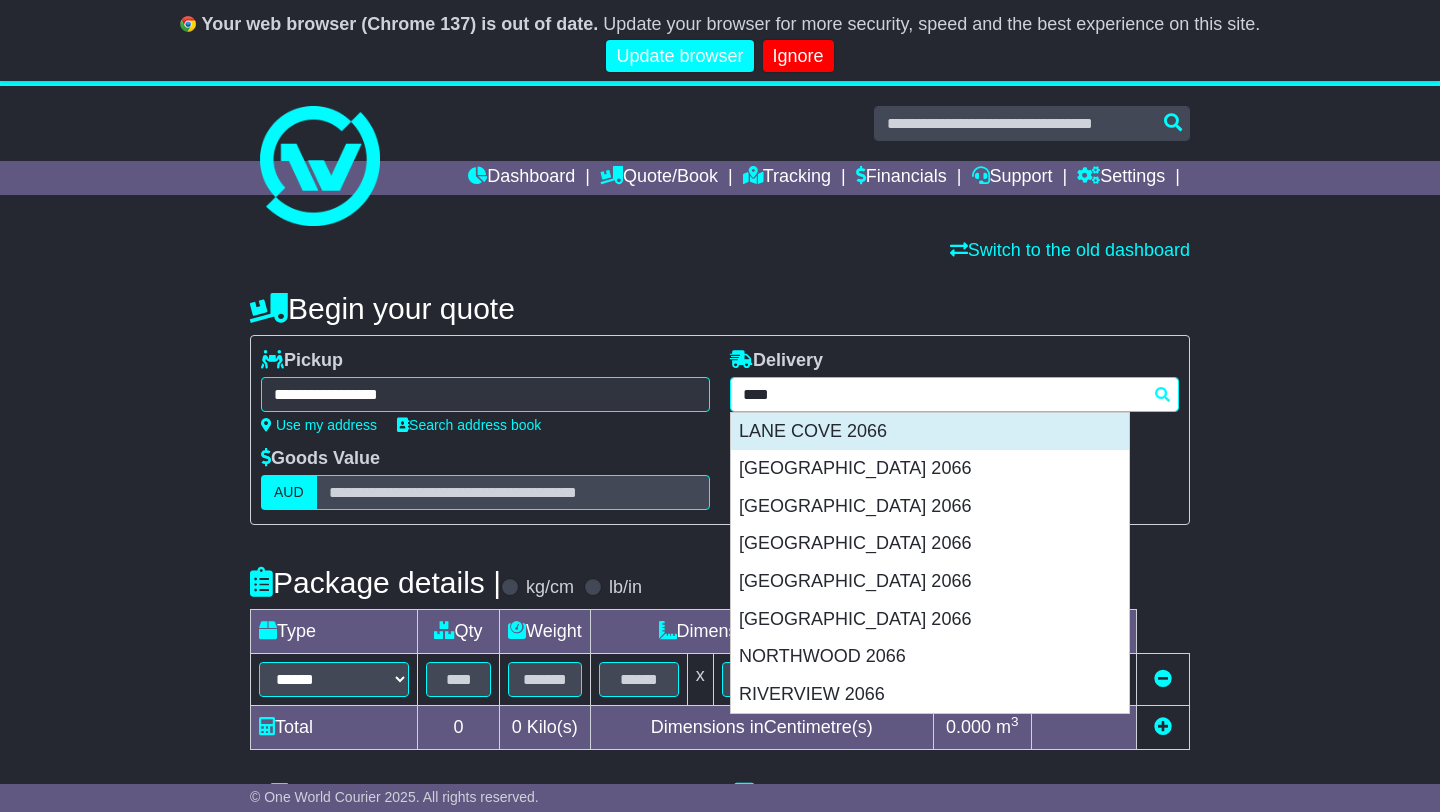 click on "LANE COVE 2066" at bounding box center [930, 432] 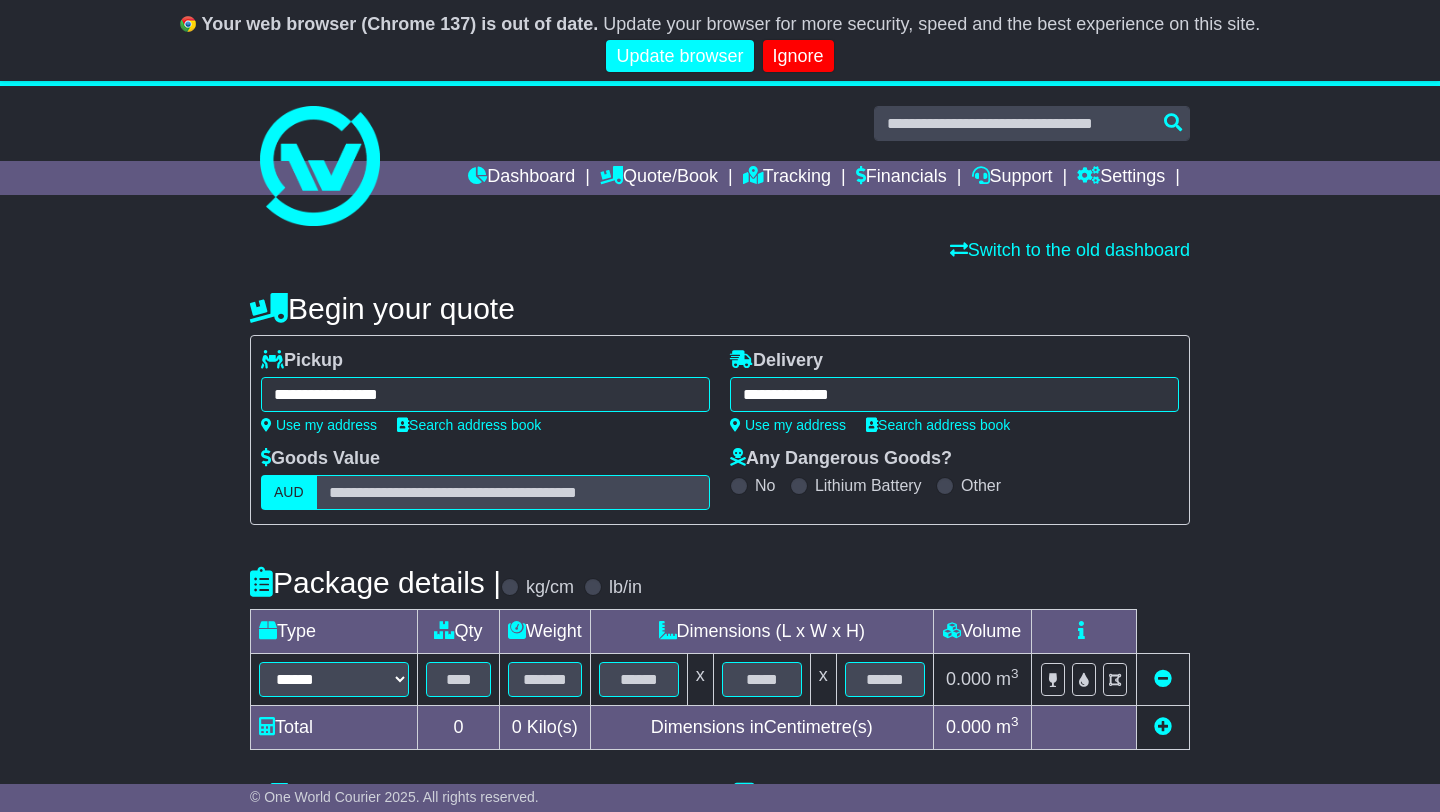 type on "**********" 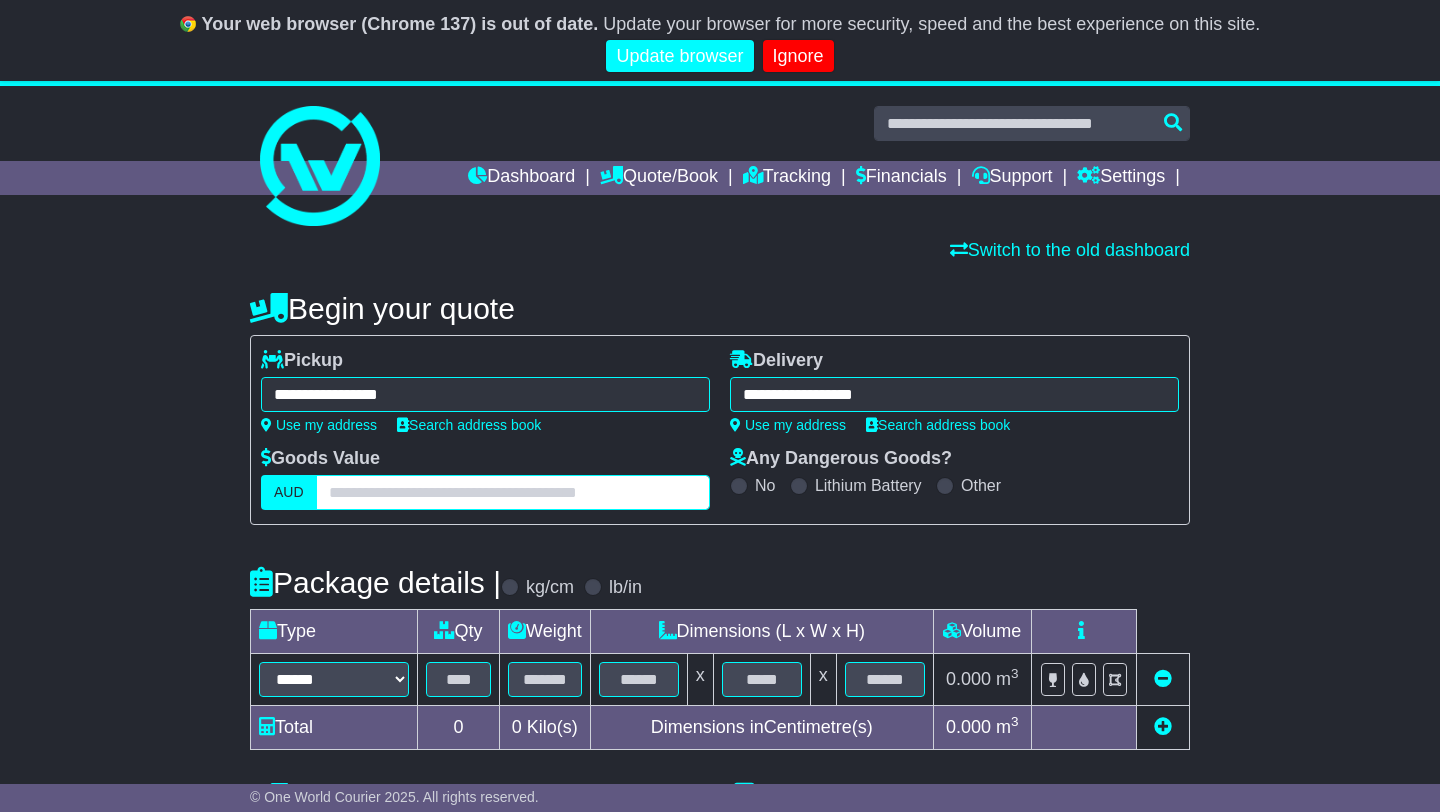 click at bounding box center (513, 492) 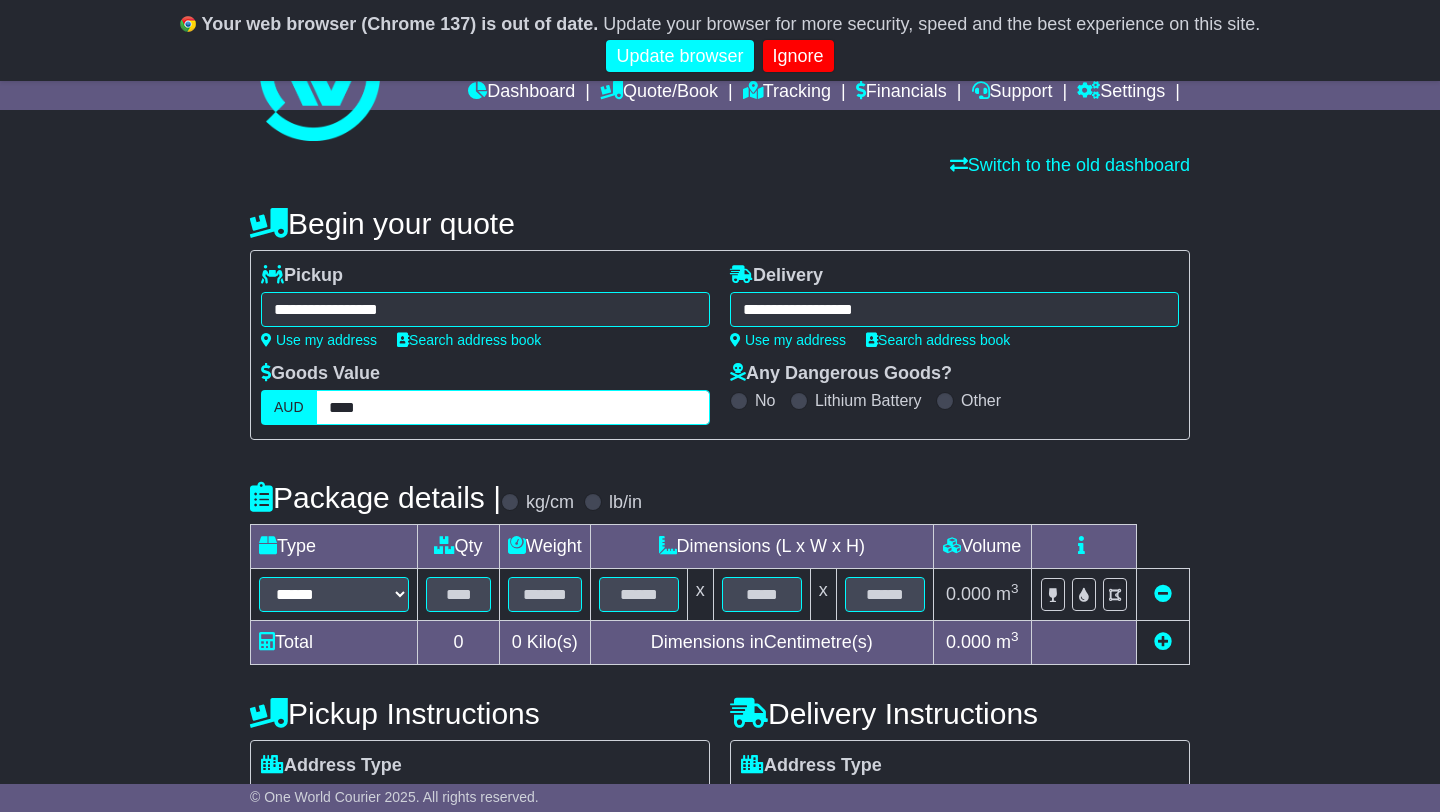 scroll, scrollTop: 91, scrollLeft: 0, axis: vertical 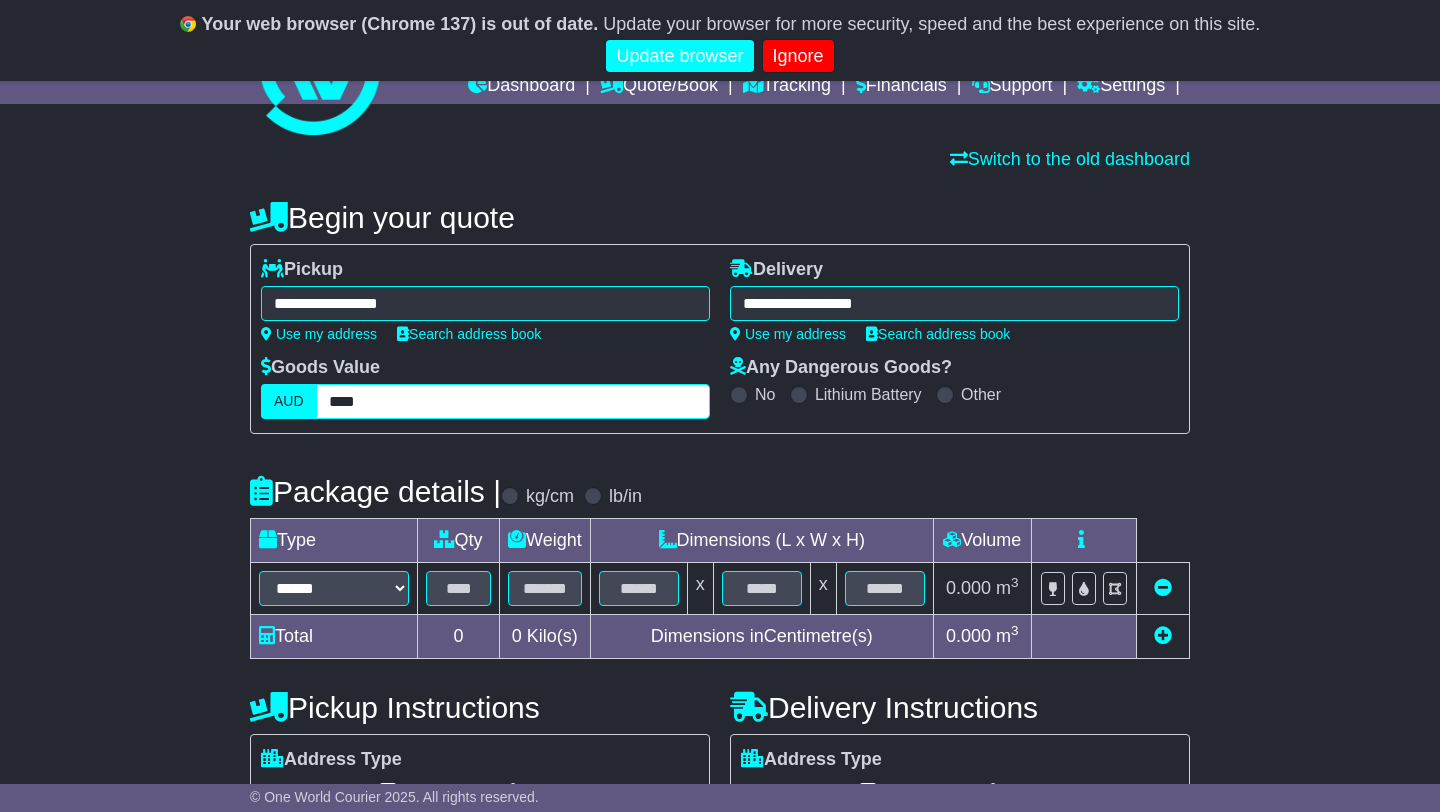 type on "****" 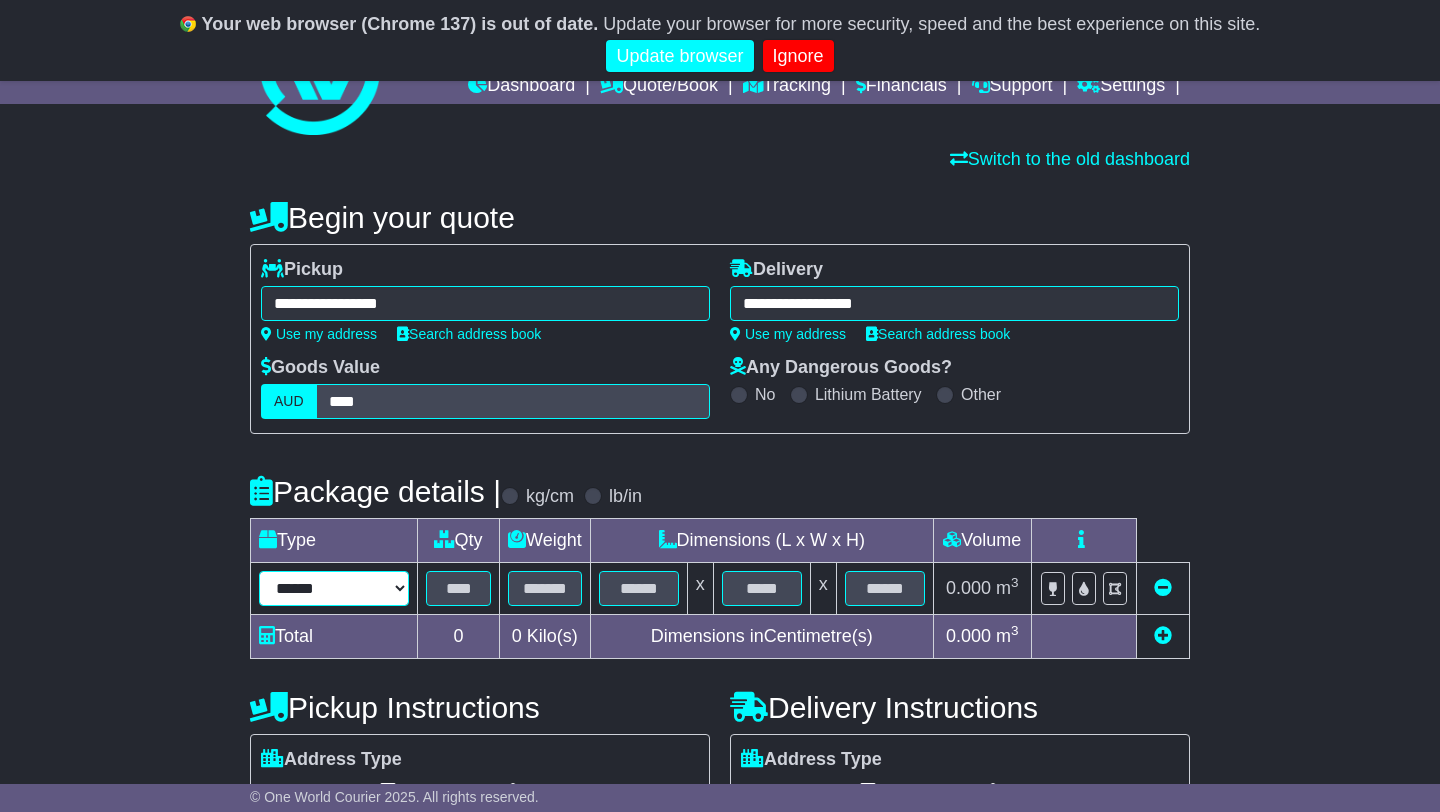click on "****** ****** *** ******** ***** **** **** ****** *** *******" at bounding box center (334, 588) 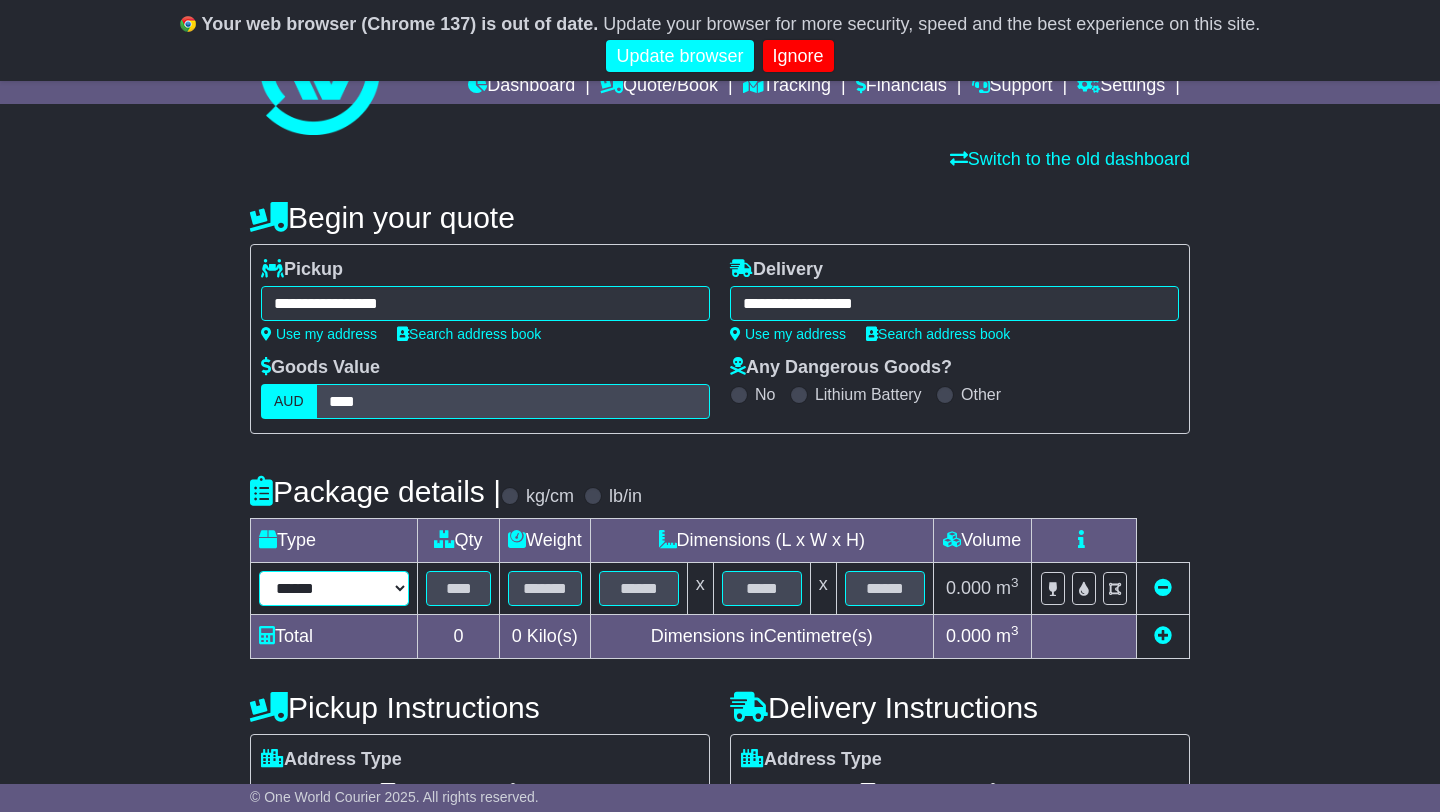 select on "*****" 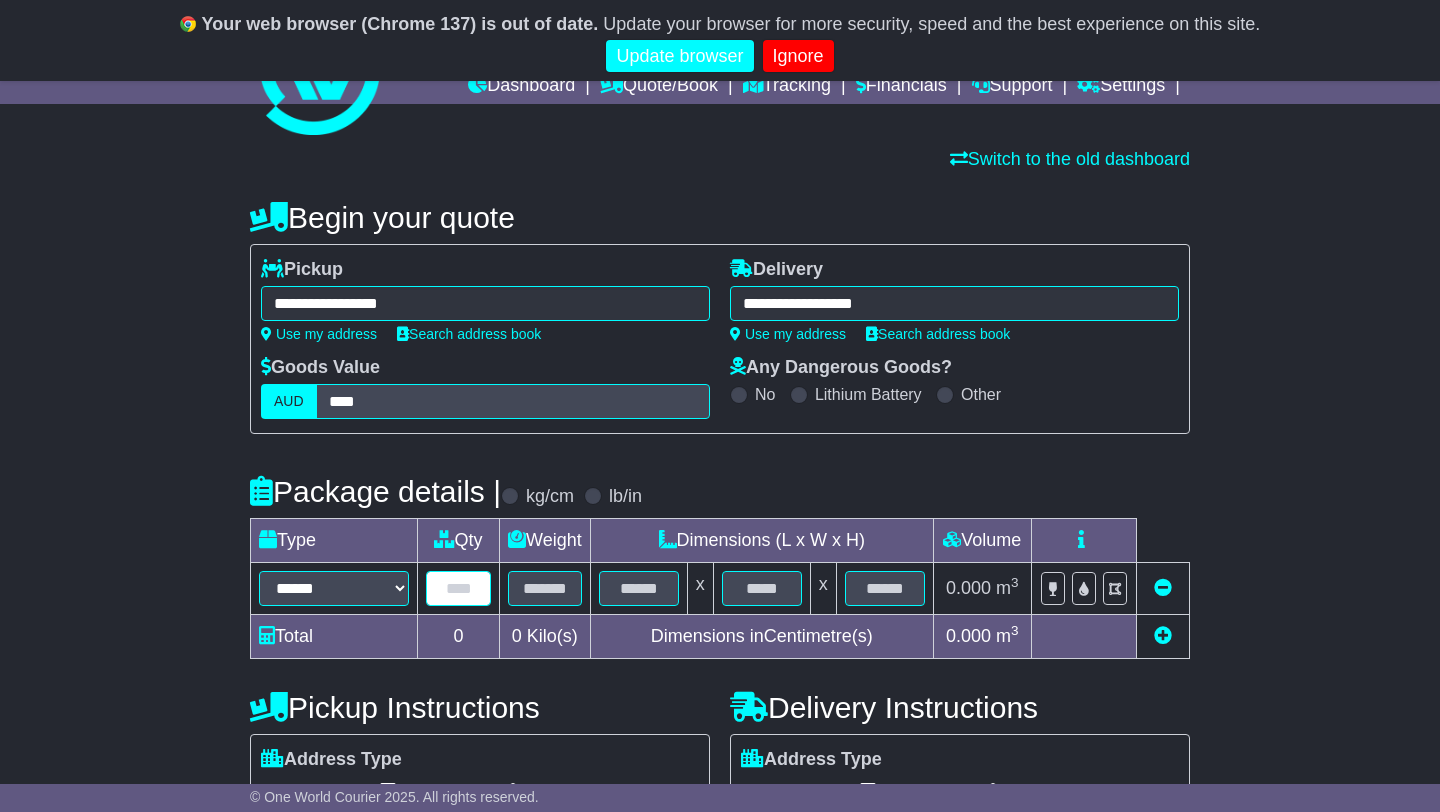 click at bounding box center [458, 588] 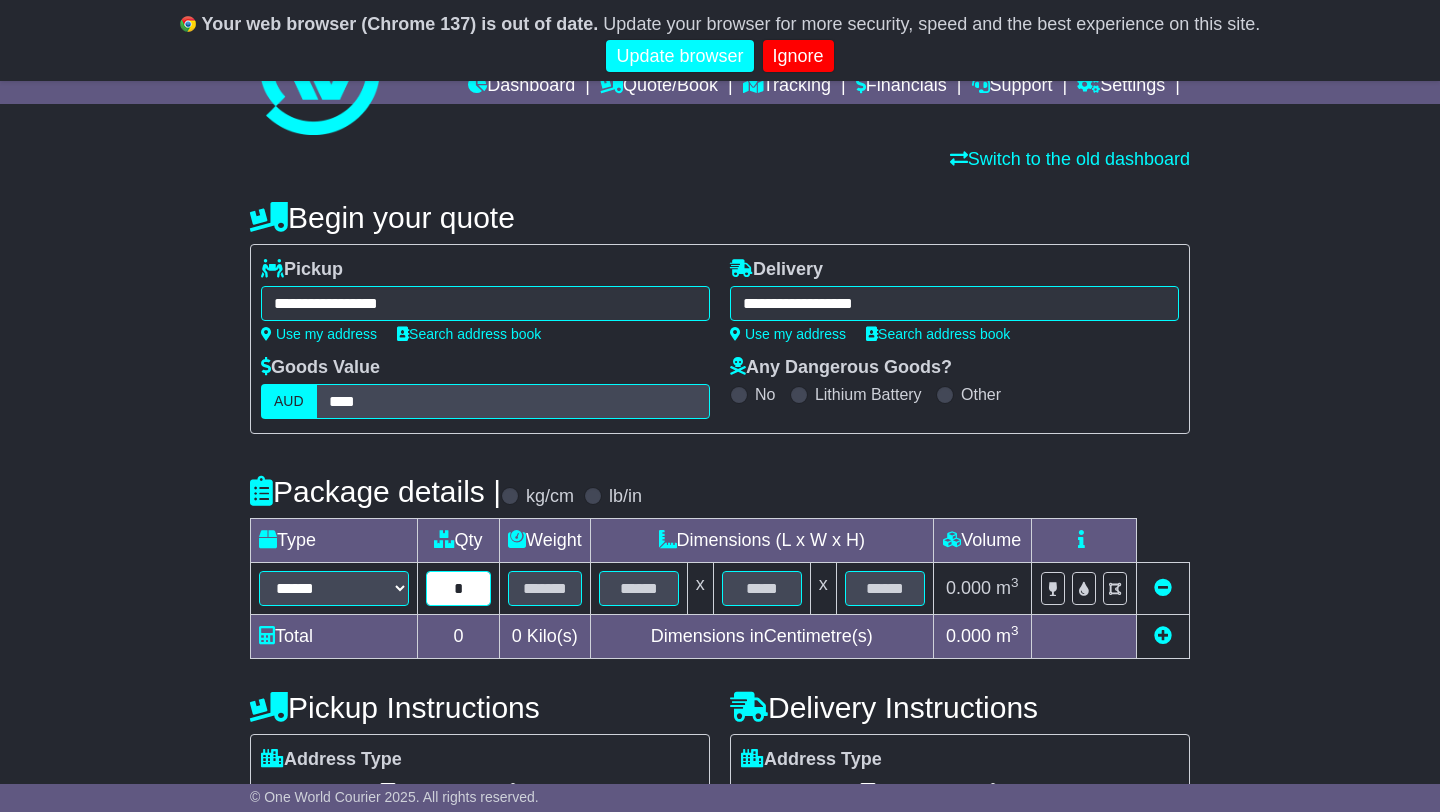 type on "*" 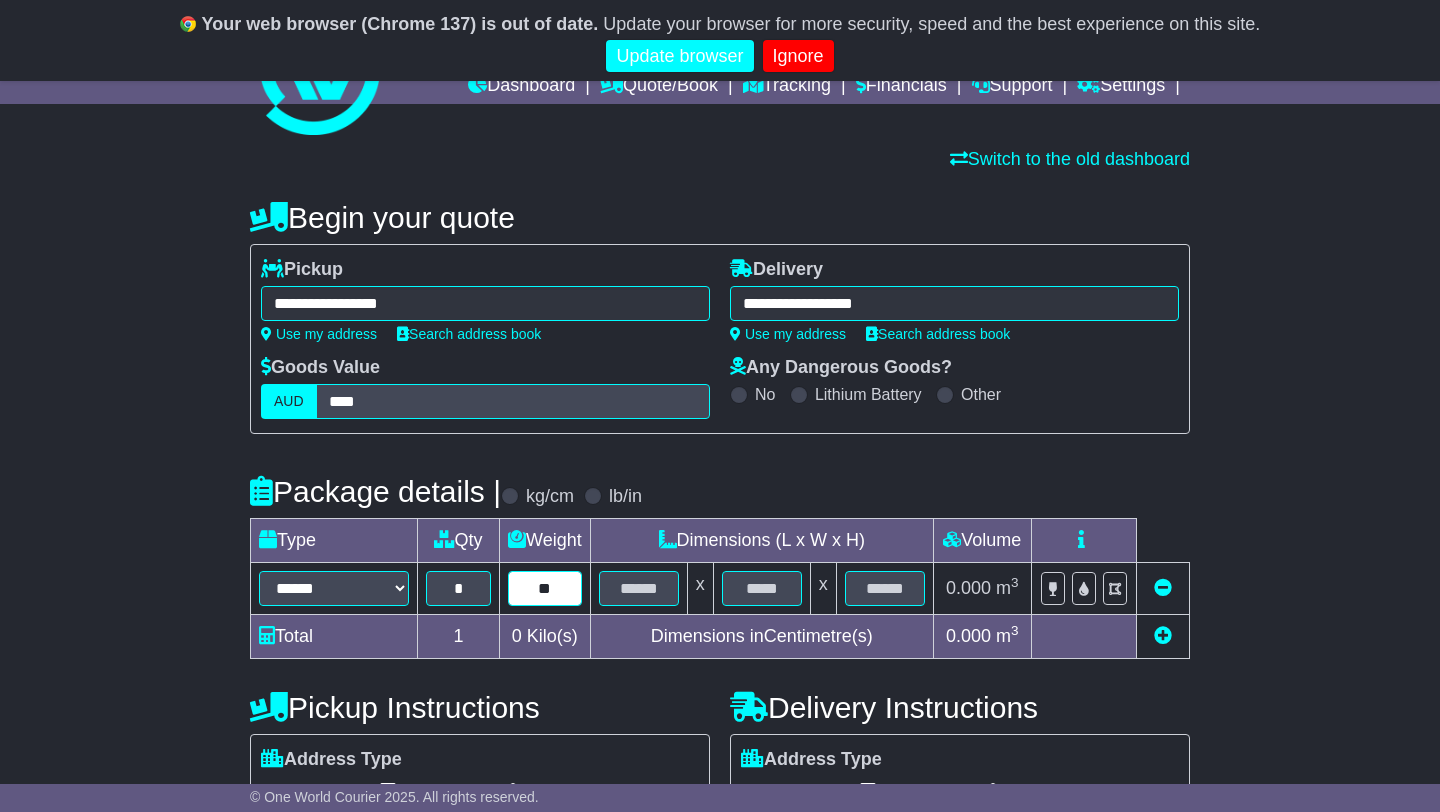 type on "**" 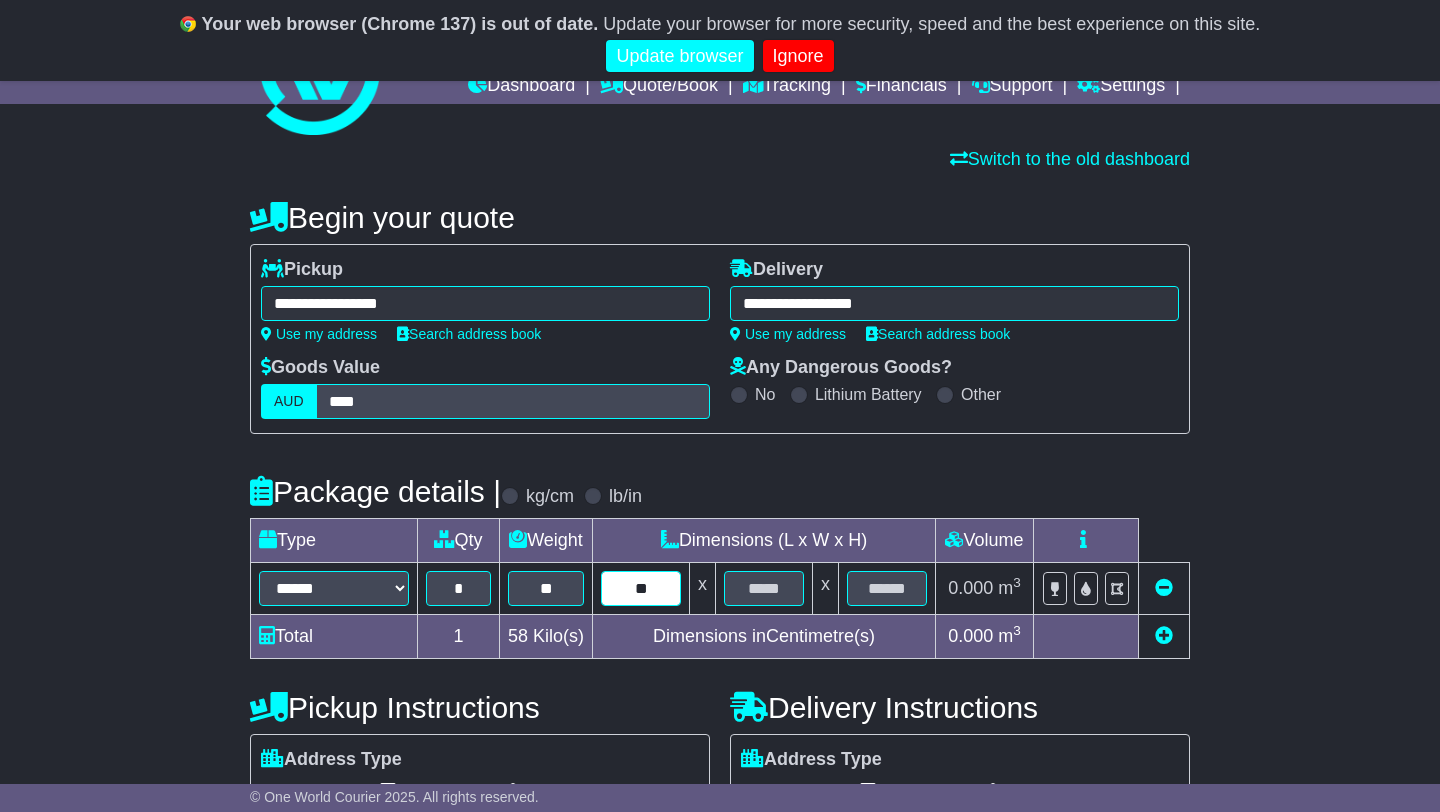 click on "**" at bounding box center [641, 588] 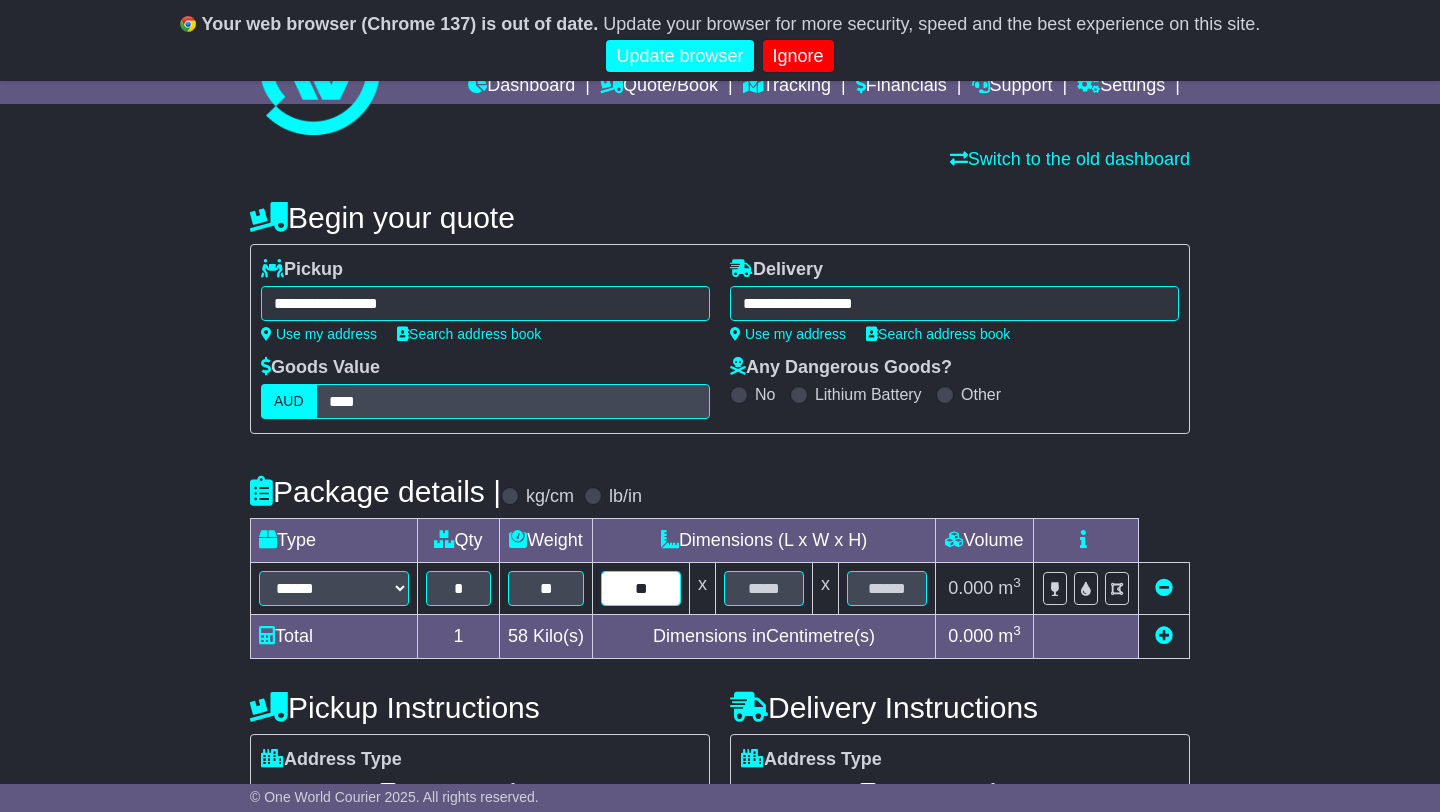 type on "**" 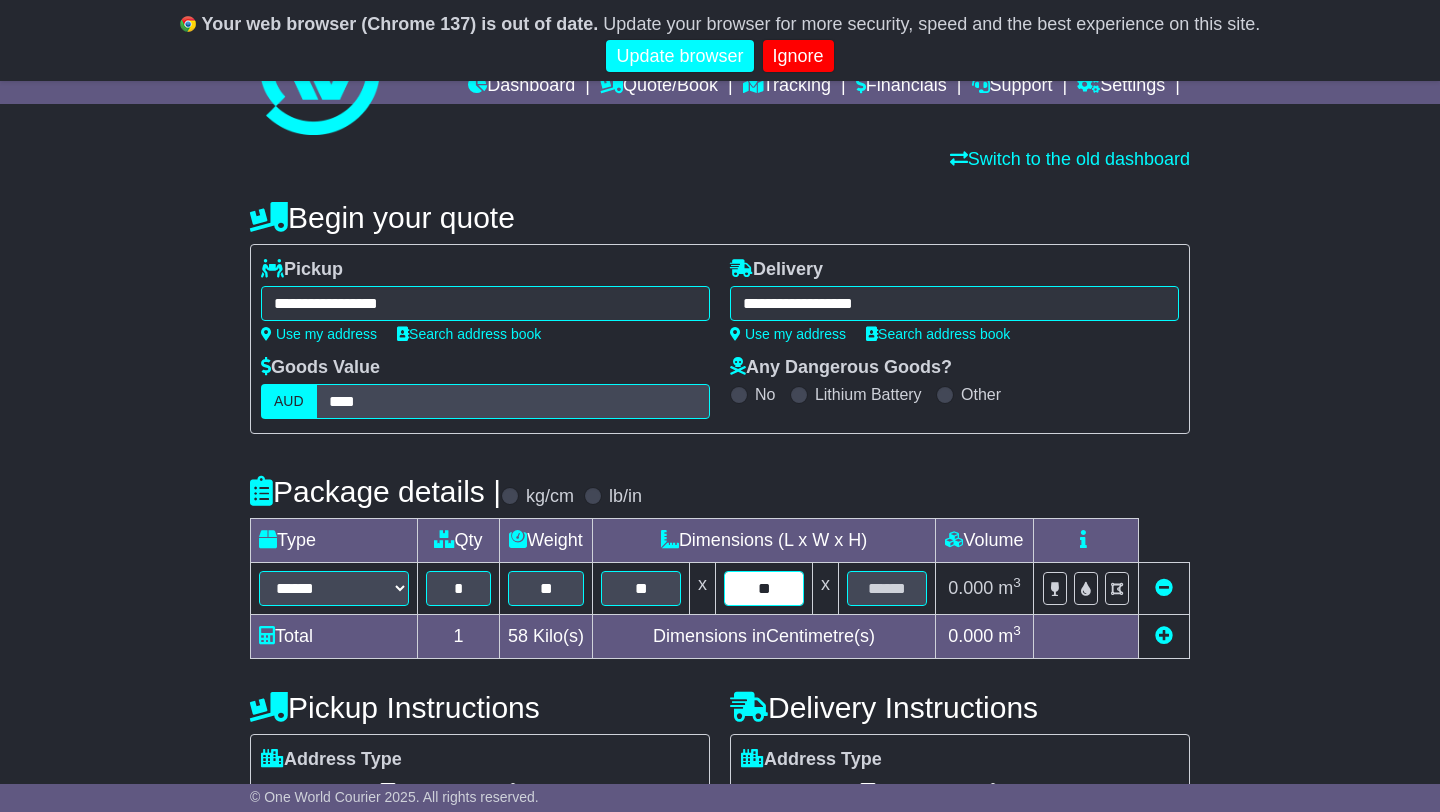 type on "**" 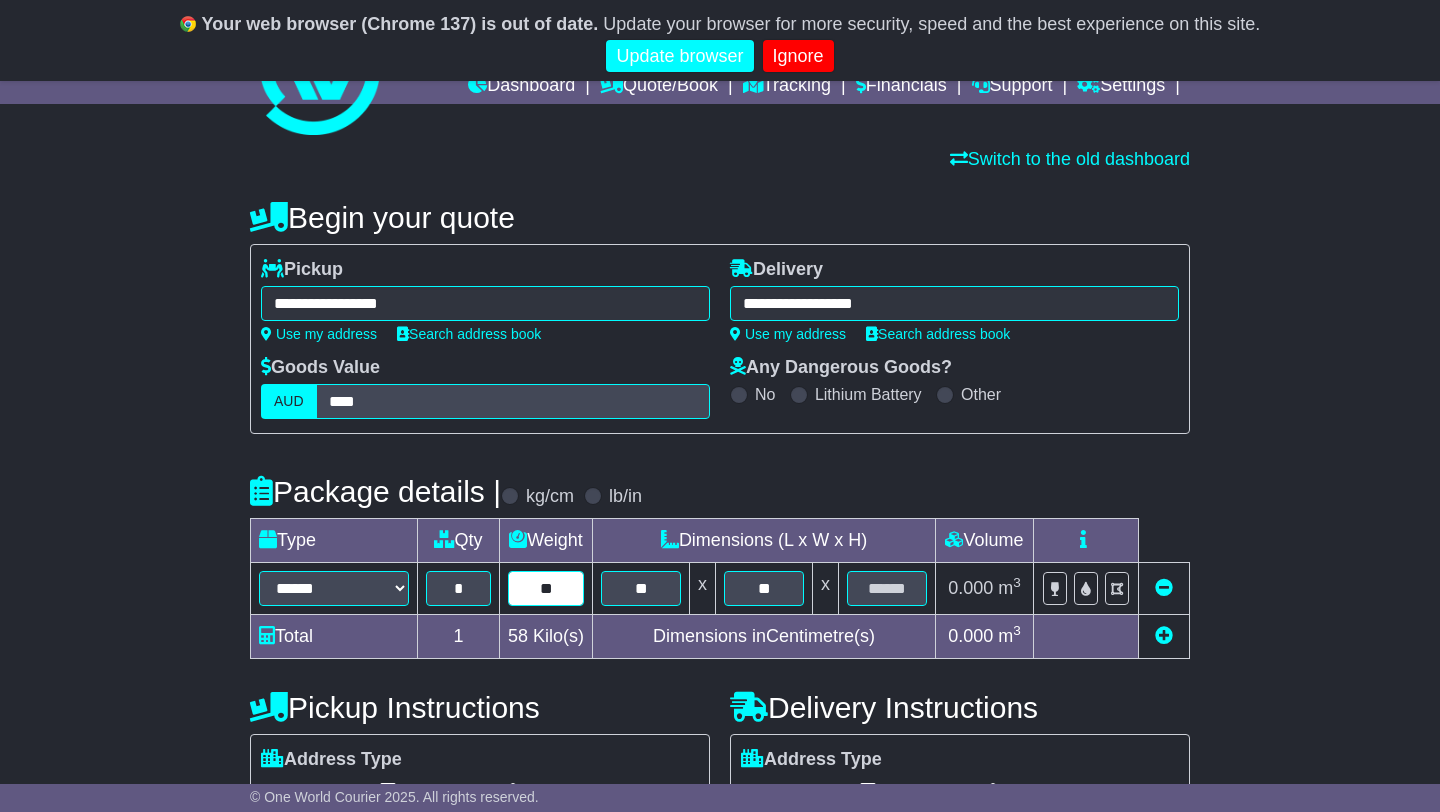 click on "**" at bounding box center (546, 588) 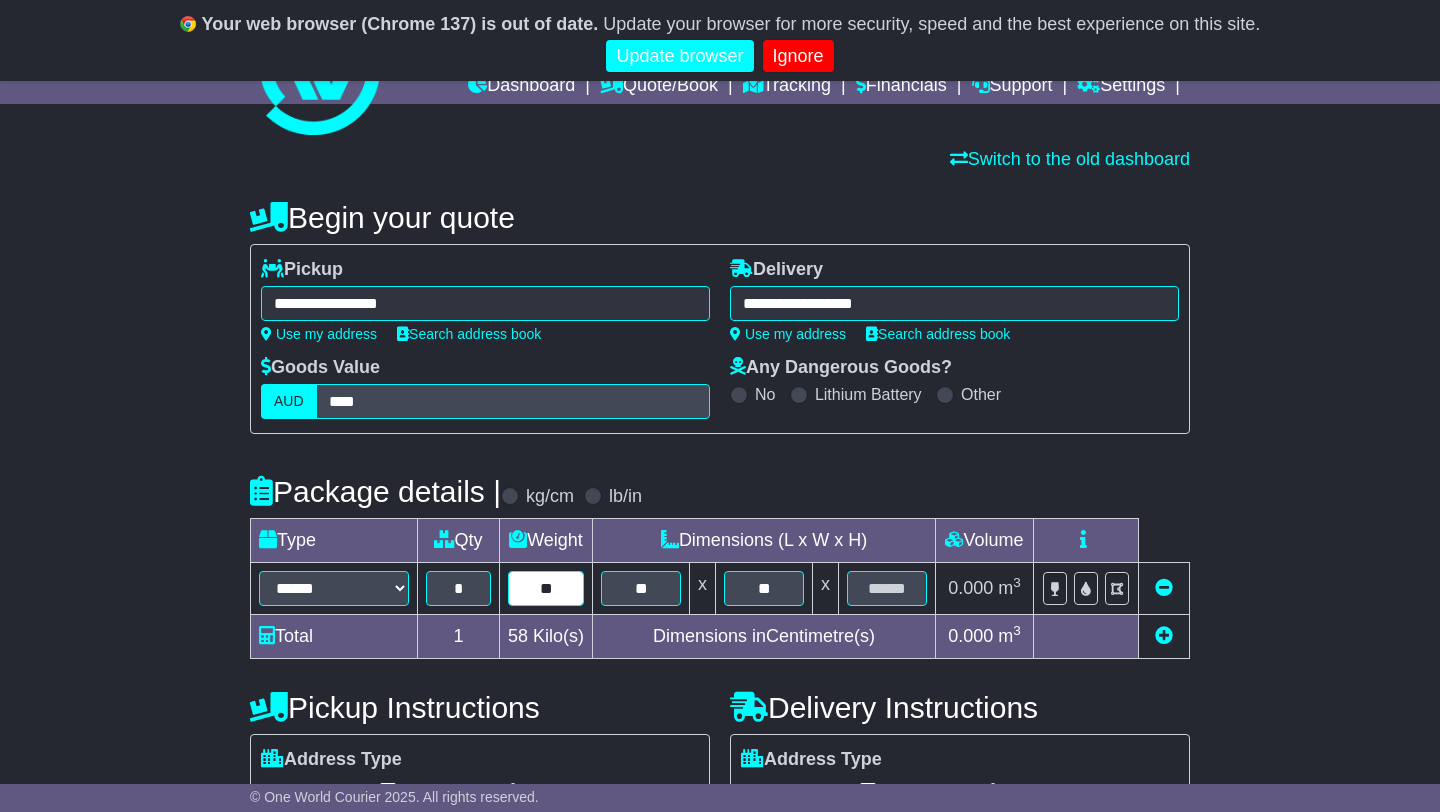 type on "**" 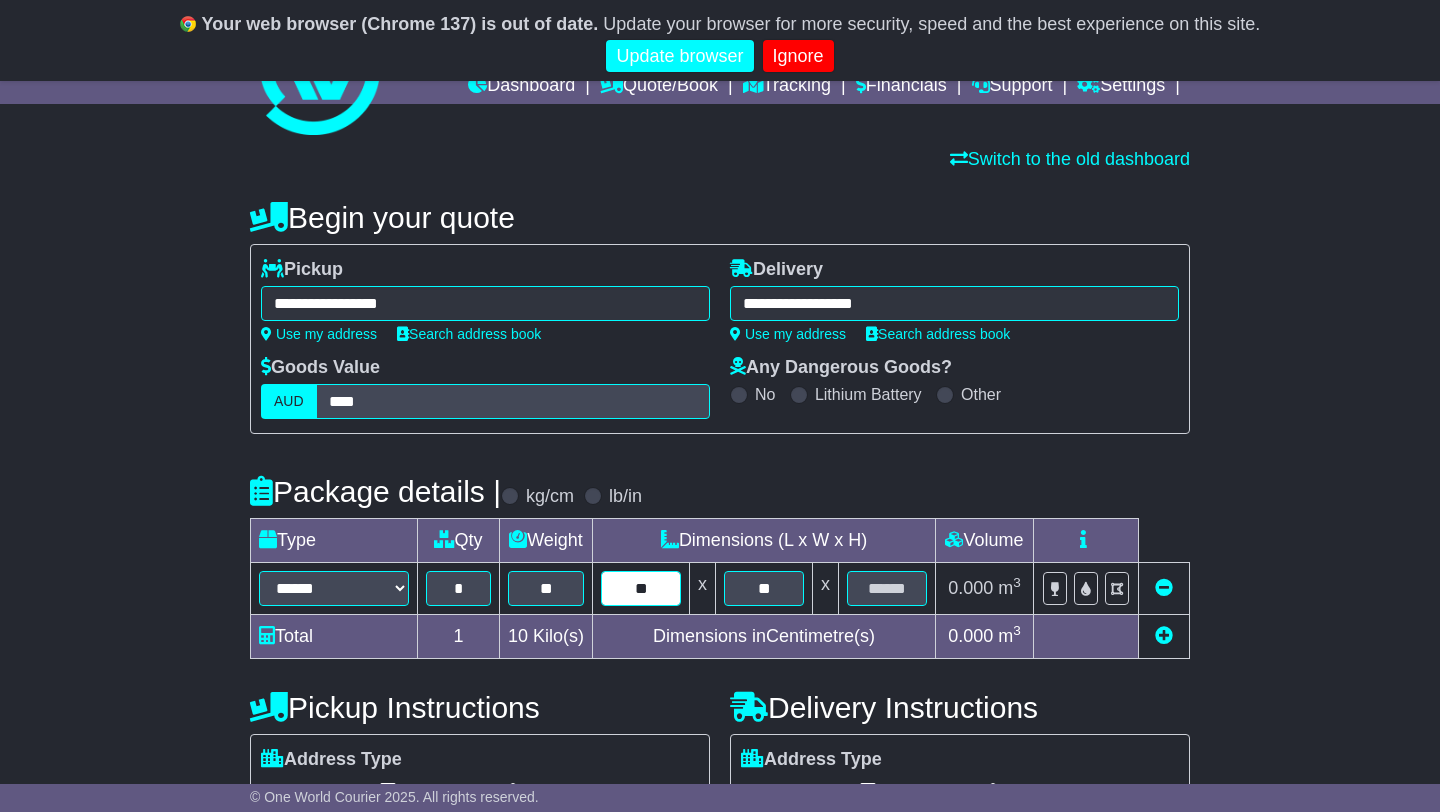 type on "**" 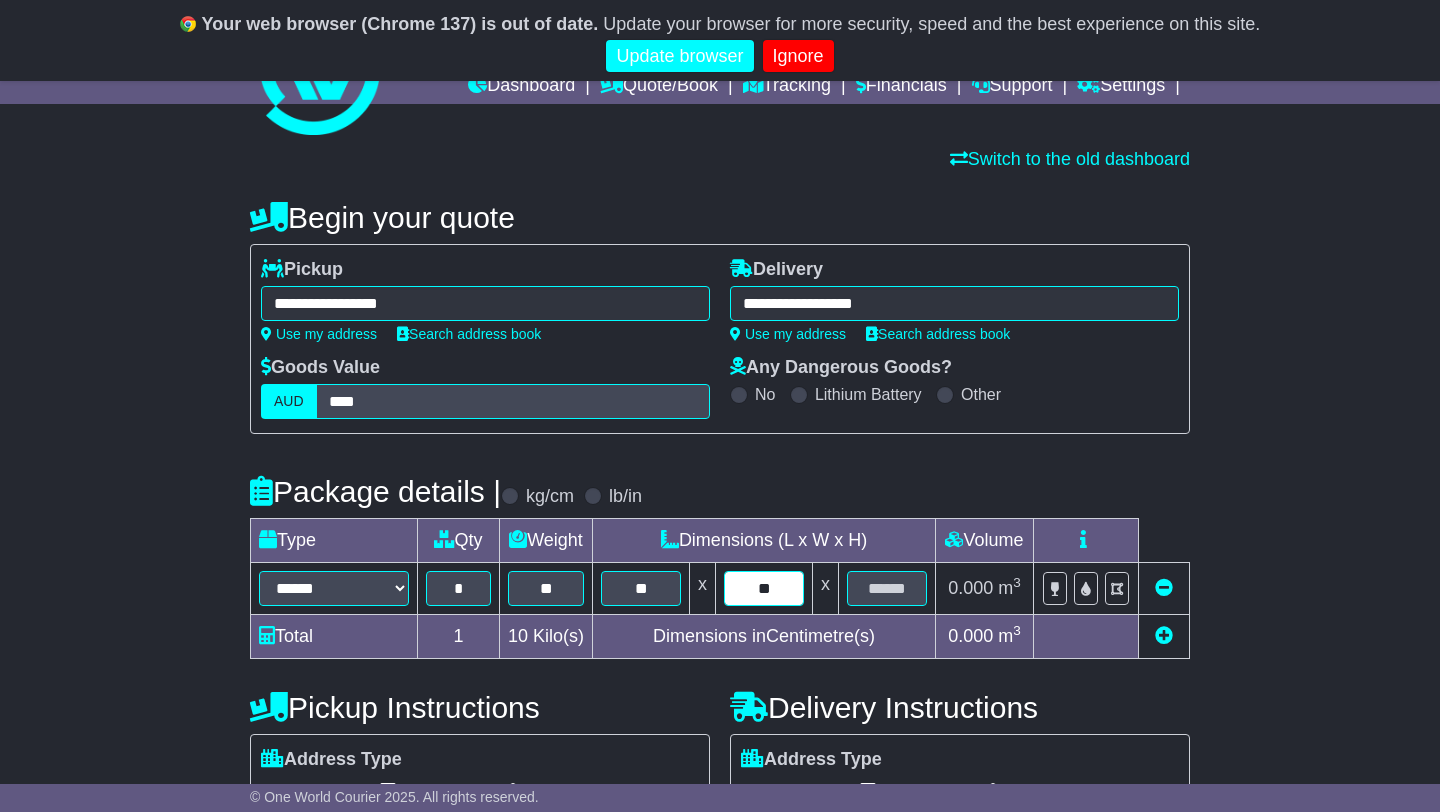 type on "**" 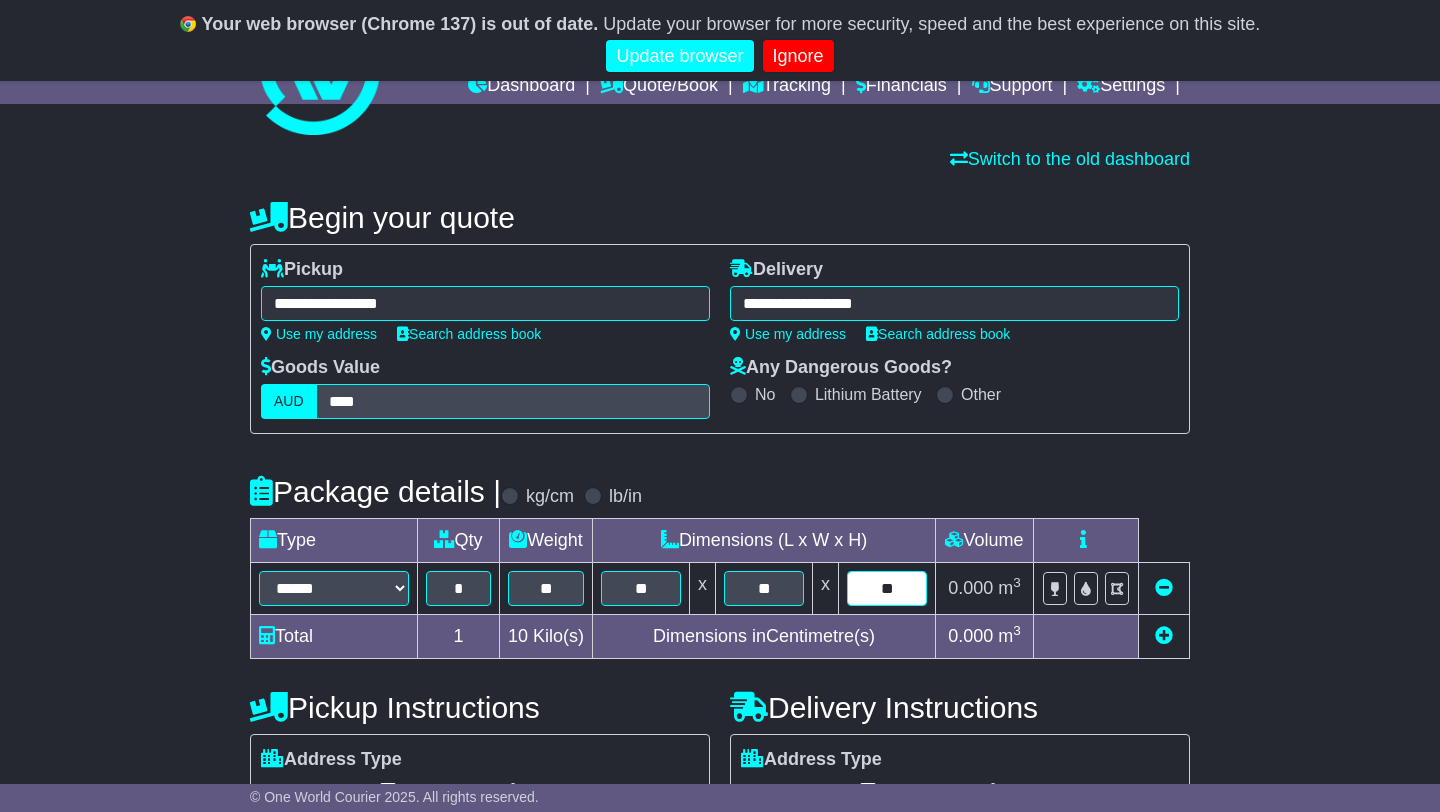 type on "**" 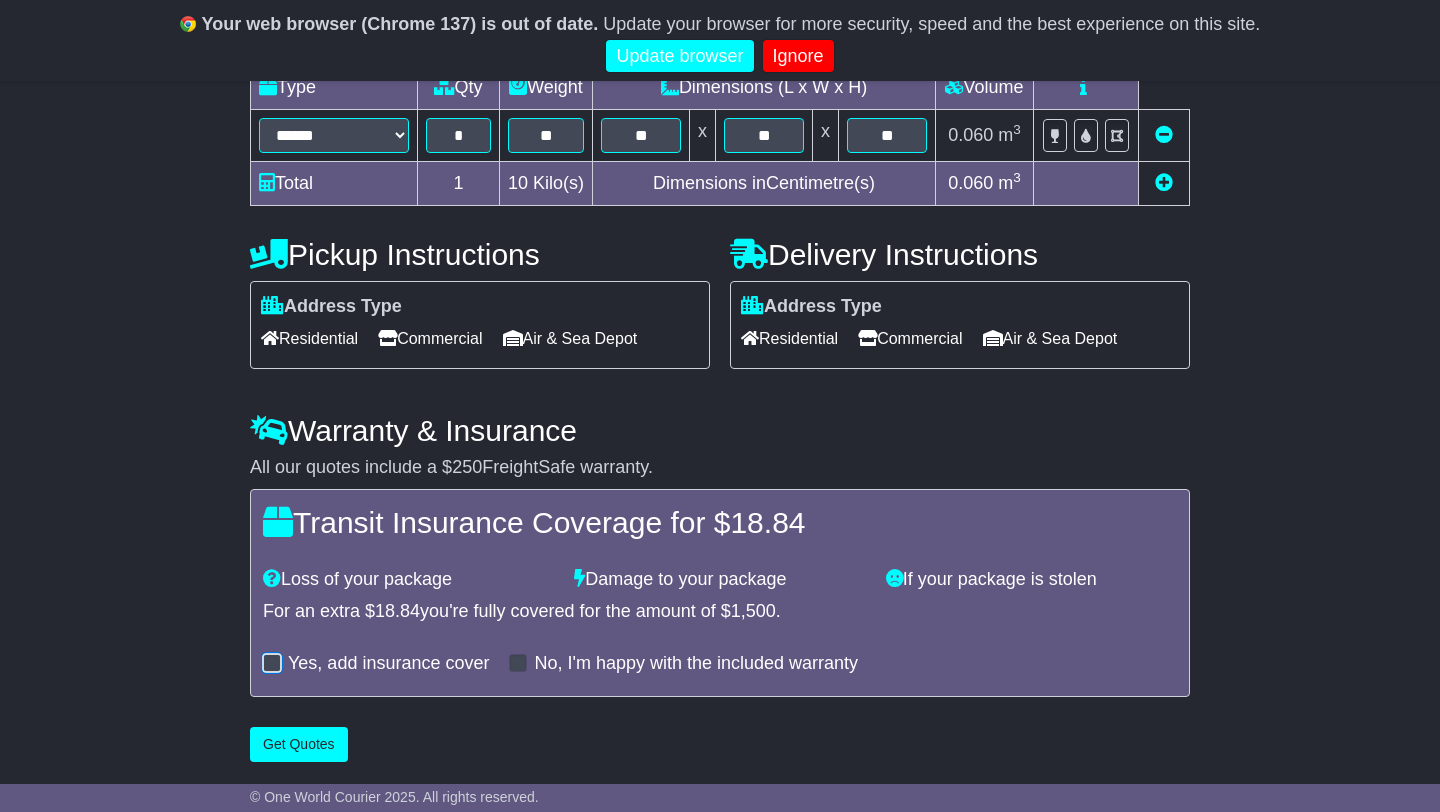 scroll, scrollTop: 503, scrollLeft: 0, axis: vertical 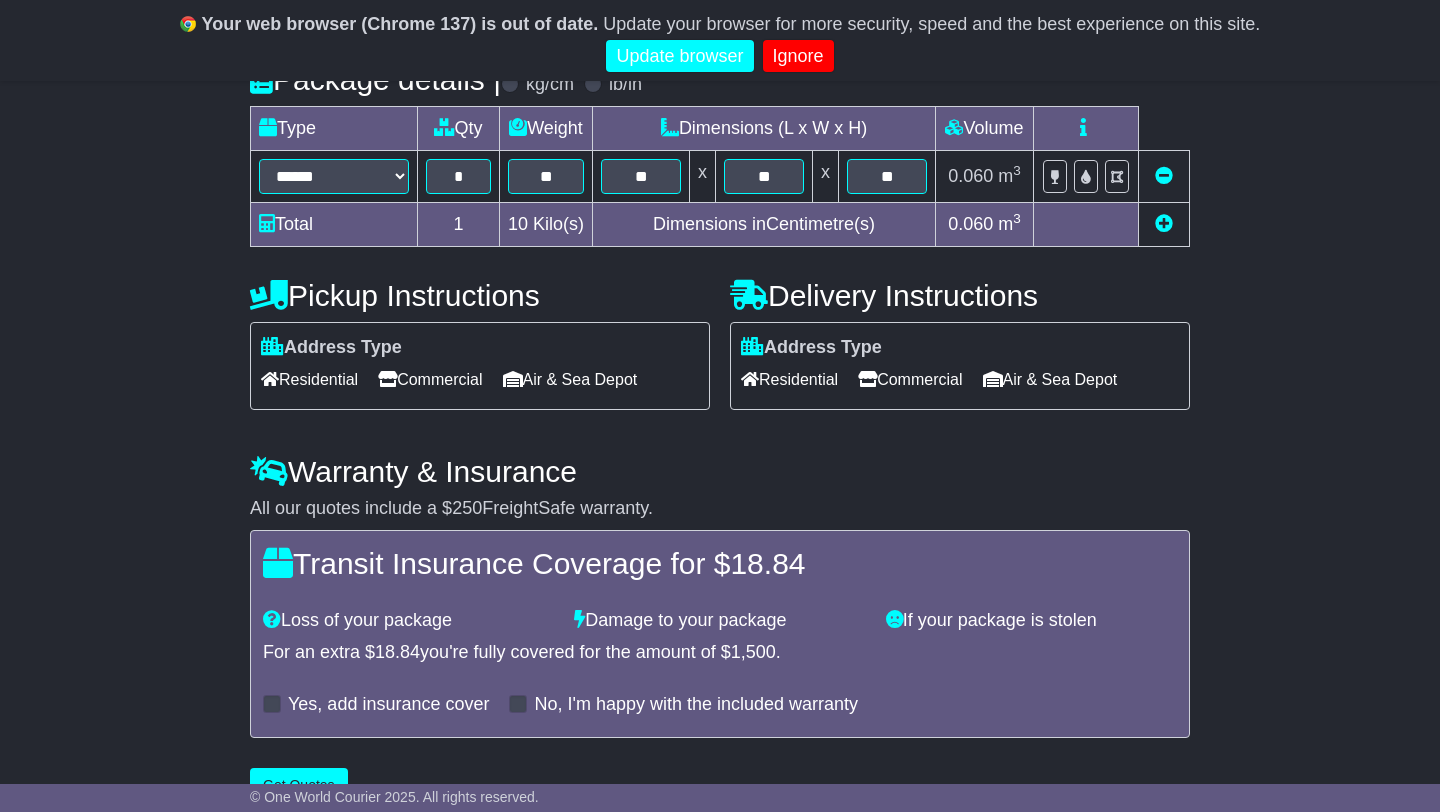 click on "Commercial" at bounding box center (430, 379) 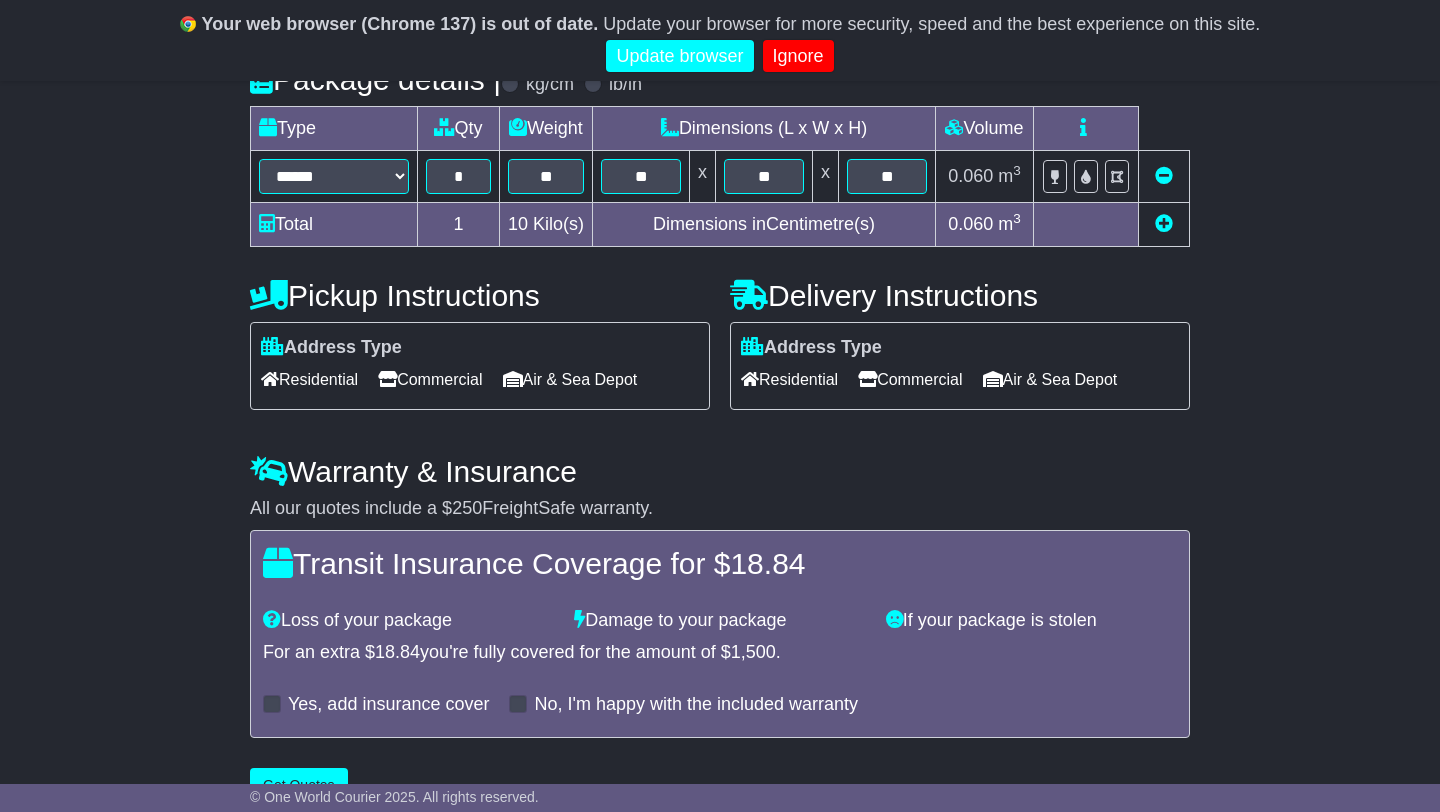 scroll, scrollTop: 533, scrollLeft: 0, axis: vertical 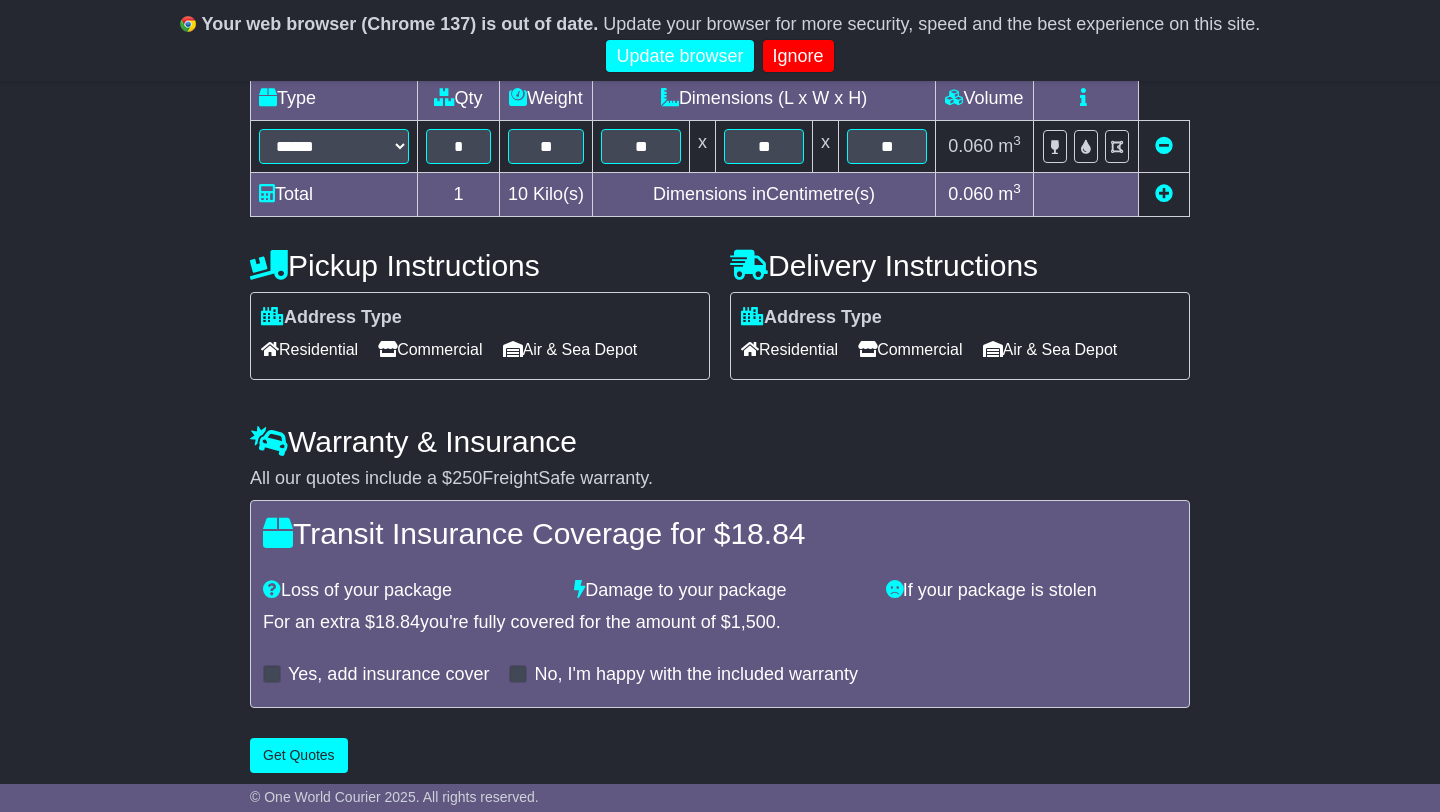 click at bounding box center (272, 674) 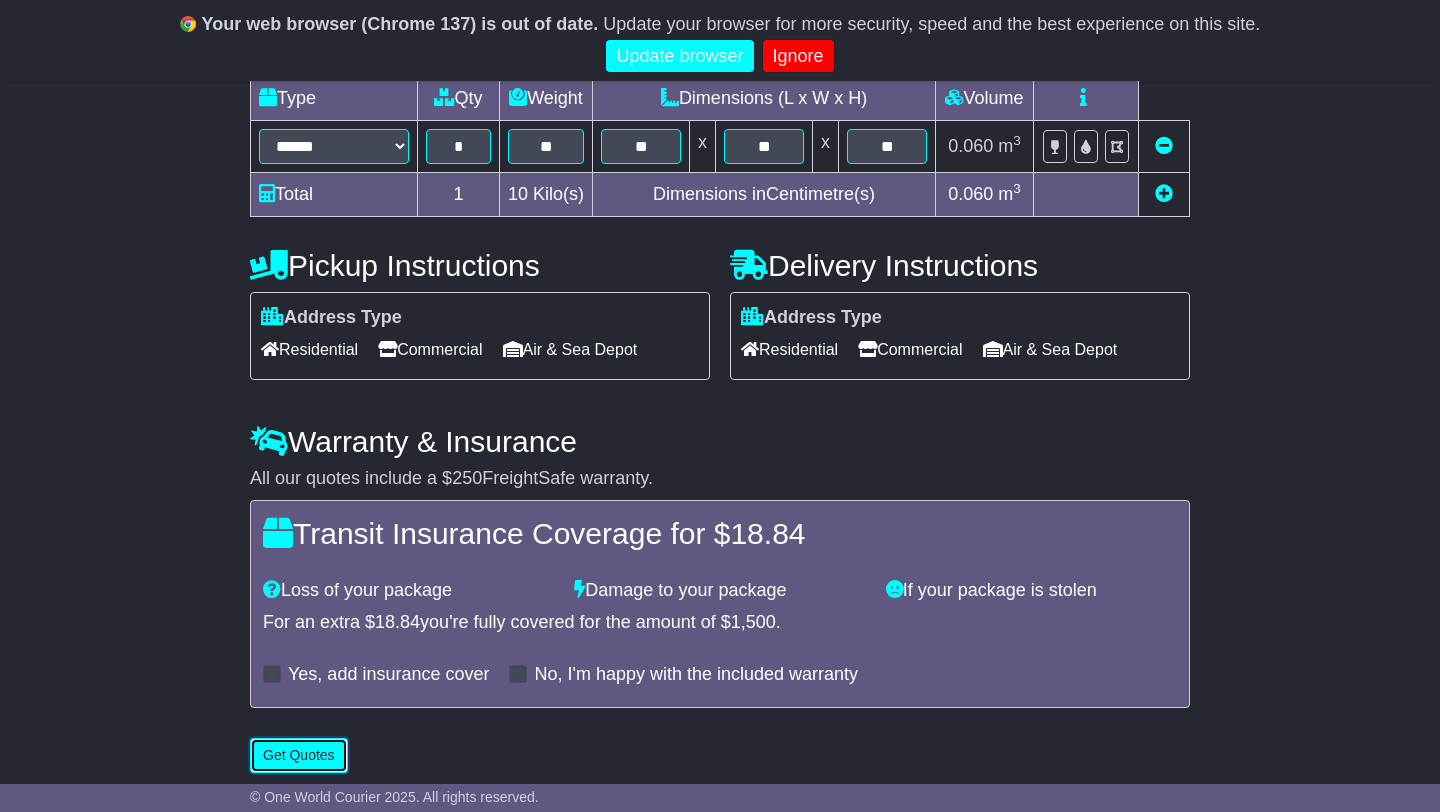 click on "Get Quotes" at bounding box center (299, 755) 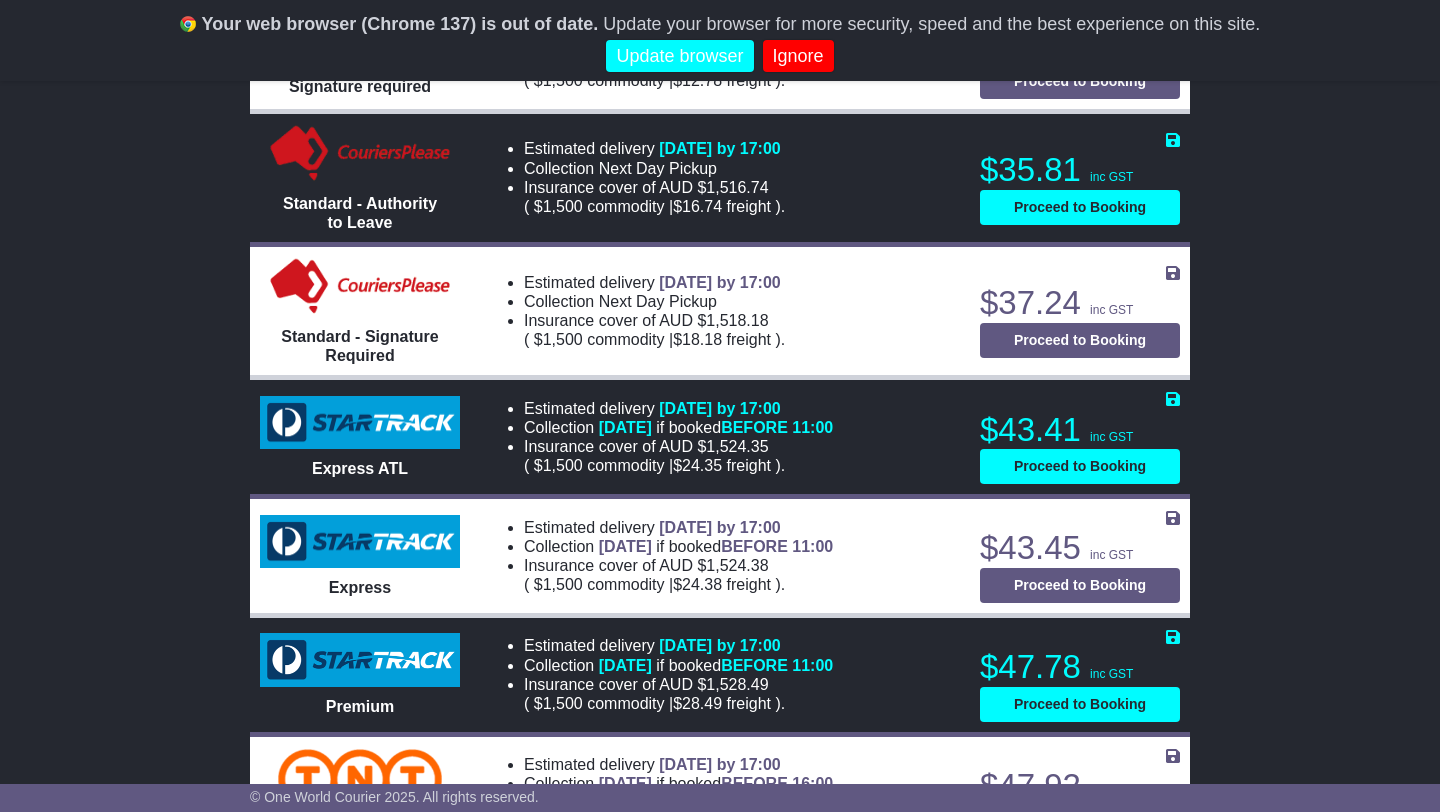 scroll, scrollTop: 1299, scrollLeft: 0, axis: vertical 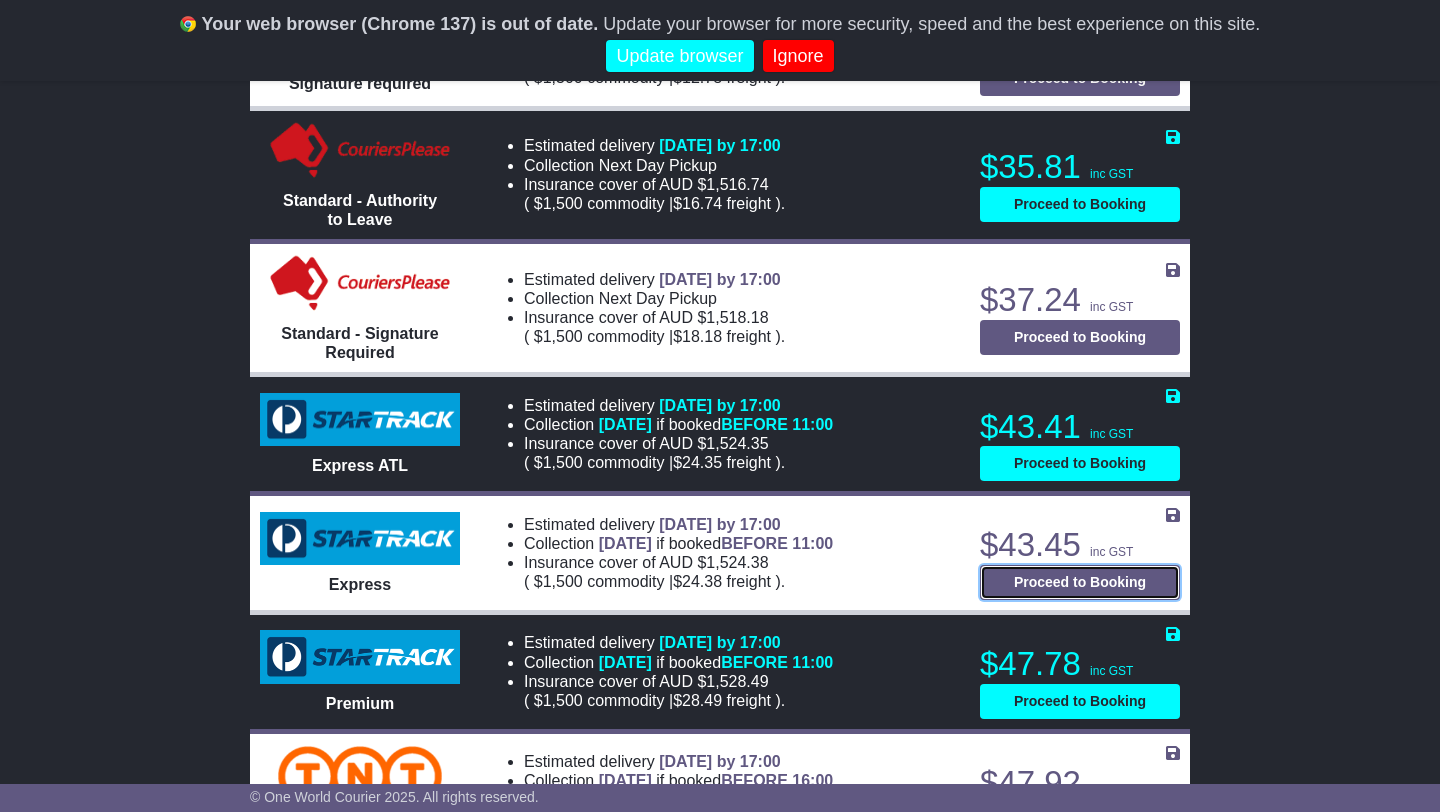 click on "Proceed to Booking" at bounding box center [1080, 582] 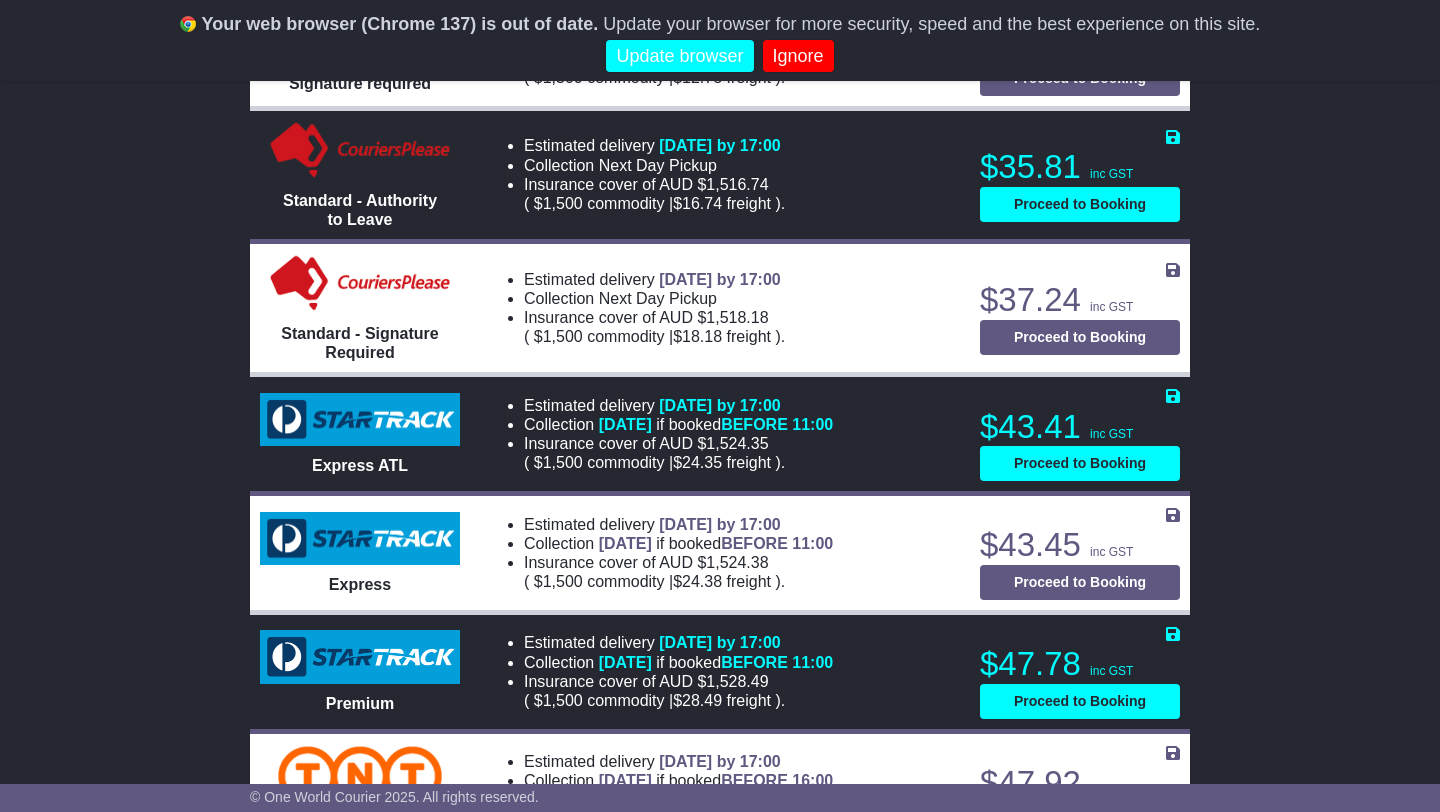 select on "*****" 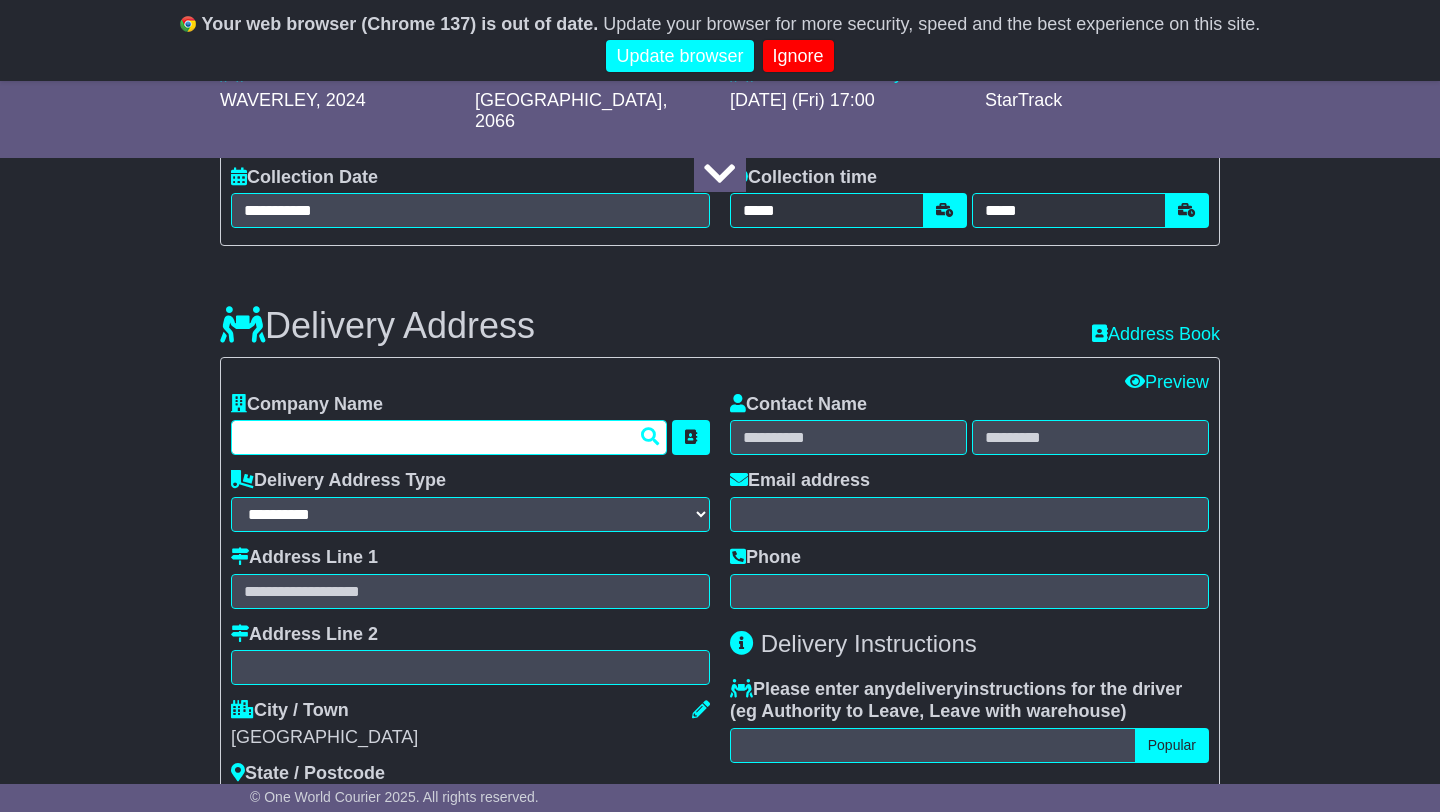 click at bounding box center [449, 437] 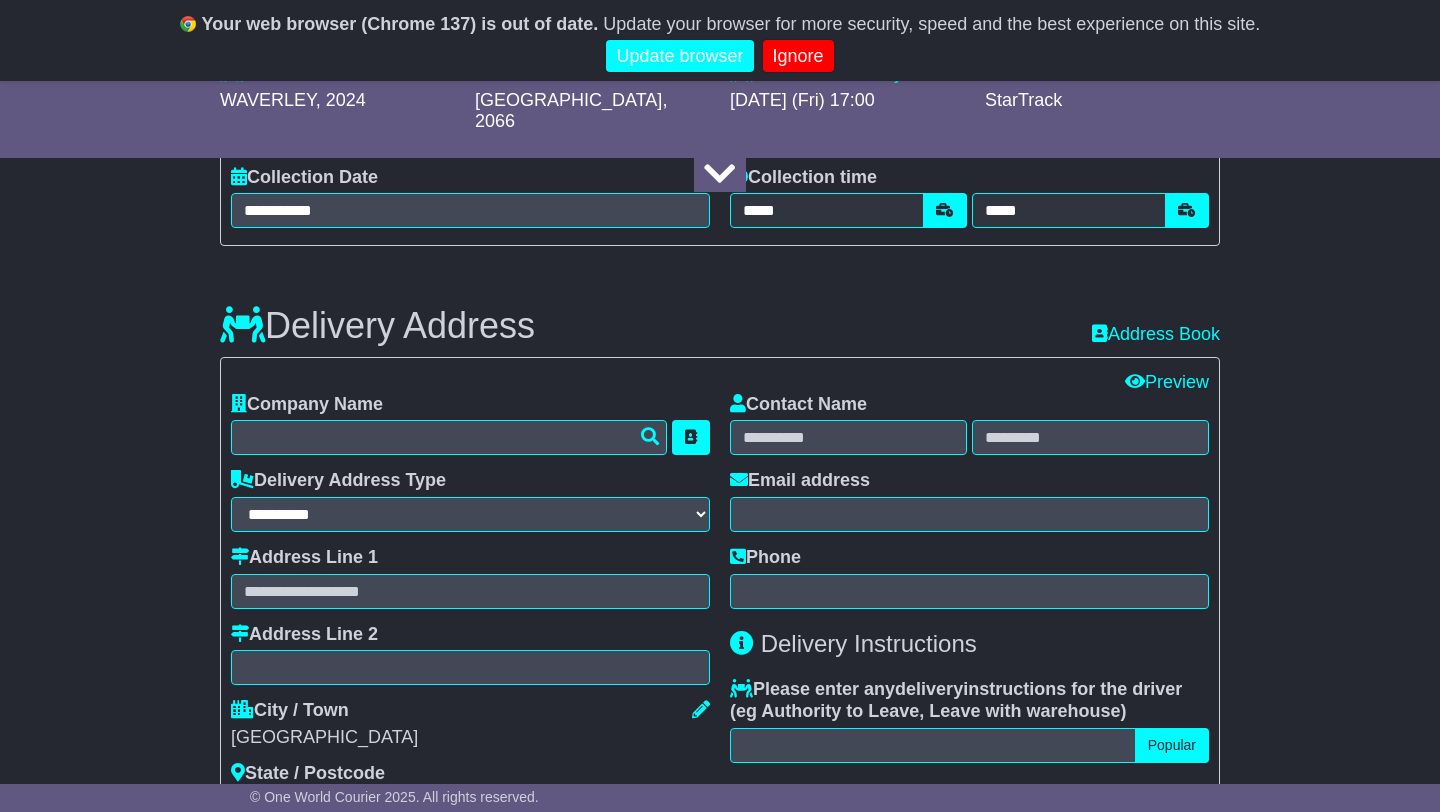 click on "Edit All
Edit Contact
Preview" at bounding box center [720, 383] 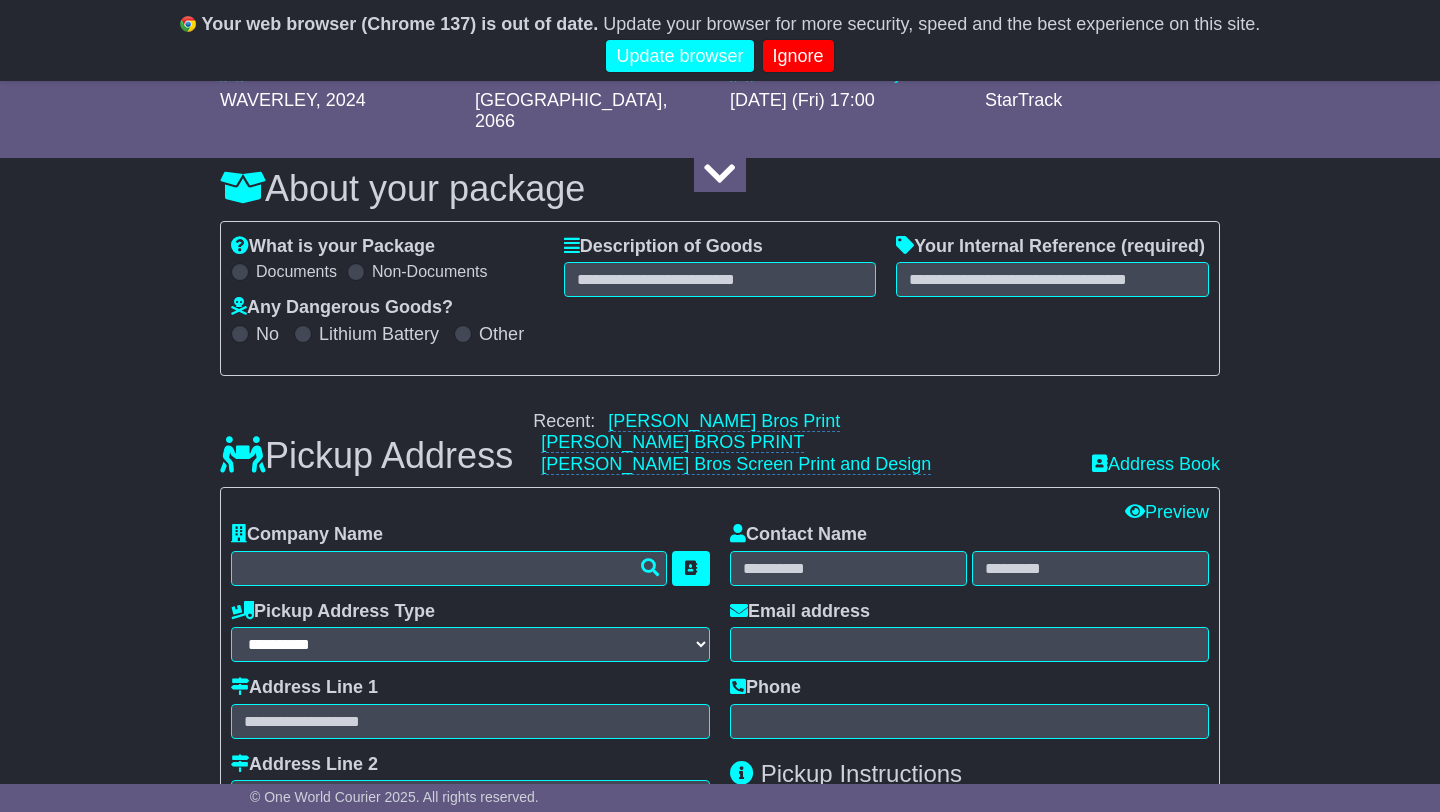 scroll, scrollTop: 266, scrollLeft: 0, axis: vertical 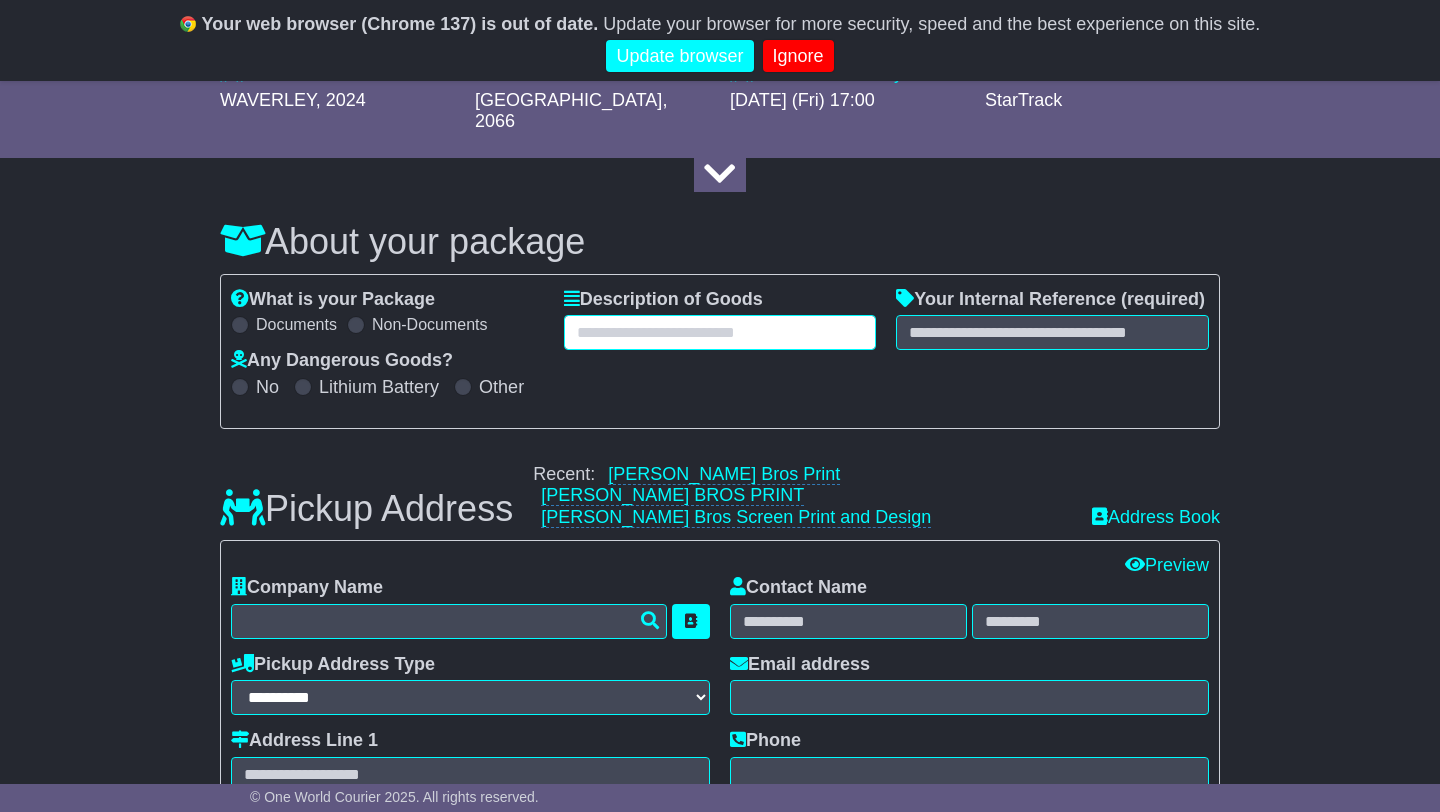 click at bounding box center [720, 332] 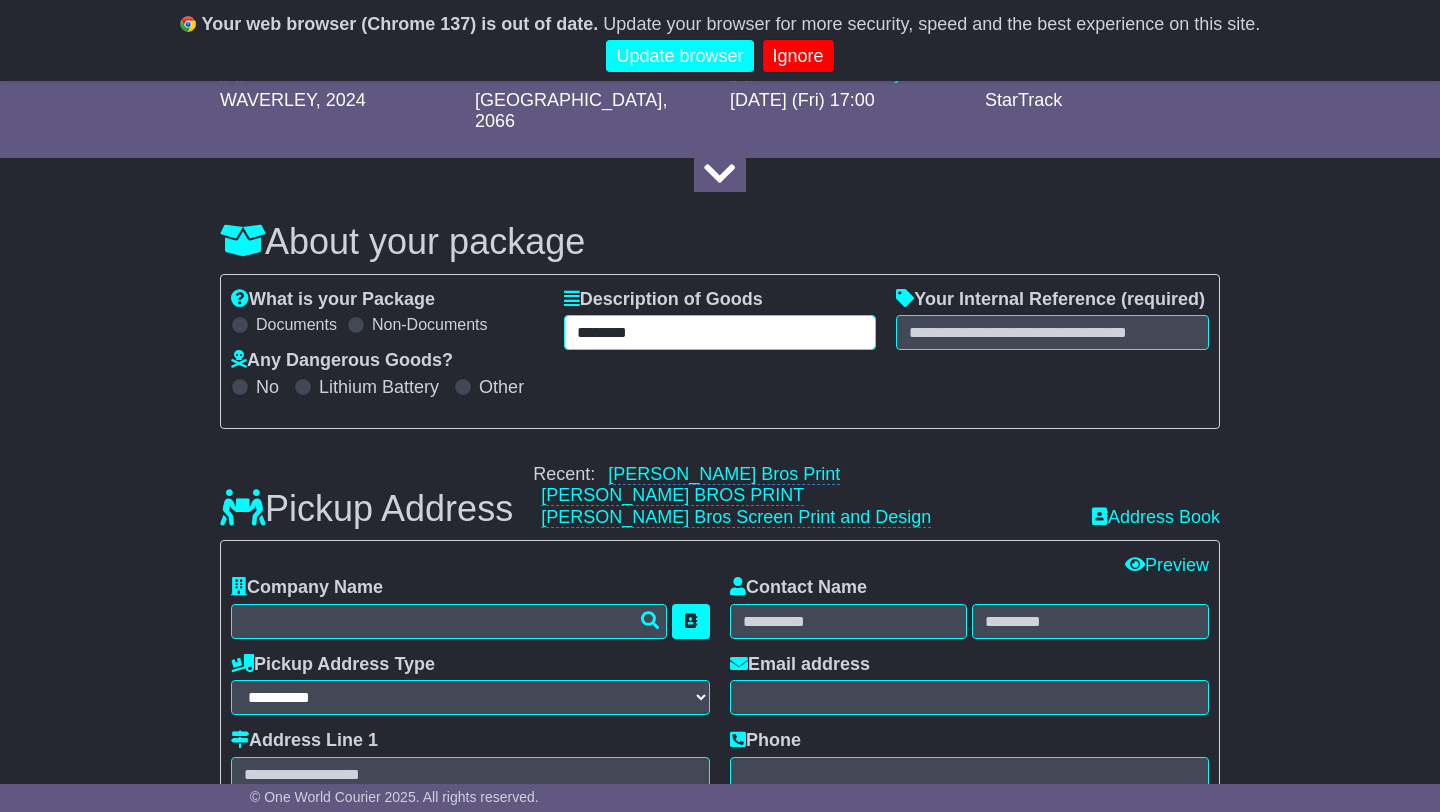 type on "********" 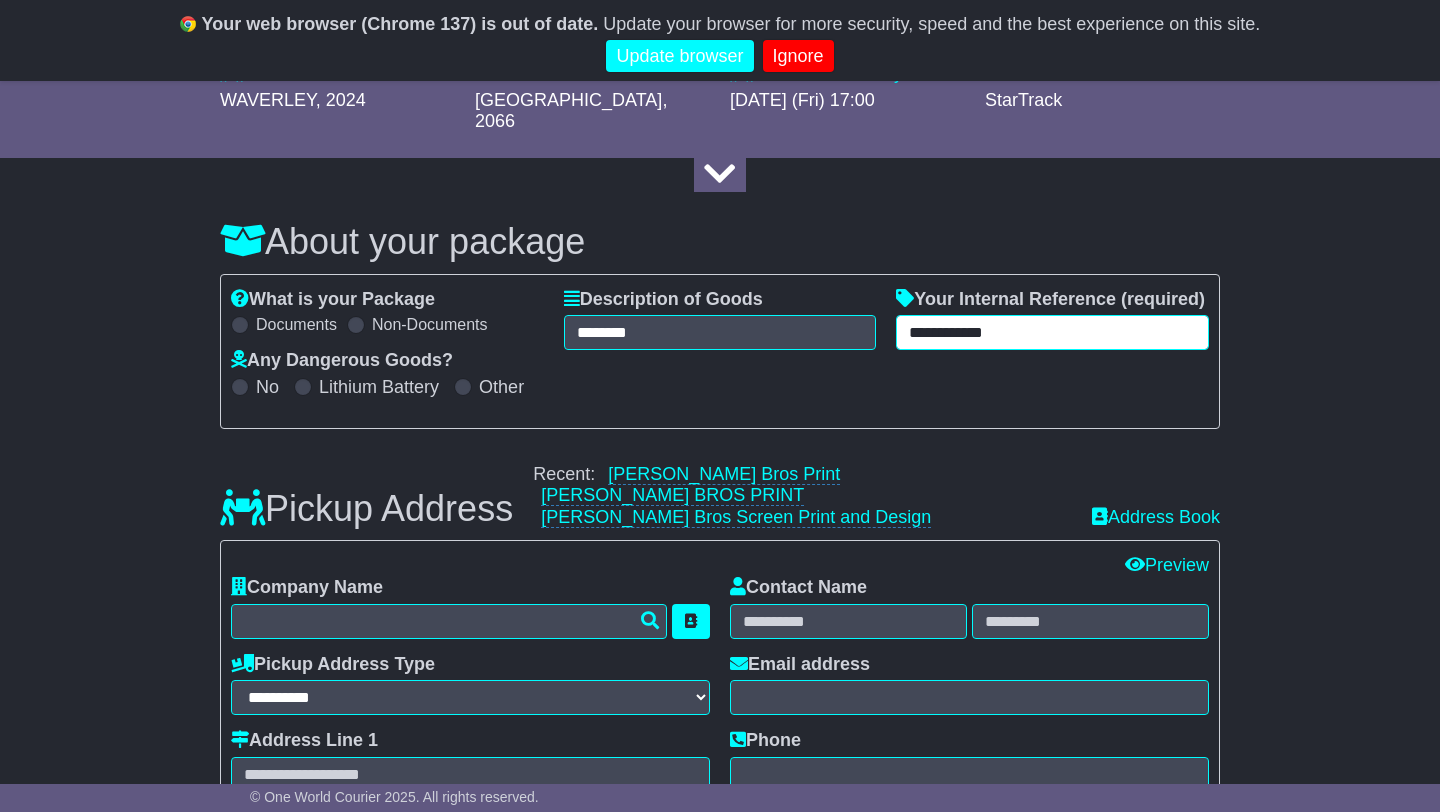 type on "**********" 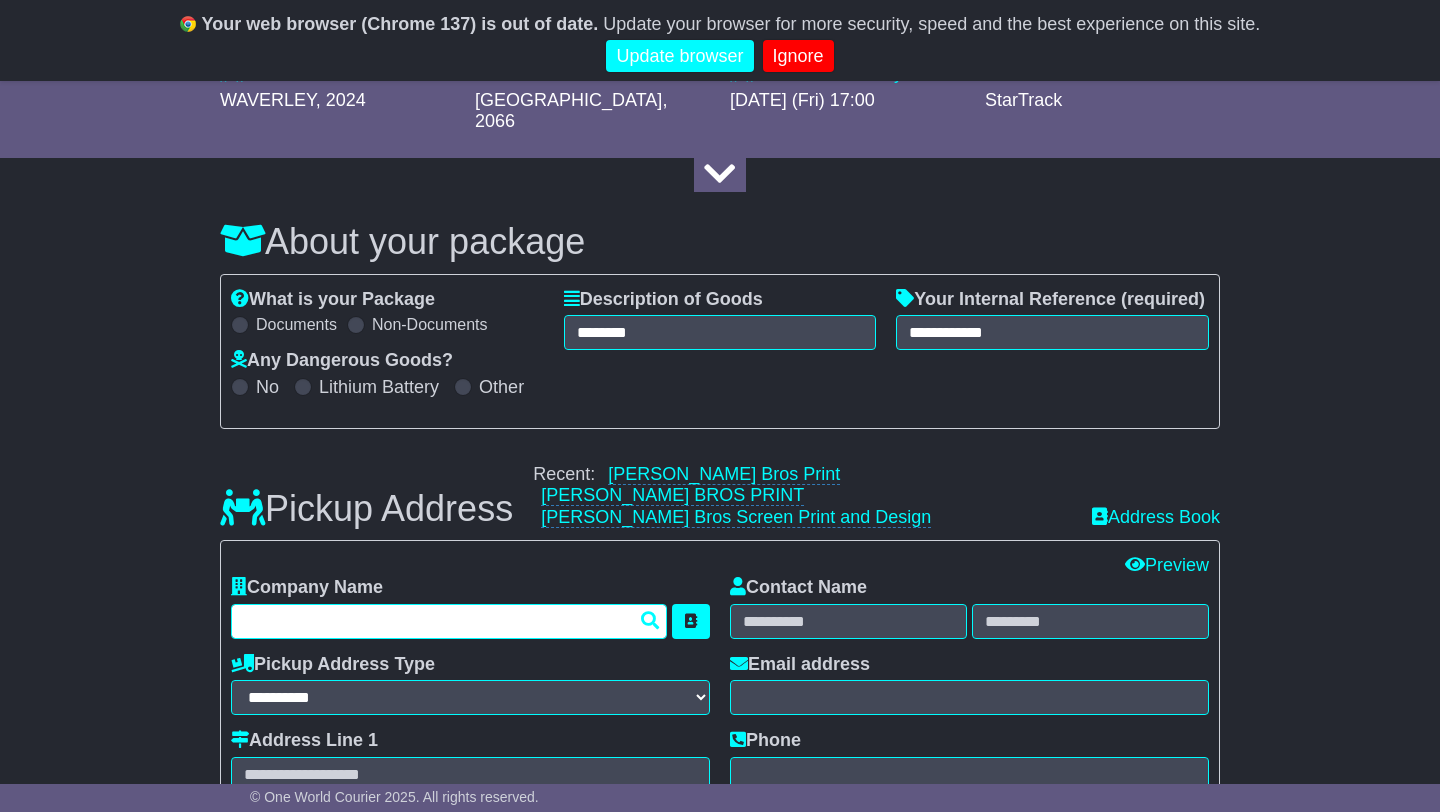 click at bounding box center [449, 621] 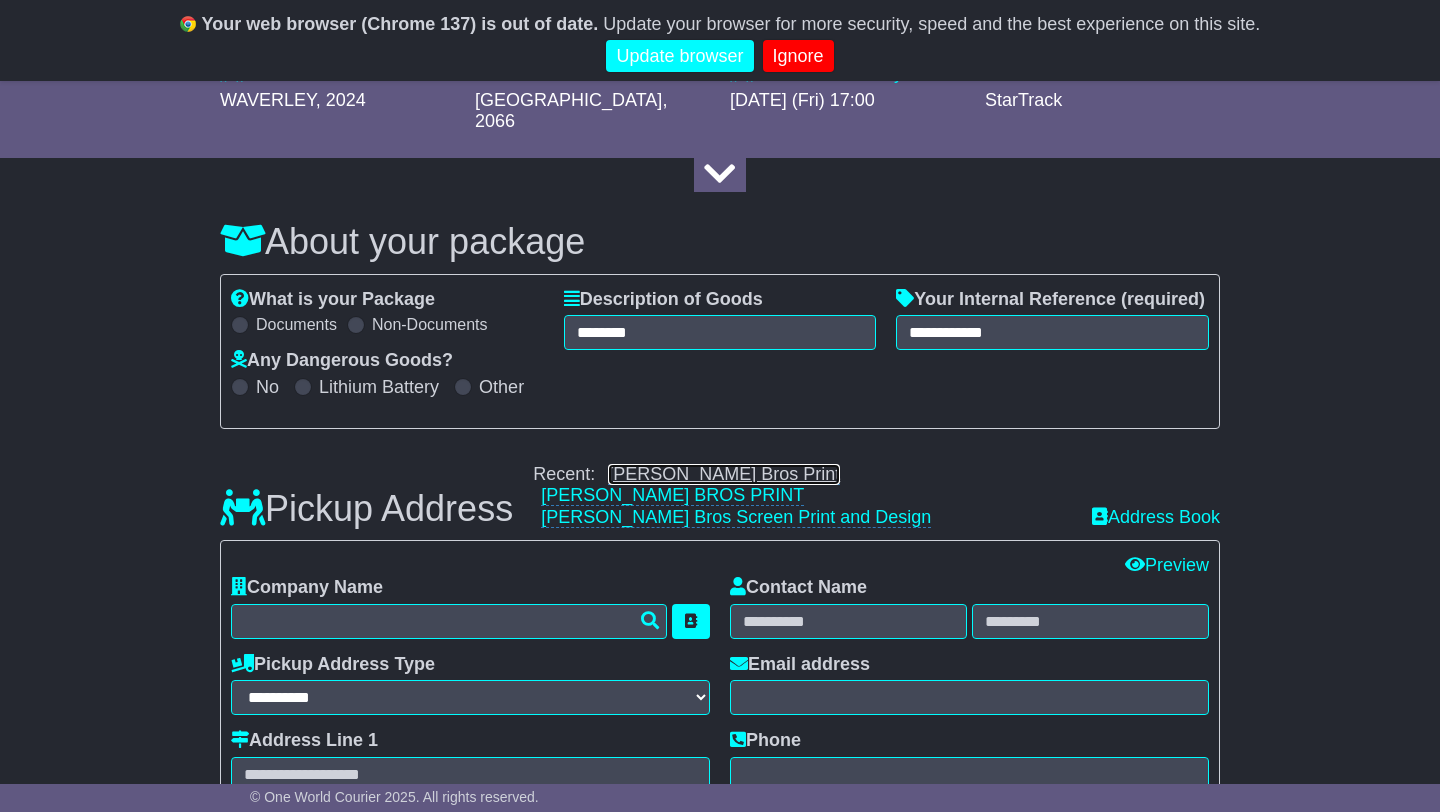 click on "[PERSON_NAME] Bros Print" at bounding box center (724, 474) 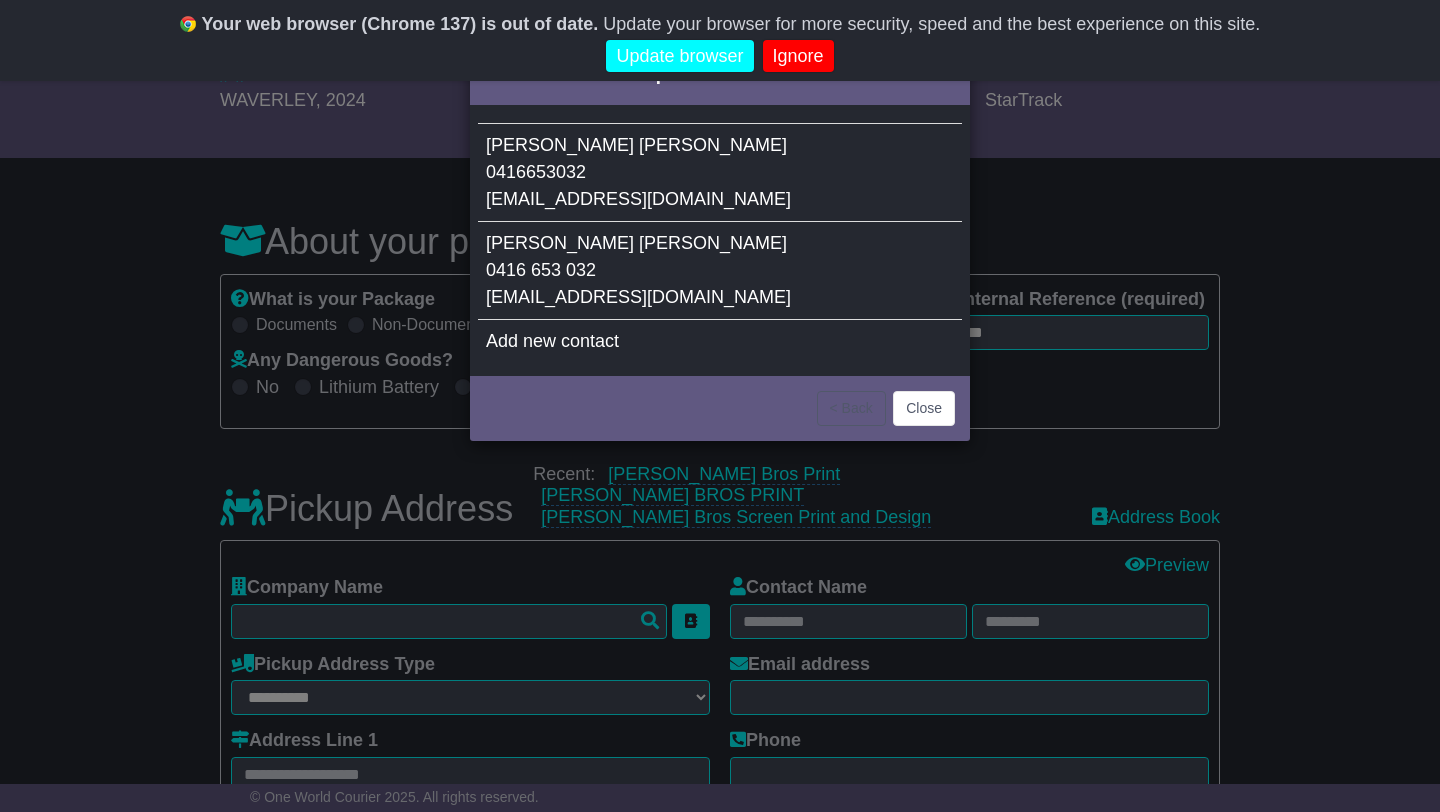 click on "0416653032" at bounding box center (536, 172) 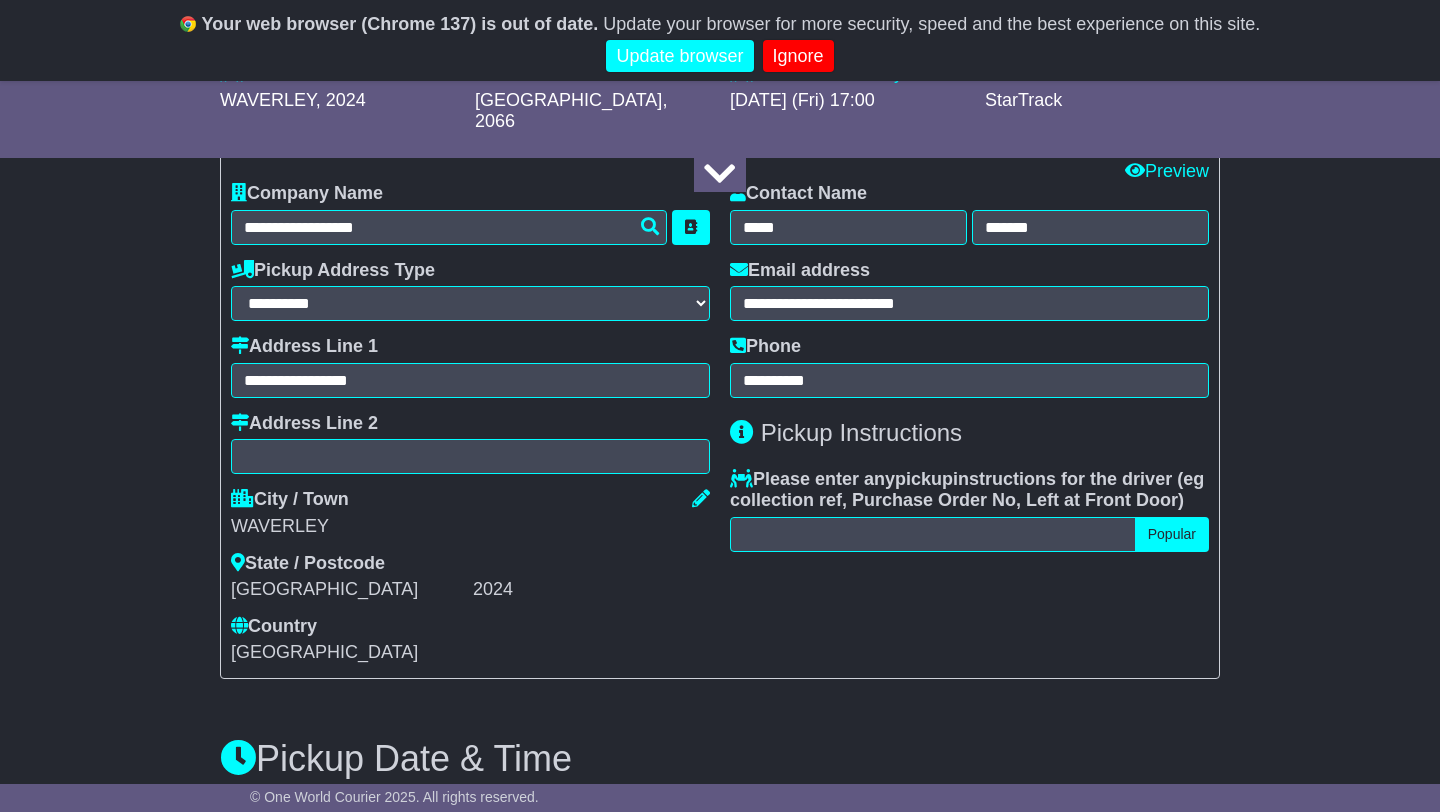scroll, scrollTop: 668, scrollLeft: 0, axis: vertical 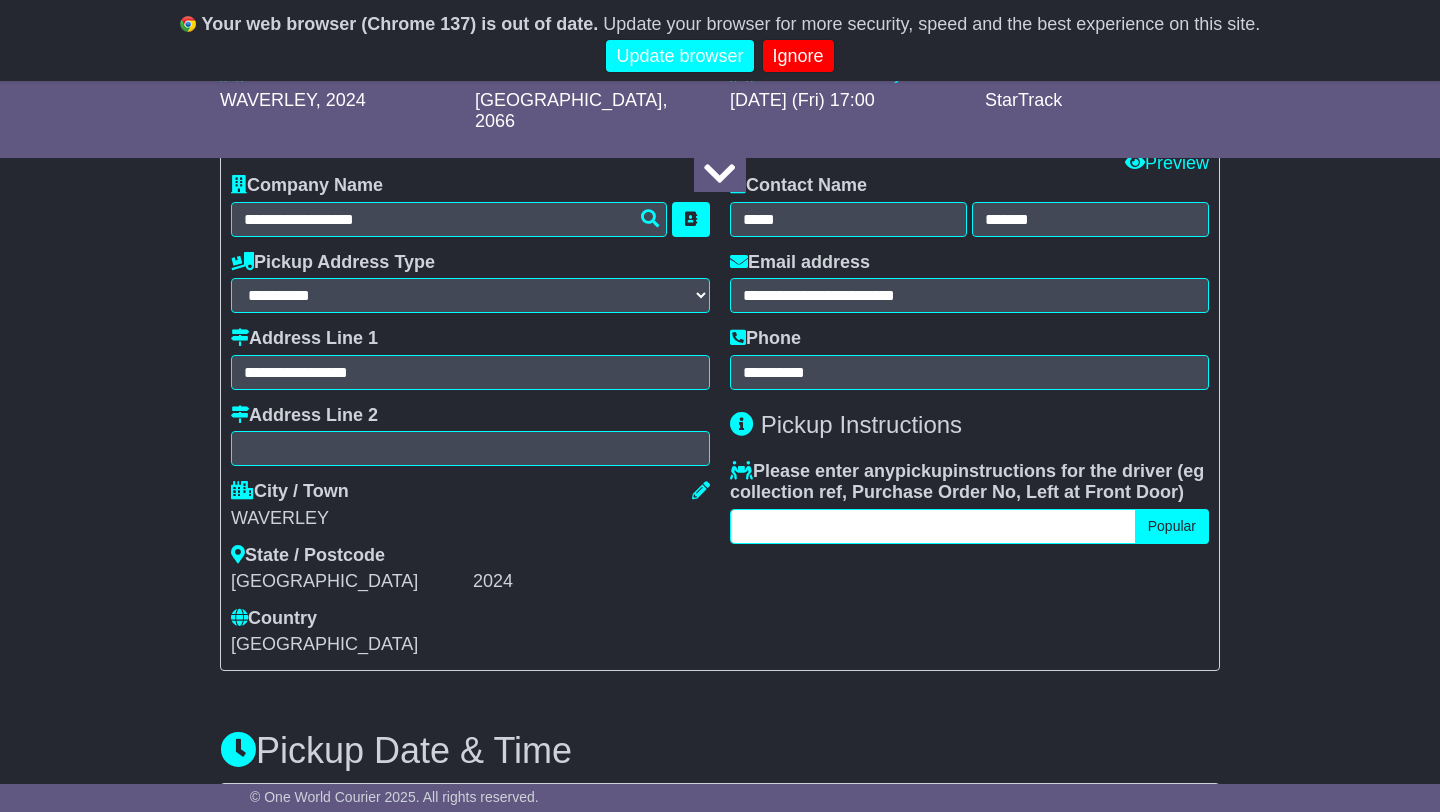 click at bounding box center (933, 526) 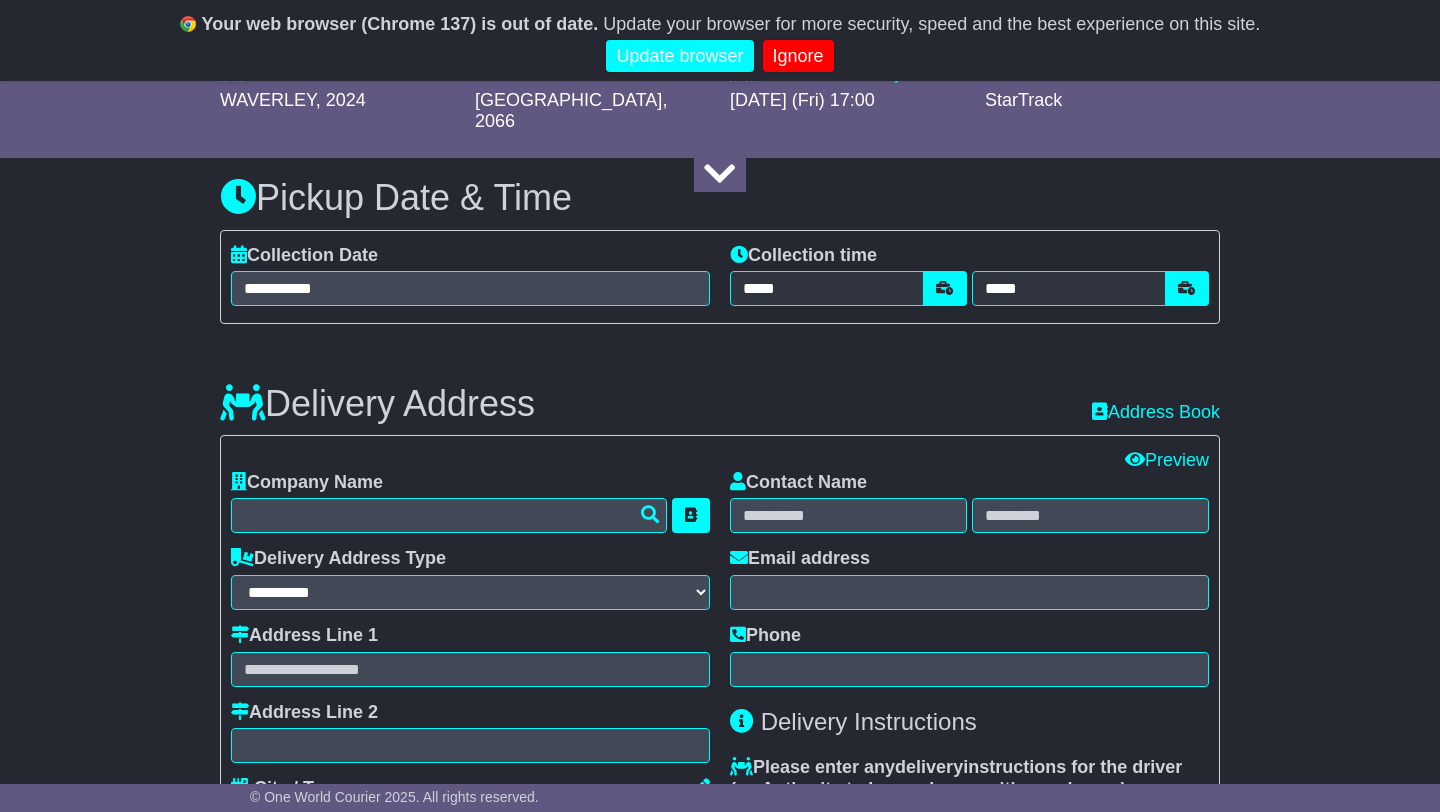 scroll, scrollTop: 1257, scrollLeft: 0, axis: vertical 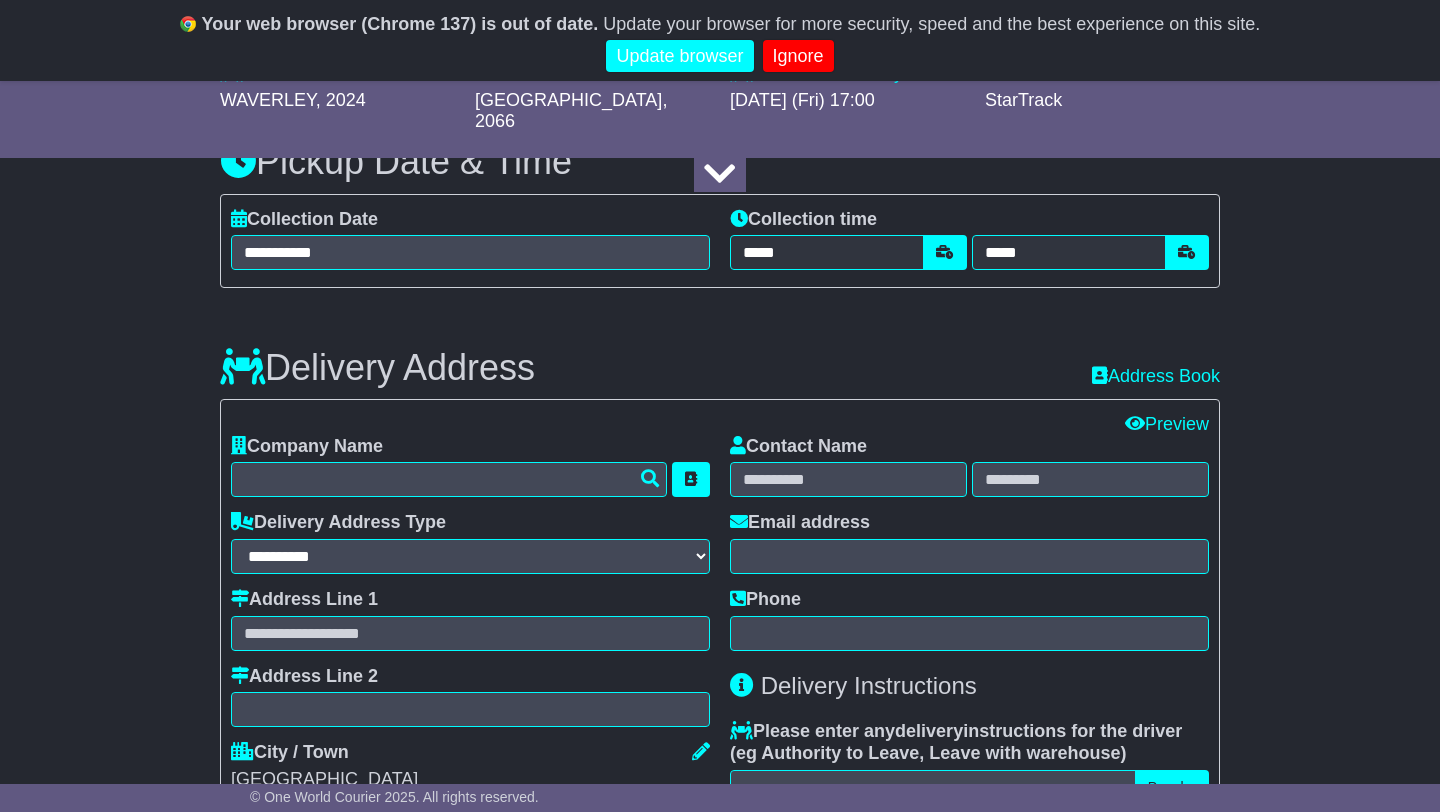 type on "**********" 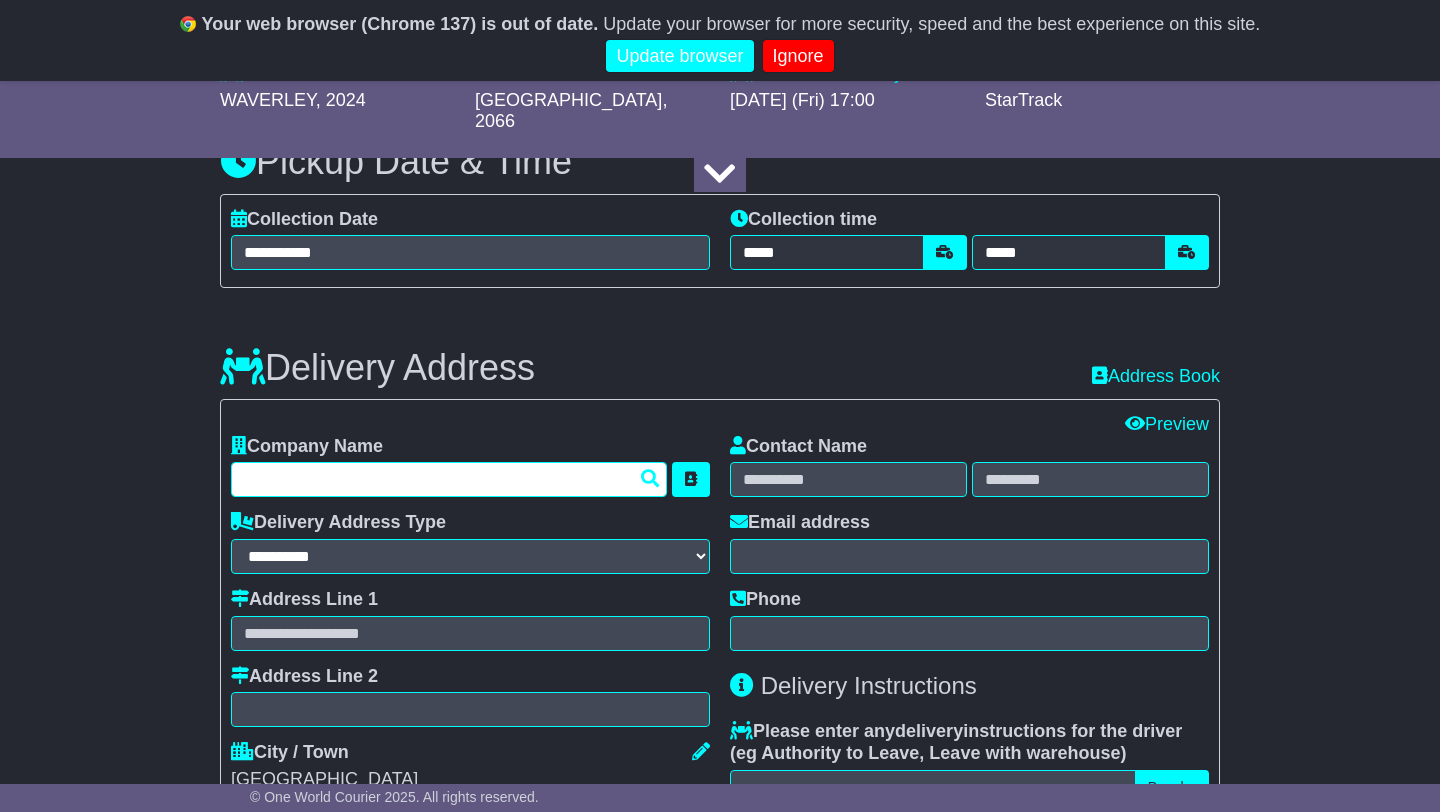 click at bounding box center [449, 479] 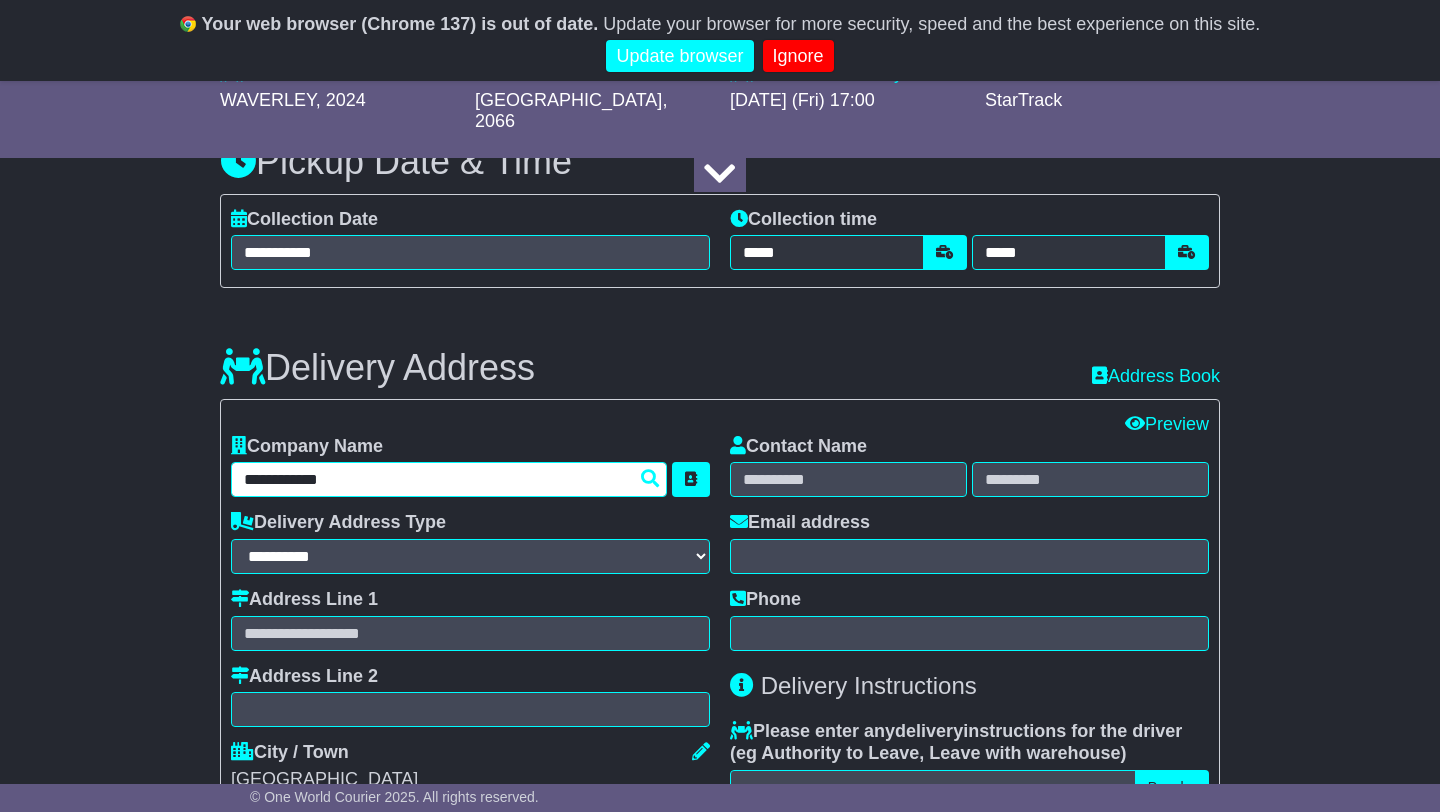 type on "**********" 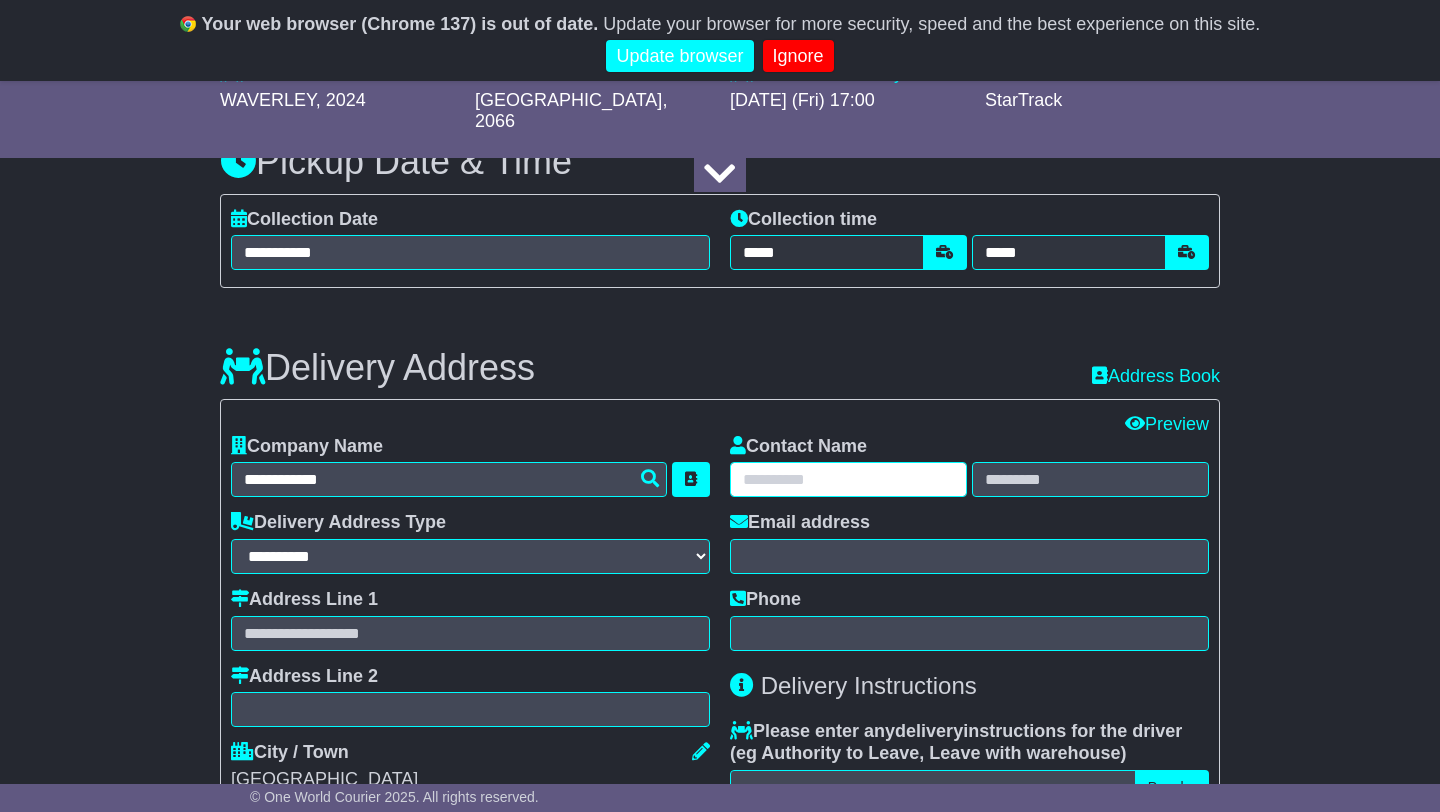 click at bounding box center (848, 479) 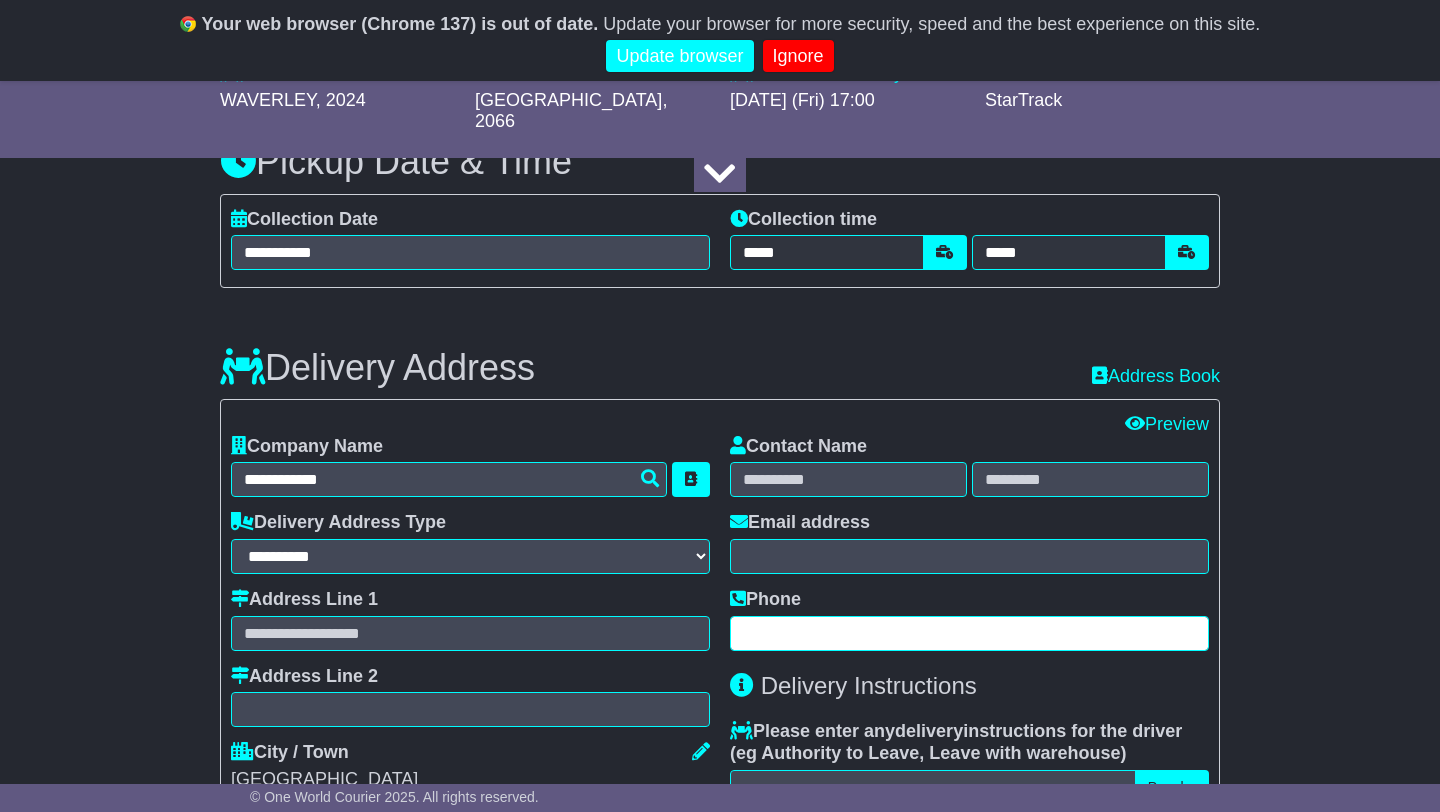 click at bounding box center (969, 633) 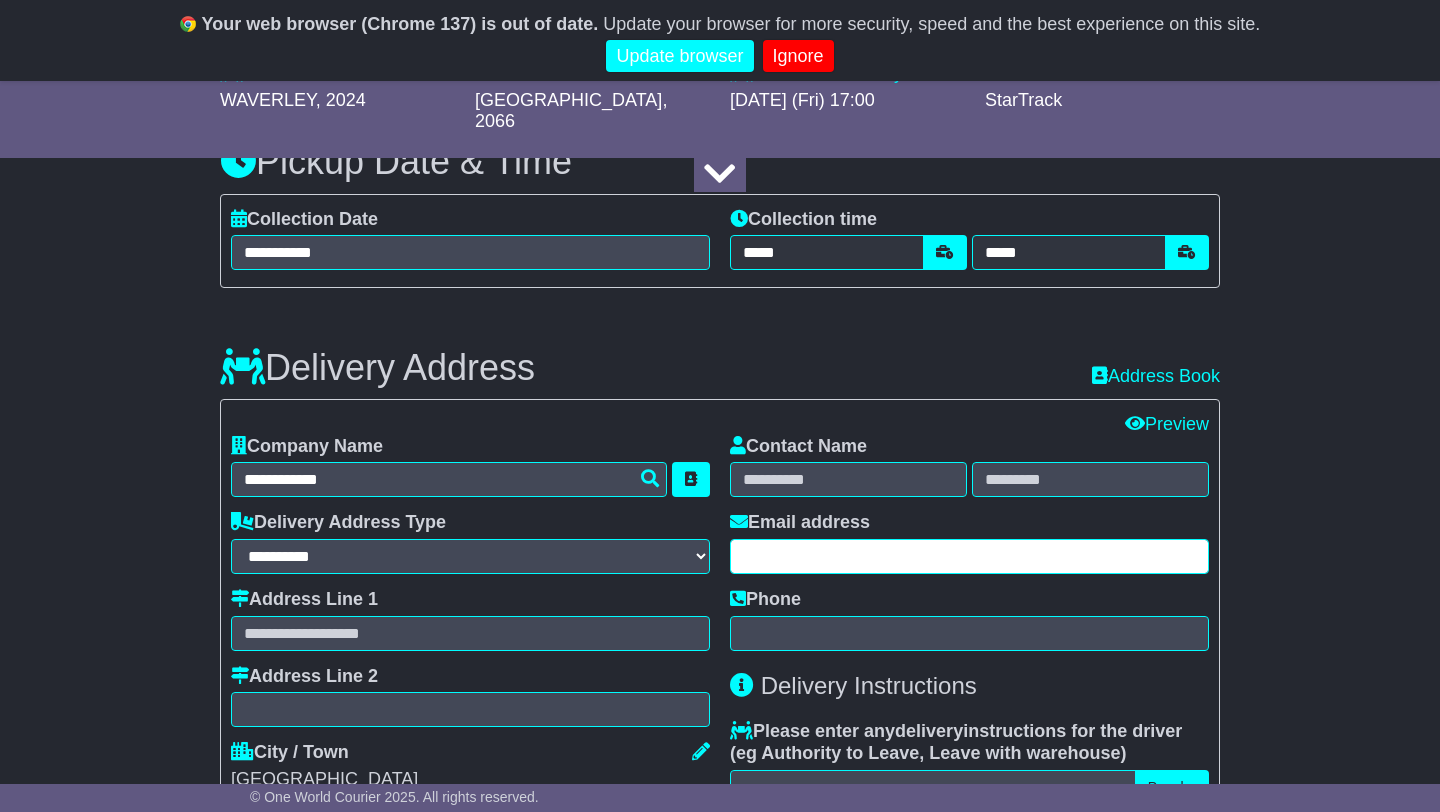 click at bounding box center (969, 556) 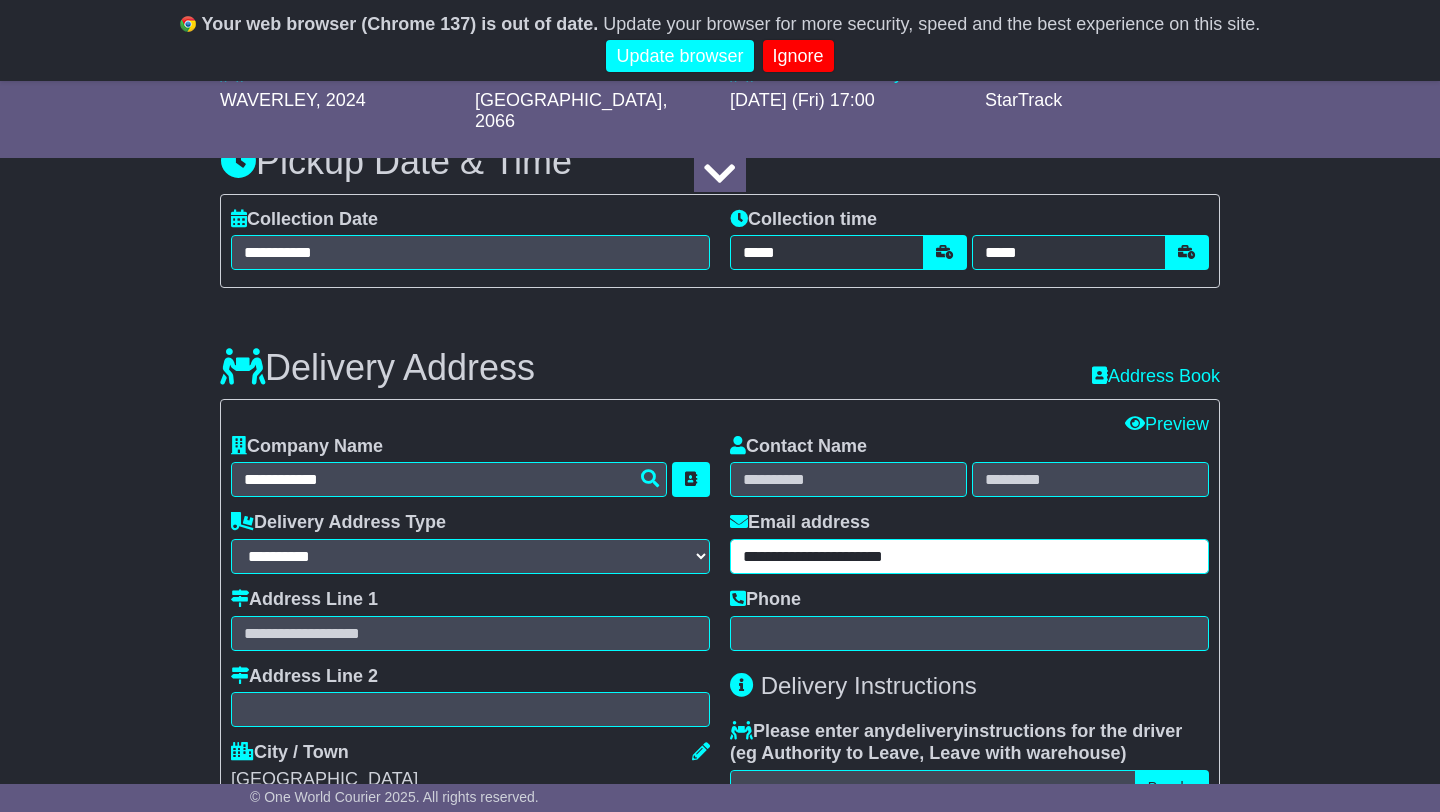 type on "**********" 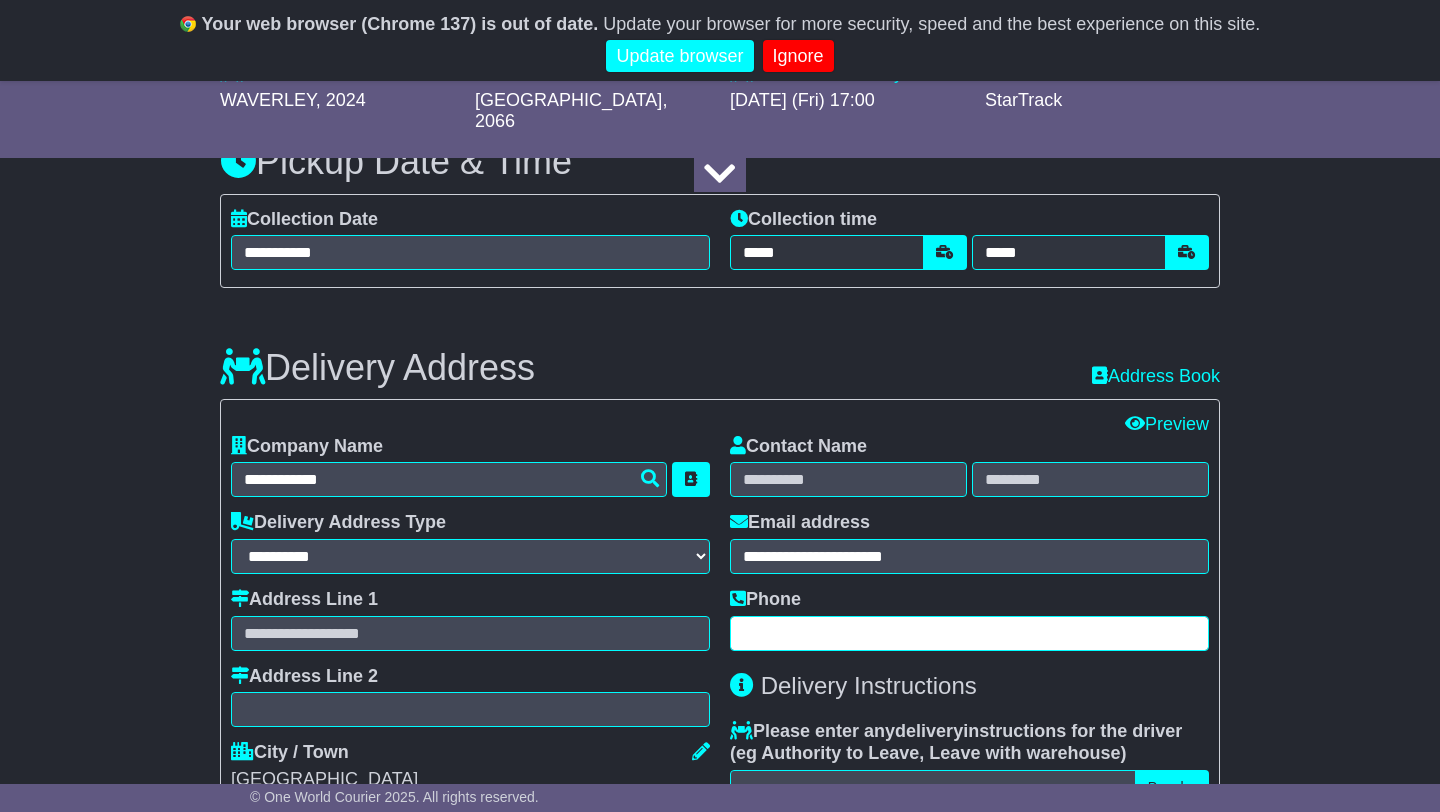 click on "Phone" at bounding box center (969, 620) 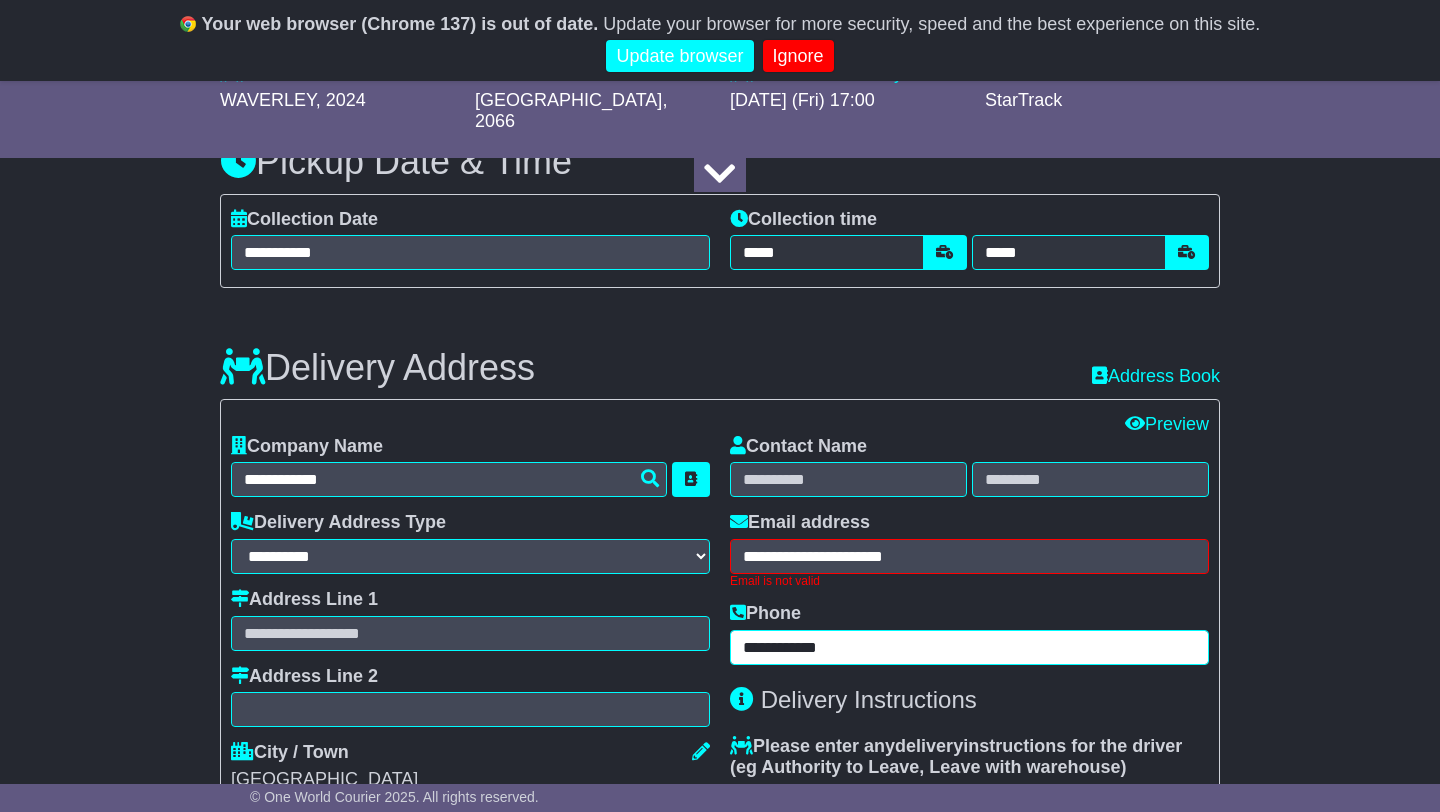 type on "**********" 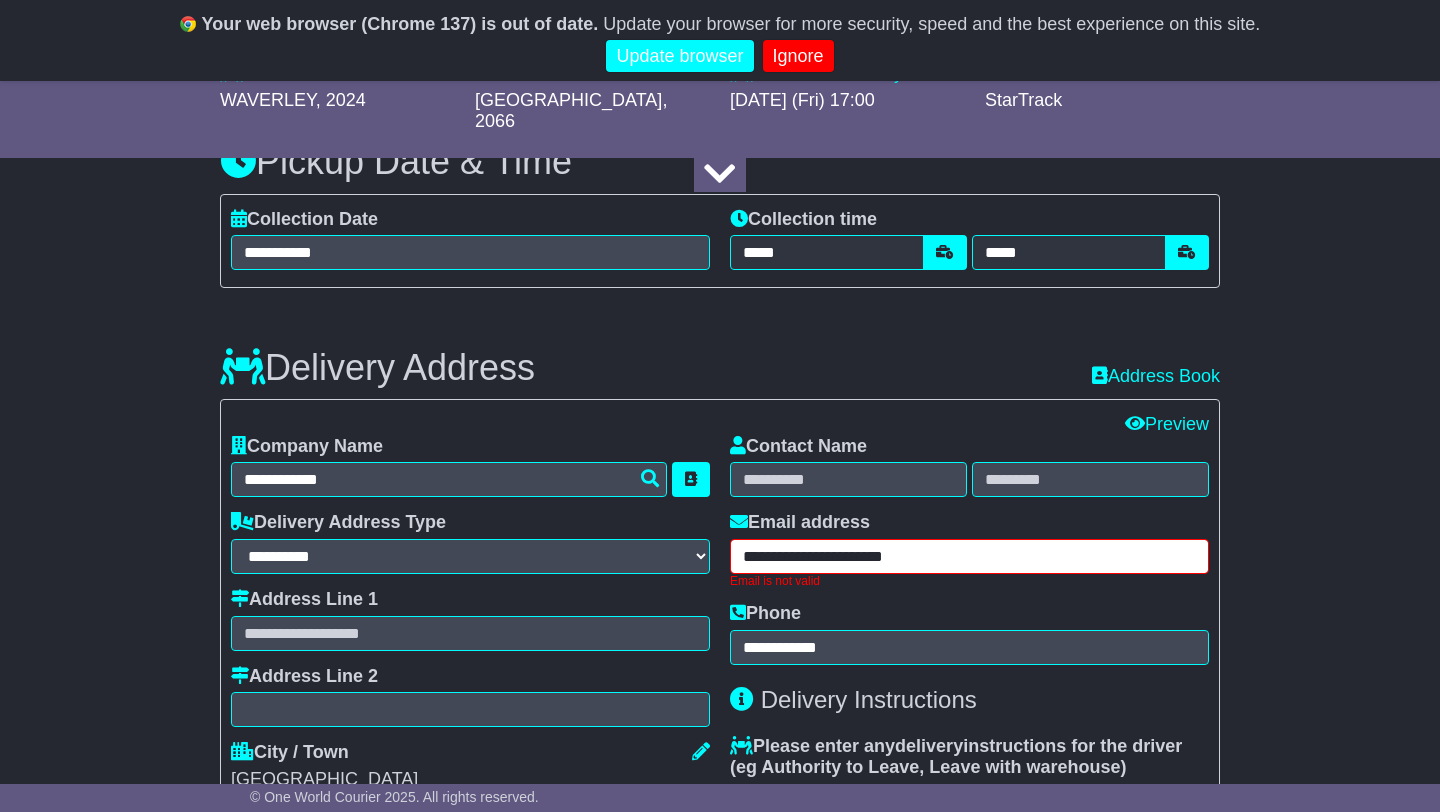 click on "**********" at bounding box center (969, 556) 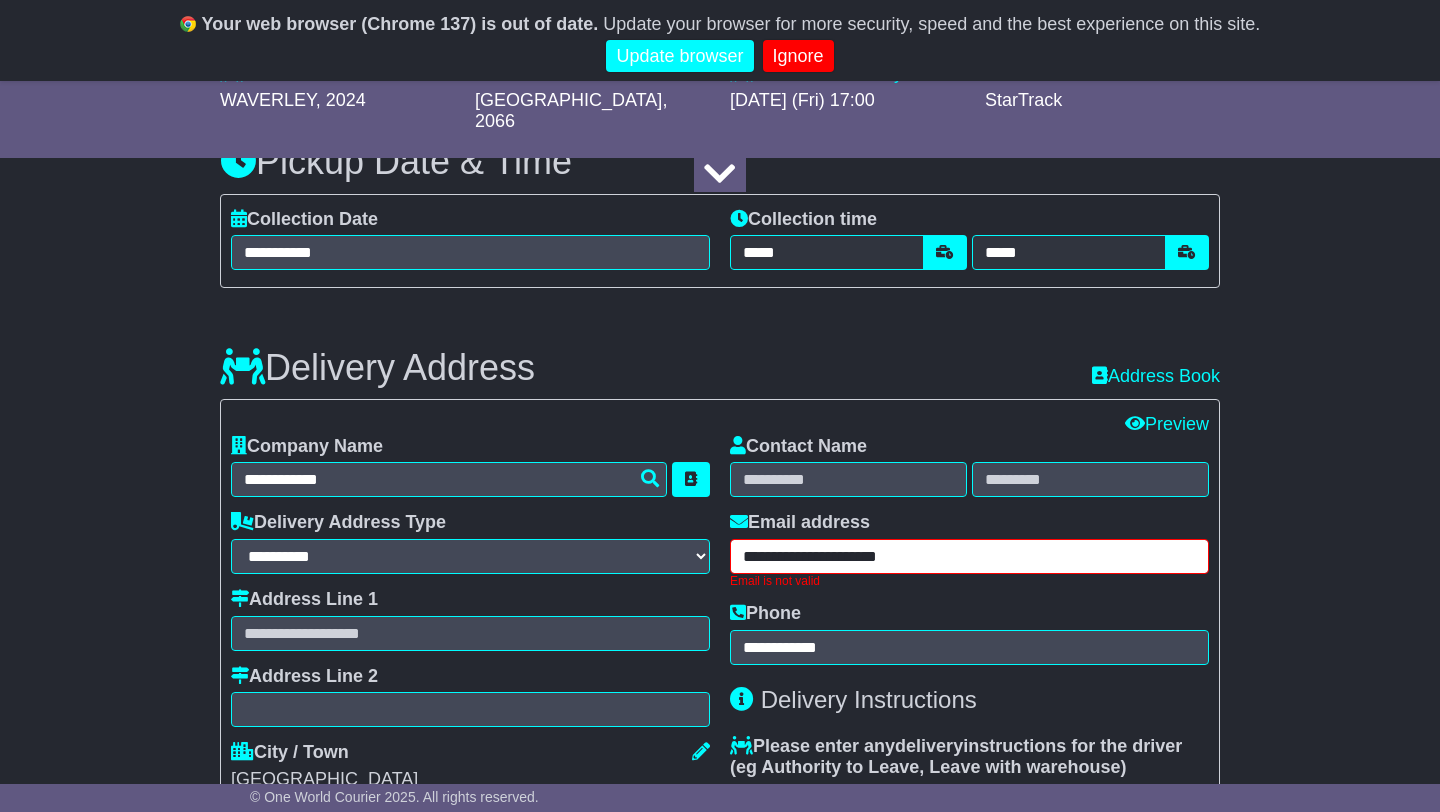 type on "**********" 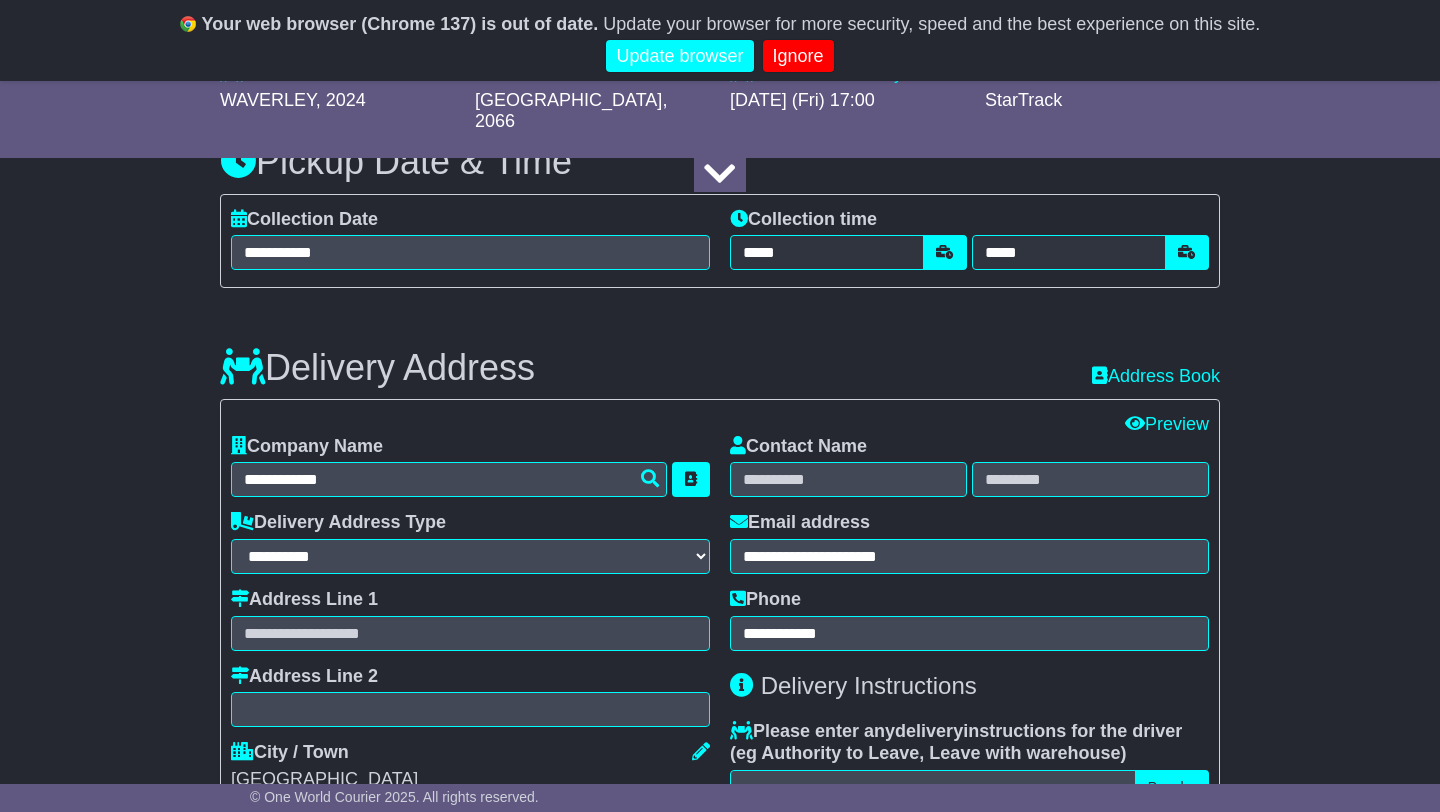 click on "**********" at bounding box center [969, 543] 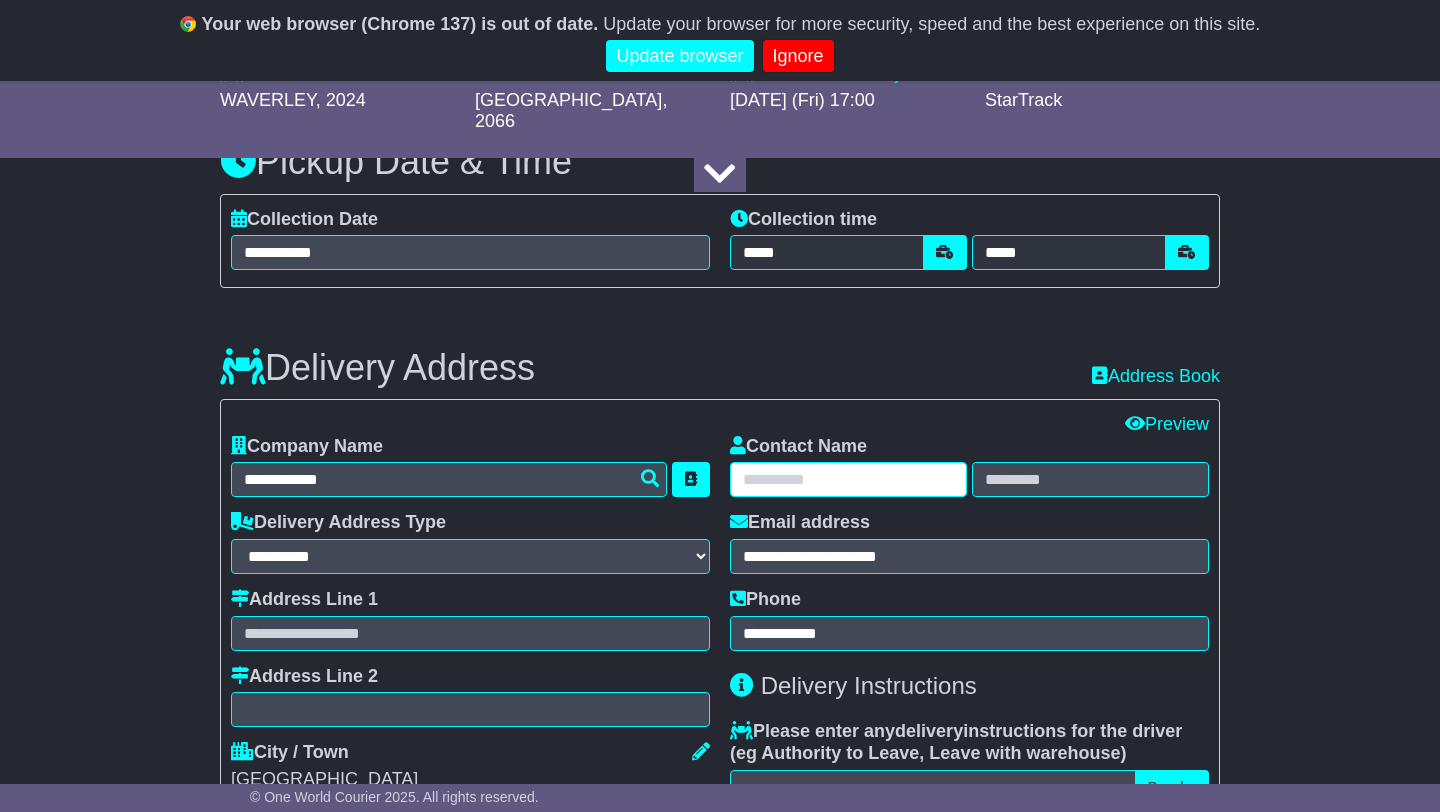 click at bounding box center (848, 479) 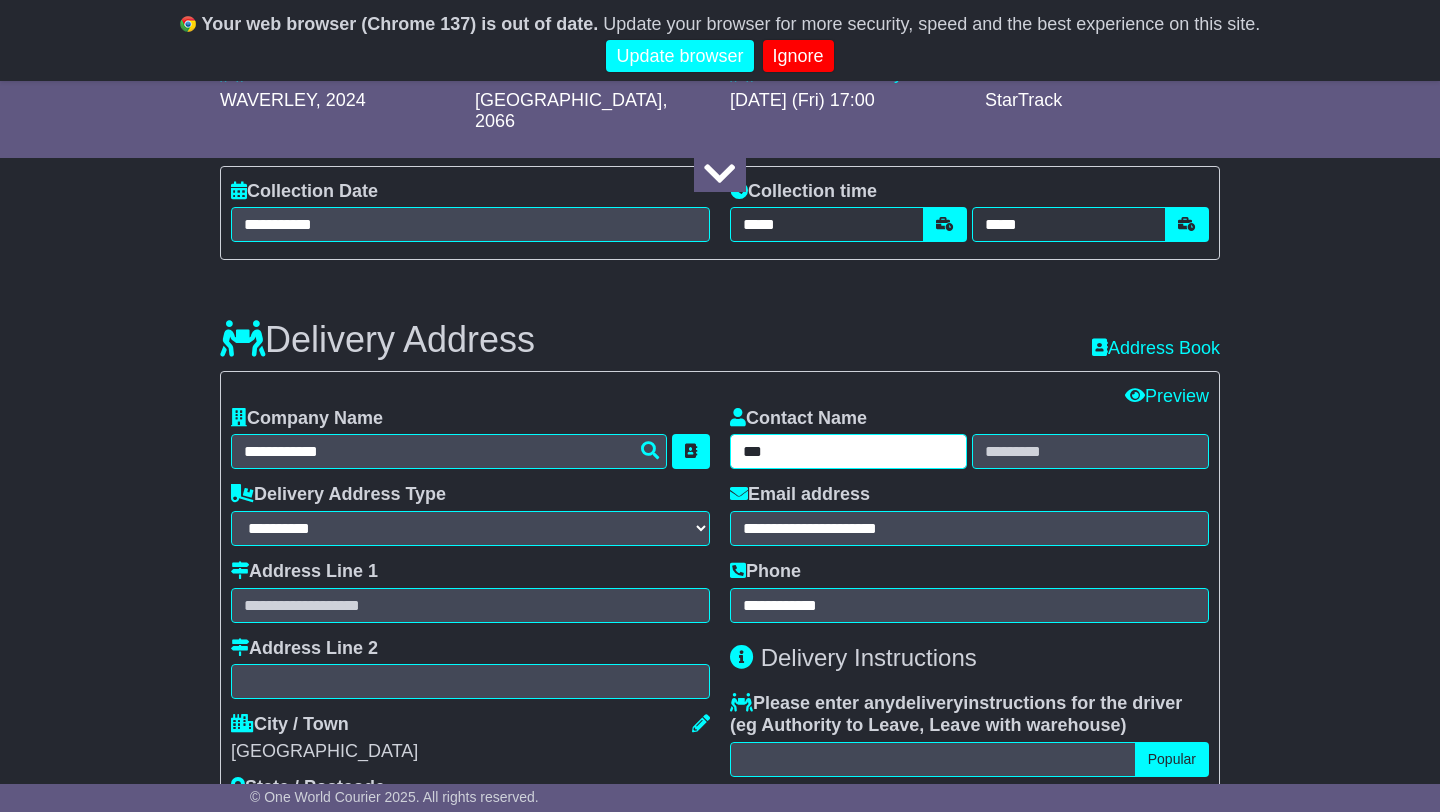 scroll, scrollTop: 1326, scrollLeft: 0, axis: vertical 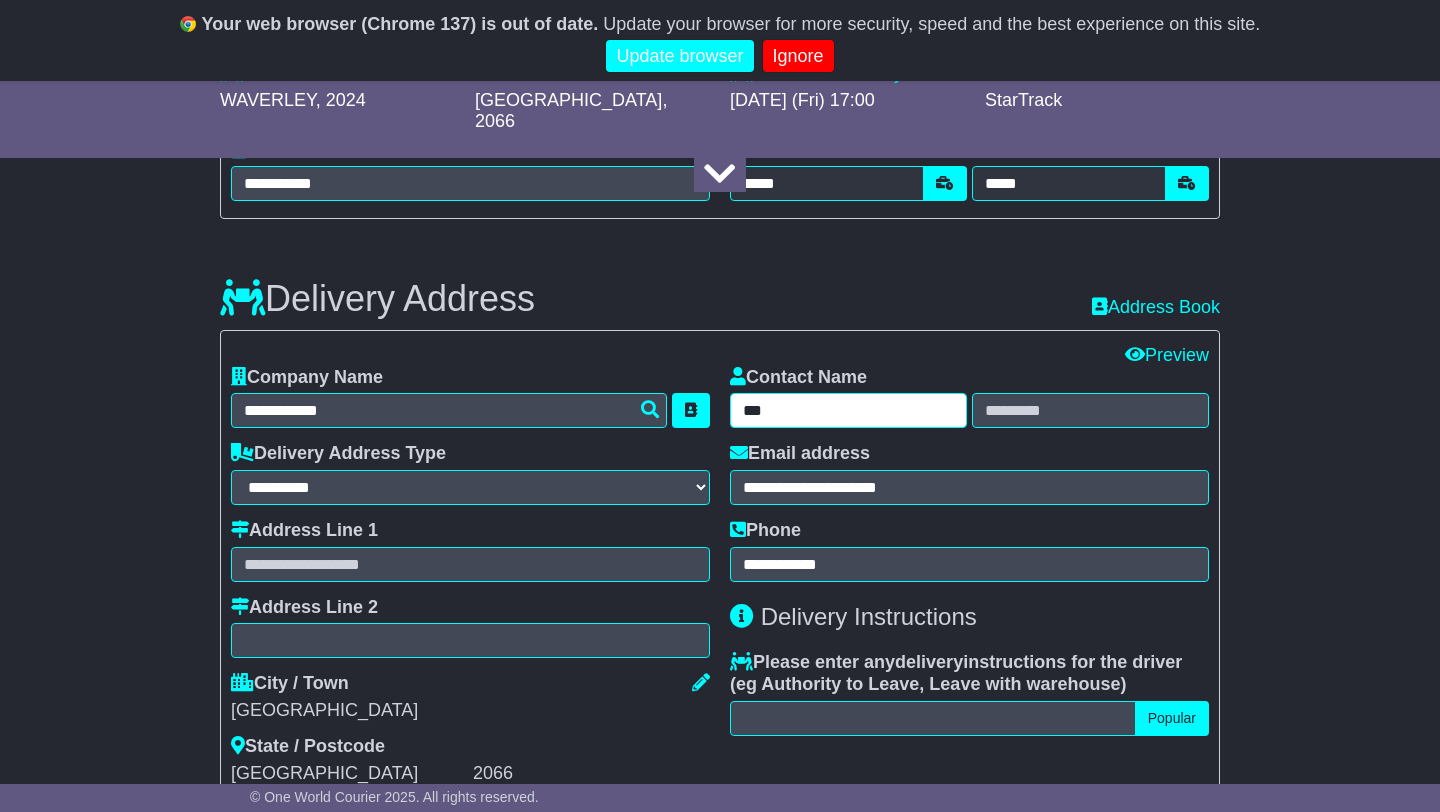 type on "***" 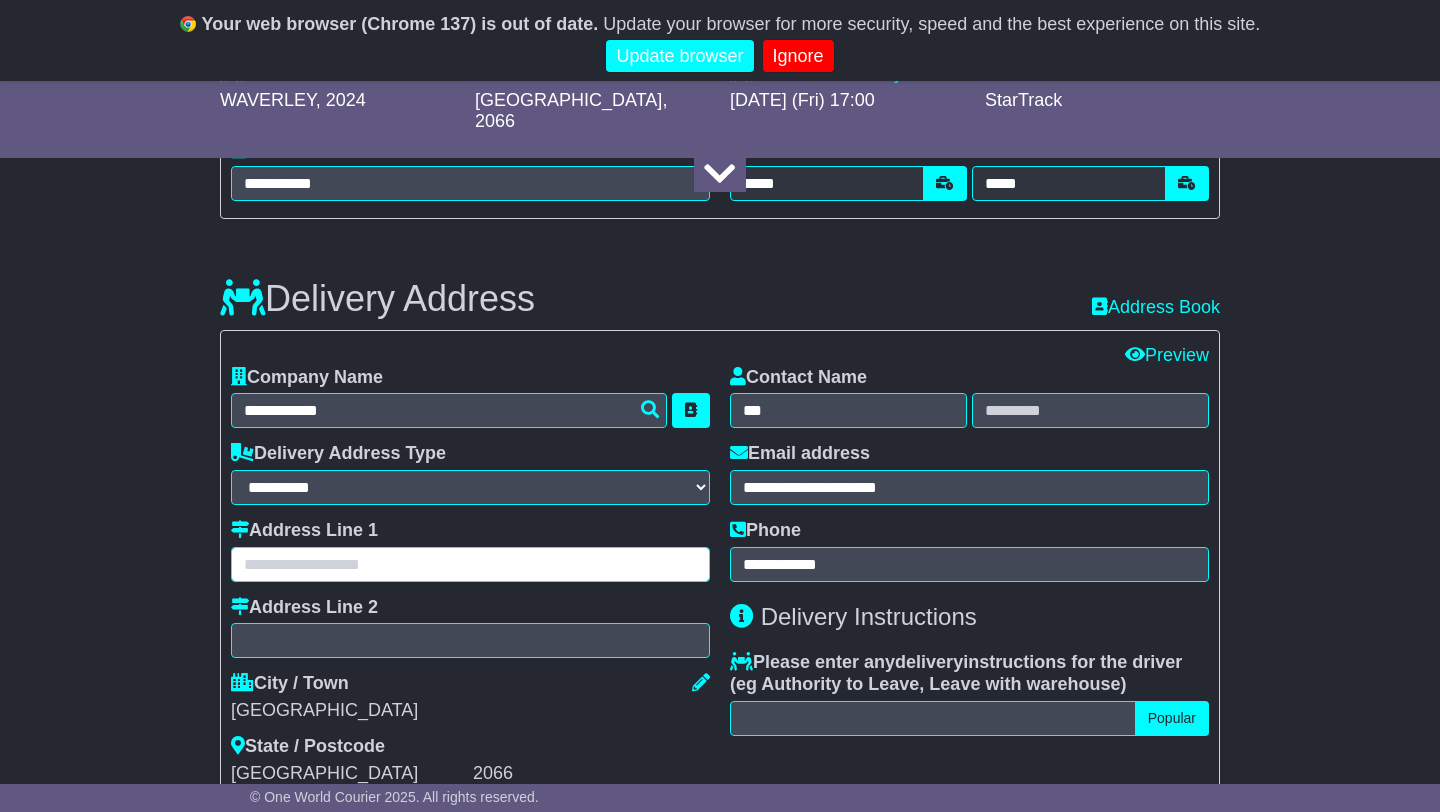 click at bounding box center [470, 564] 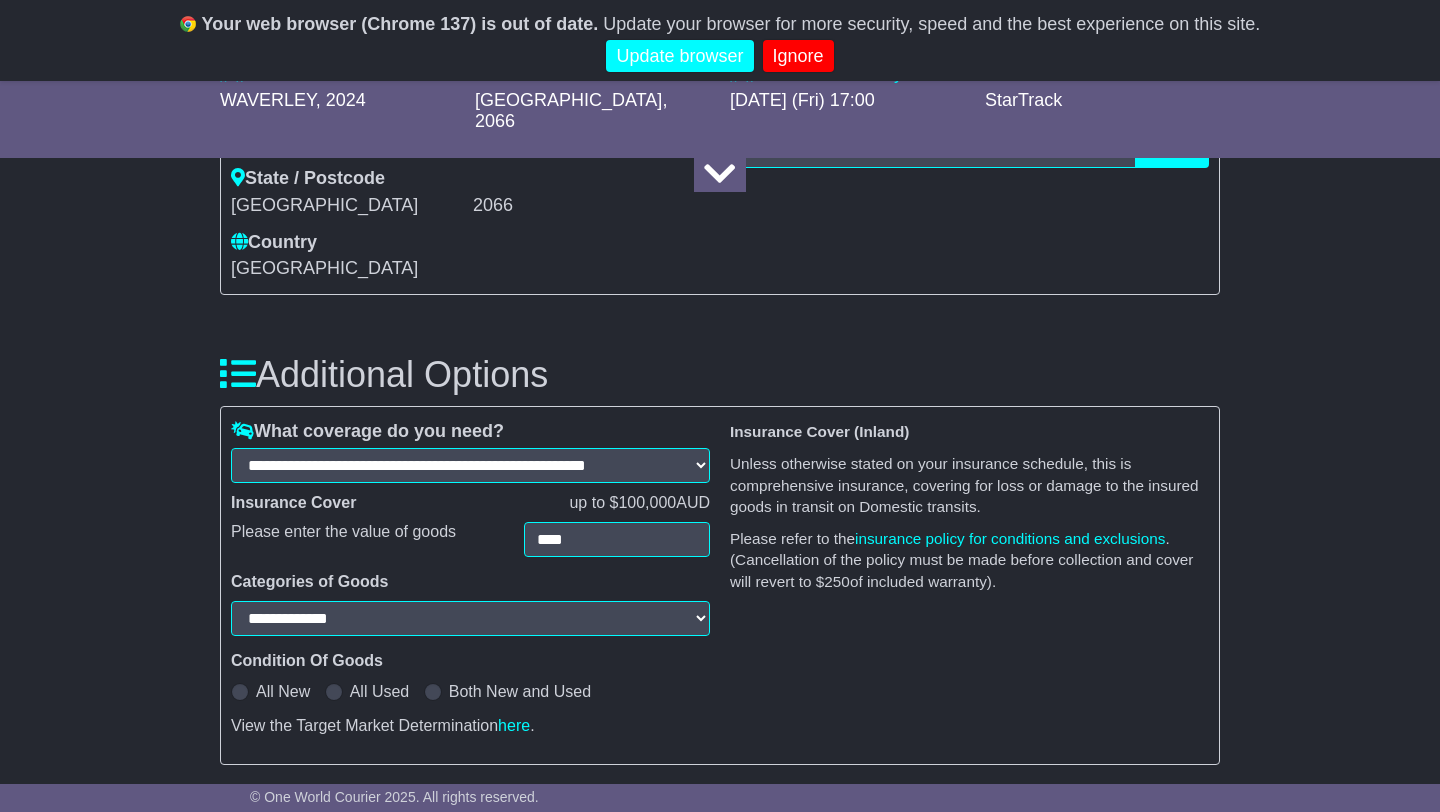scroll, scrollTop: 1902, scrollLeft: 0, axis: vertical 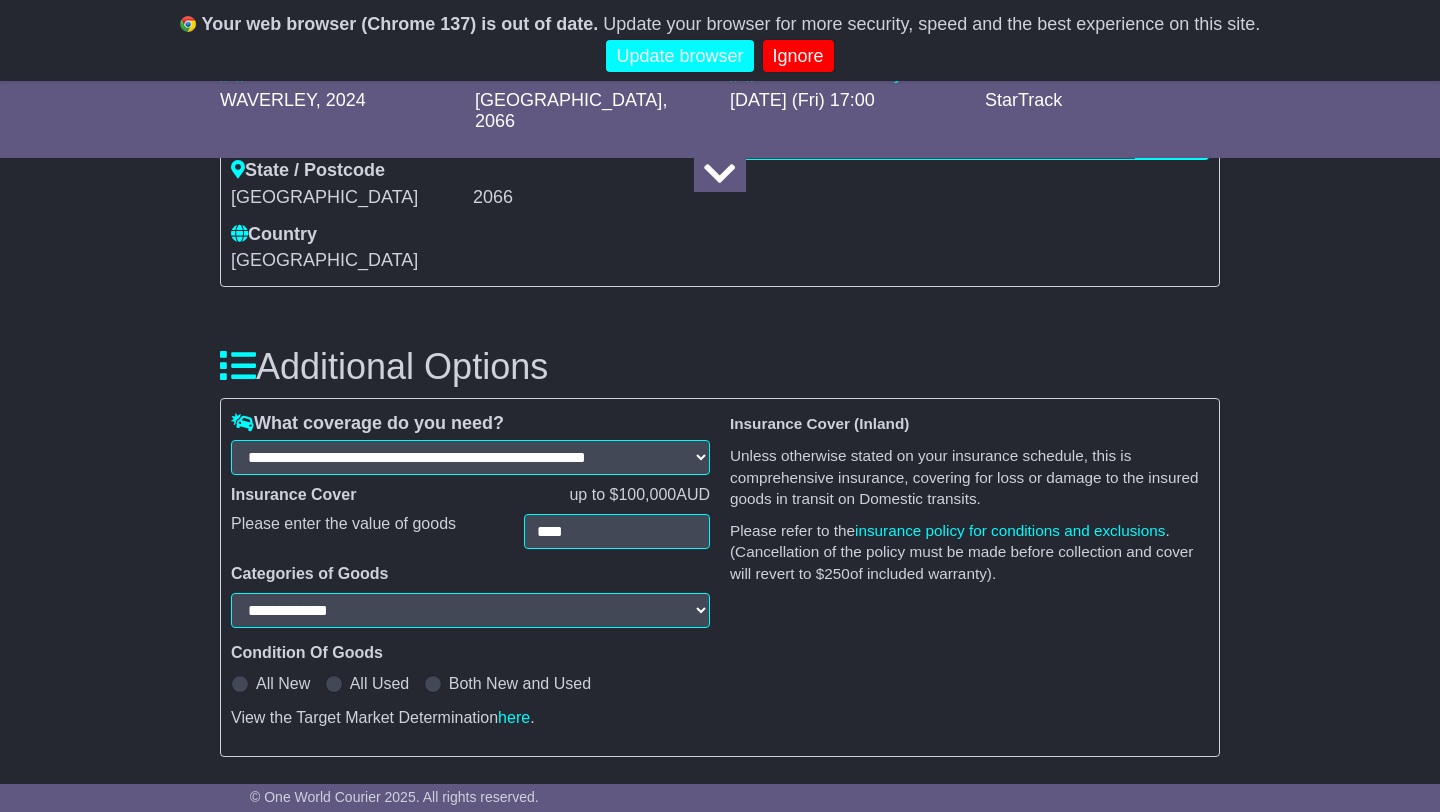 type on "**********" 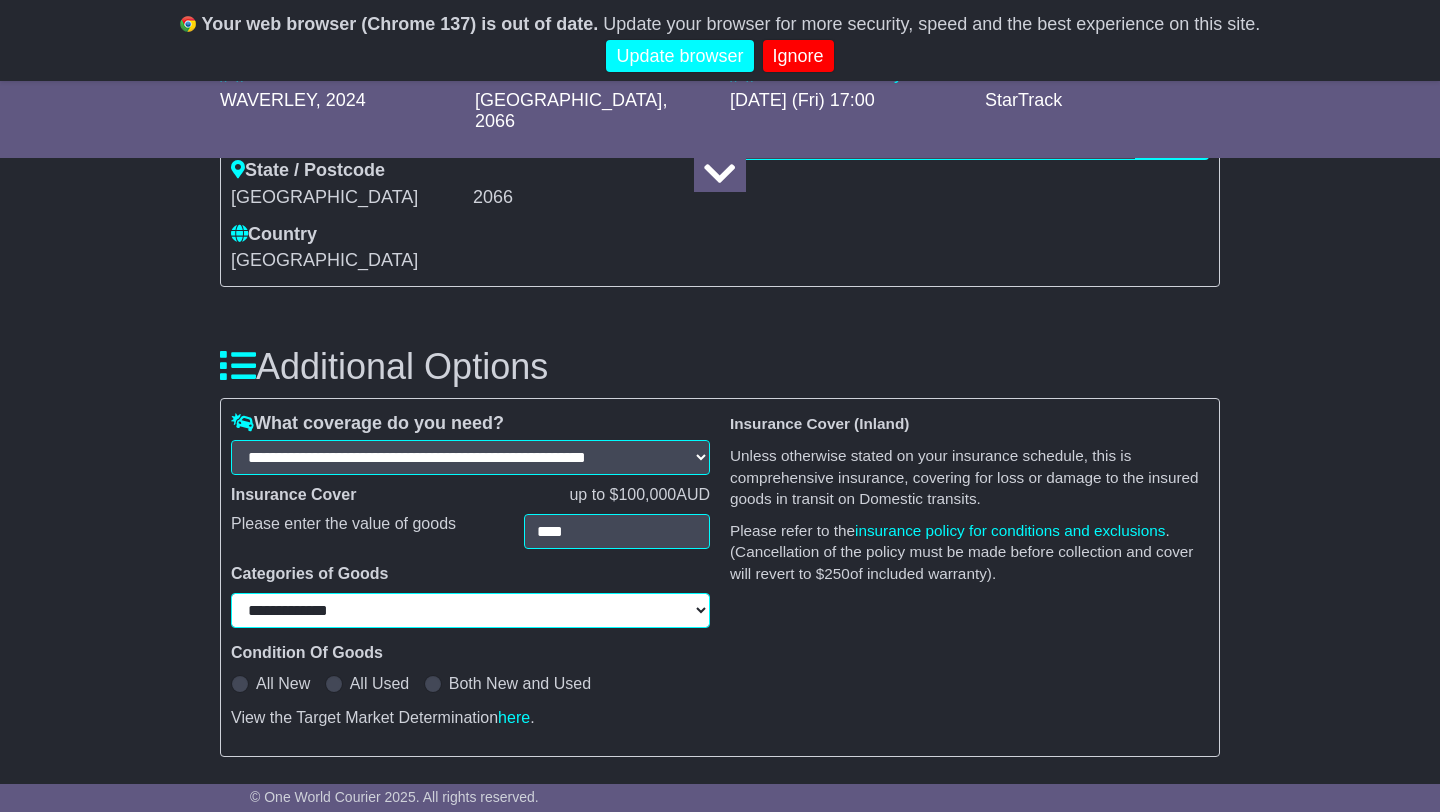 click on "**********" at bounding box center (470, 610) 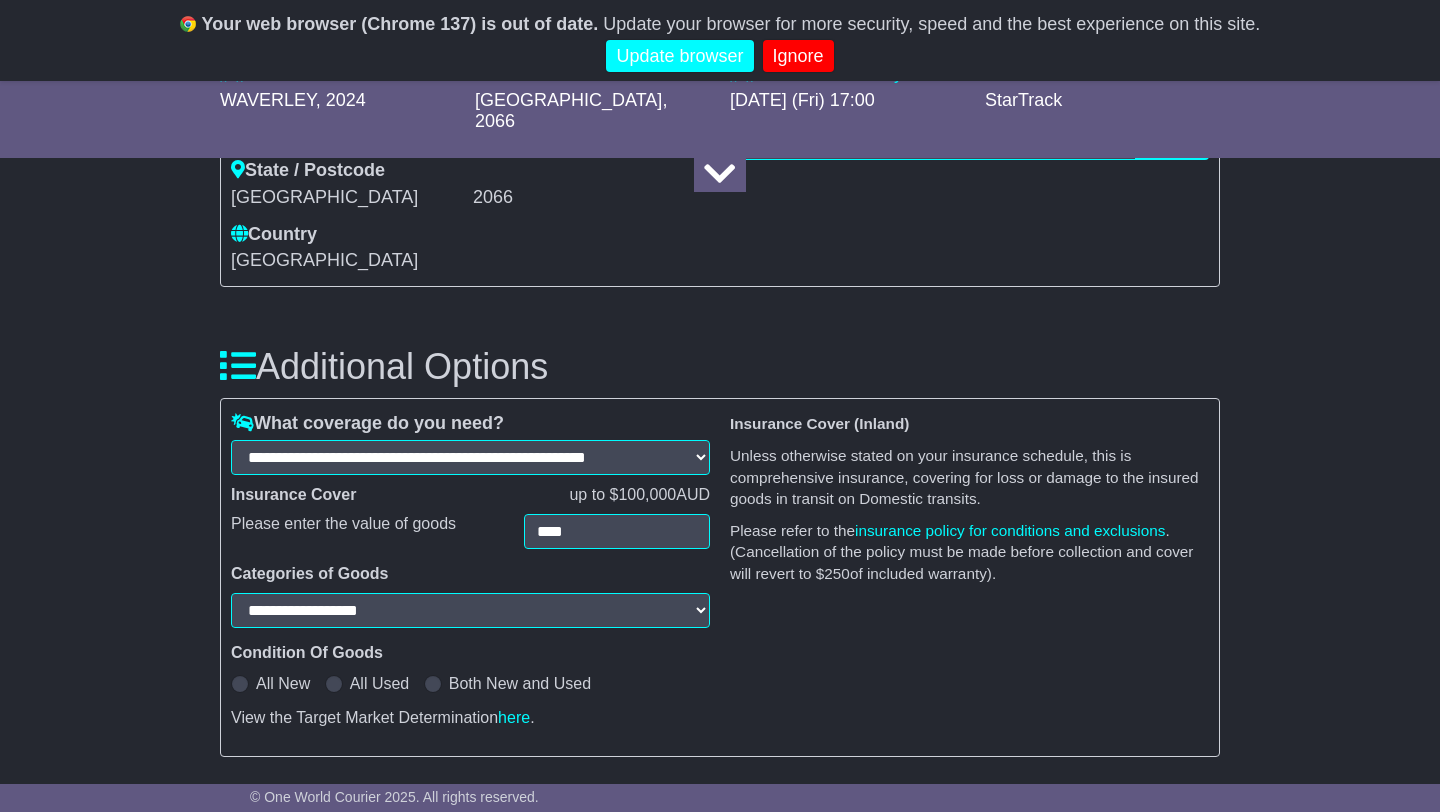 select on "**********" 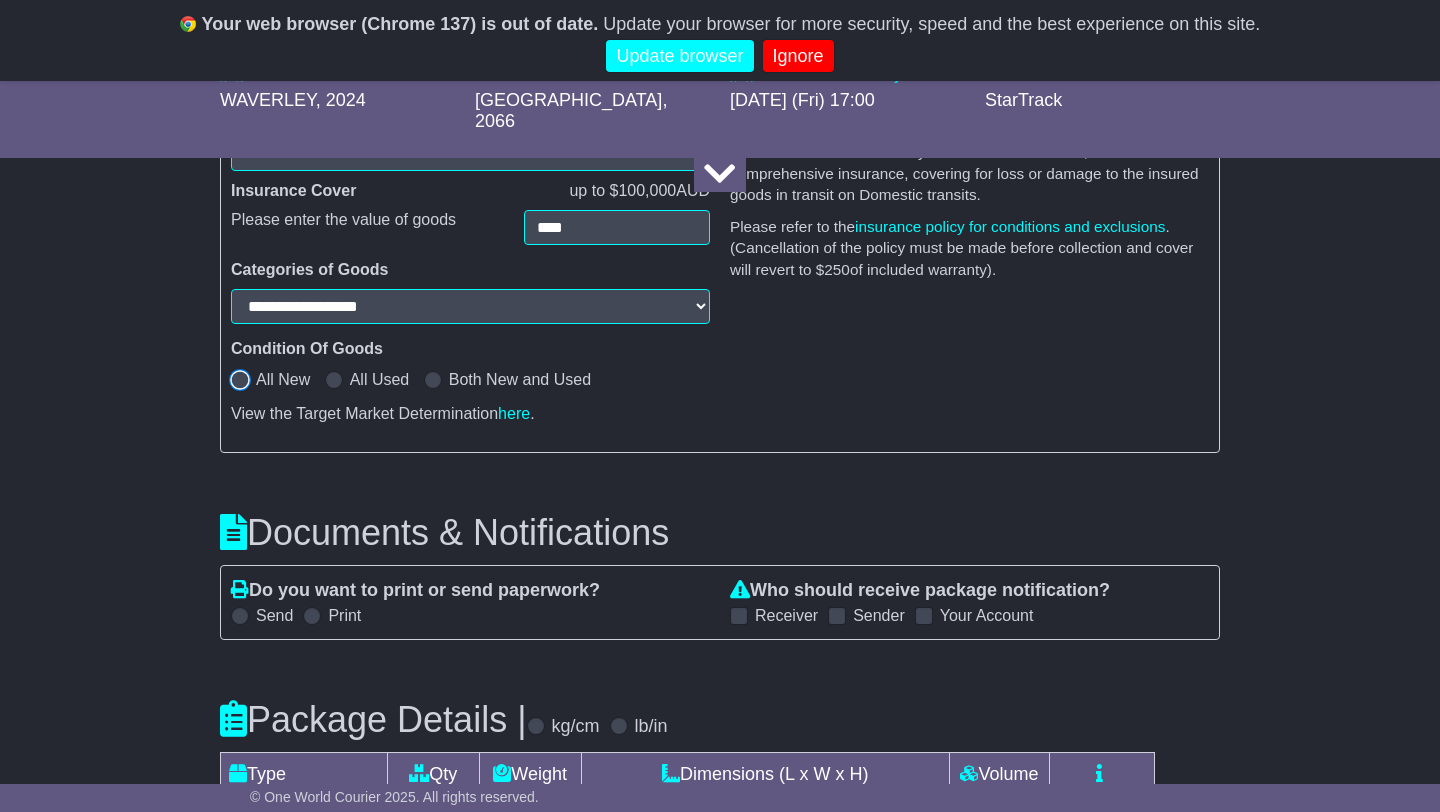 scroll, scrollTop: 2284, scrollLeft: 0, axis: vertical 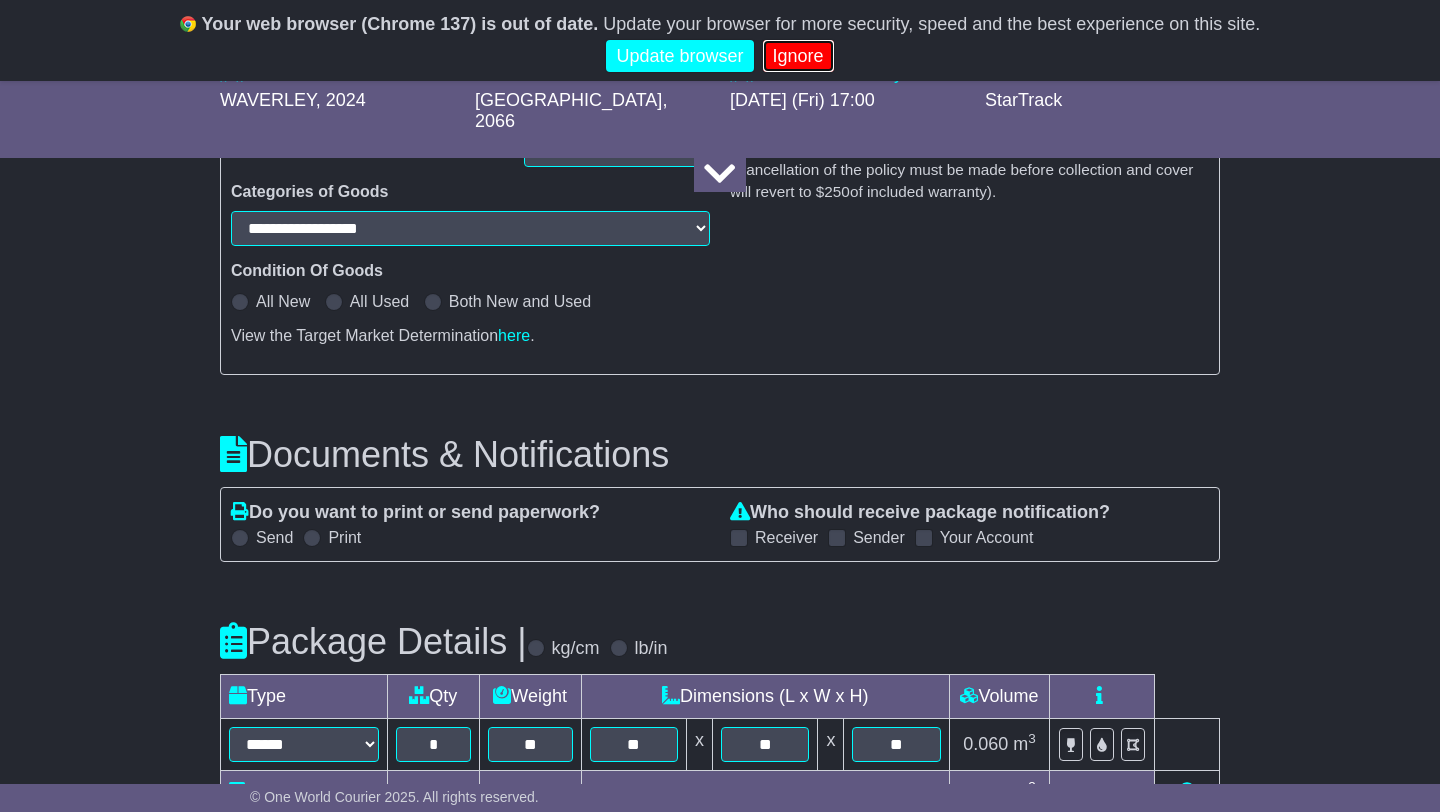 click on "Ignore" at bounding box center (798, 56) 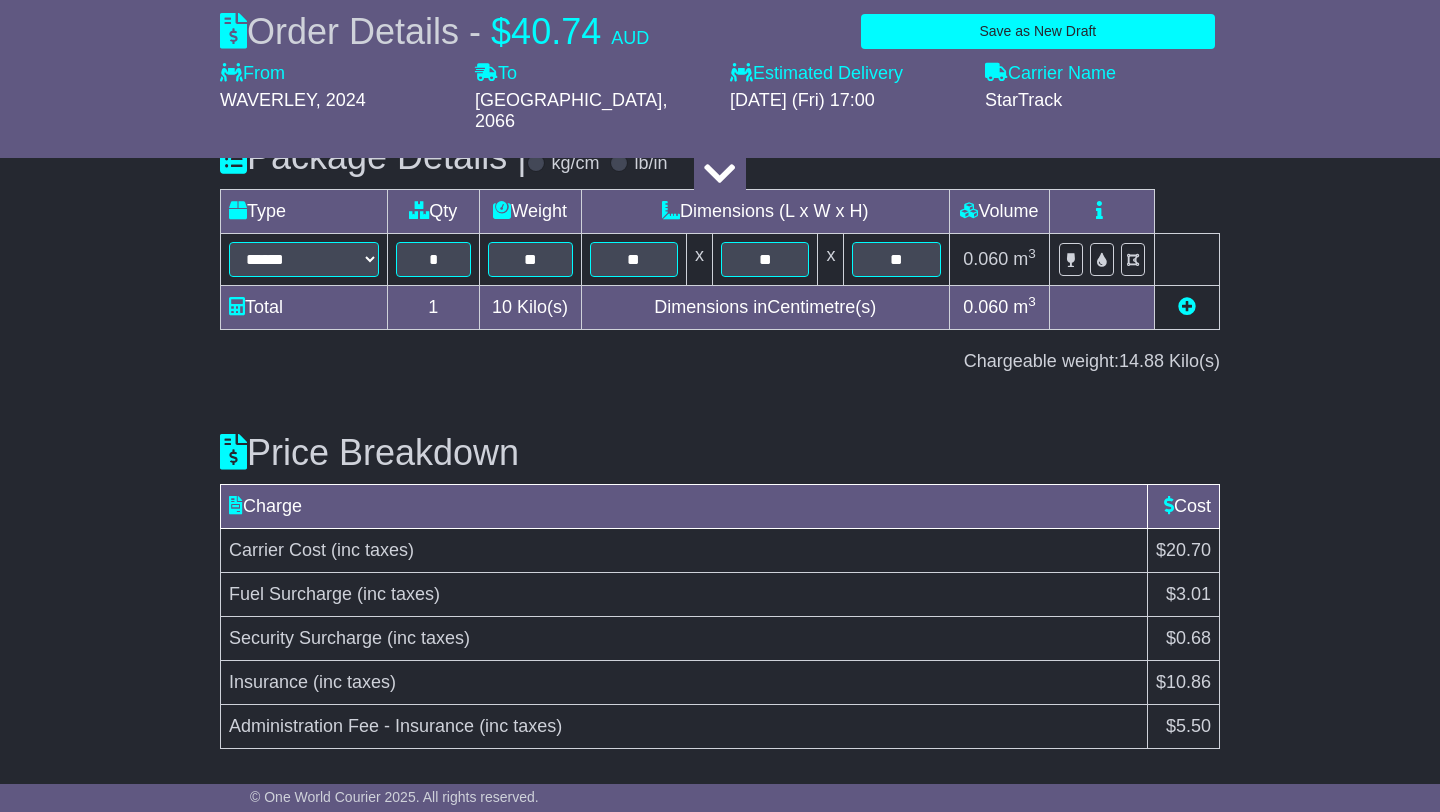 scroll, scrollTop: 2732, scrollLeft: 0, axis: vertical 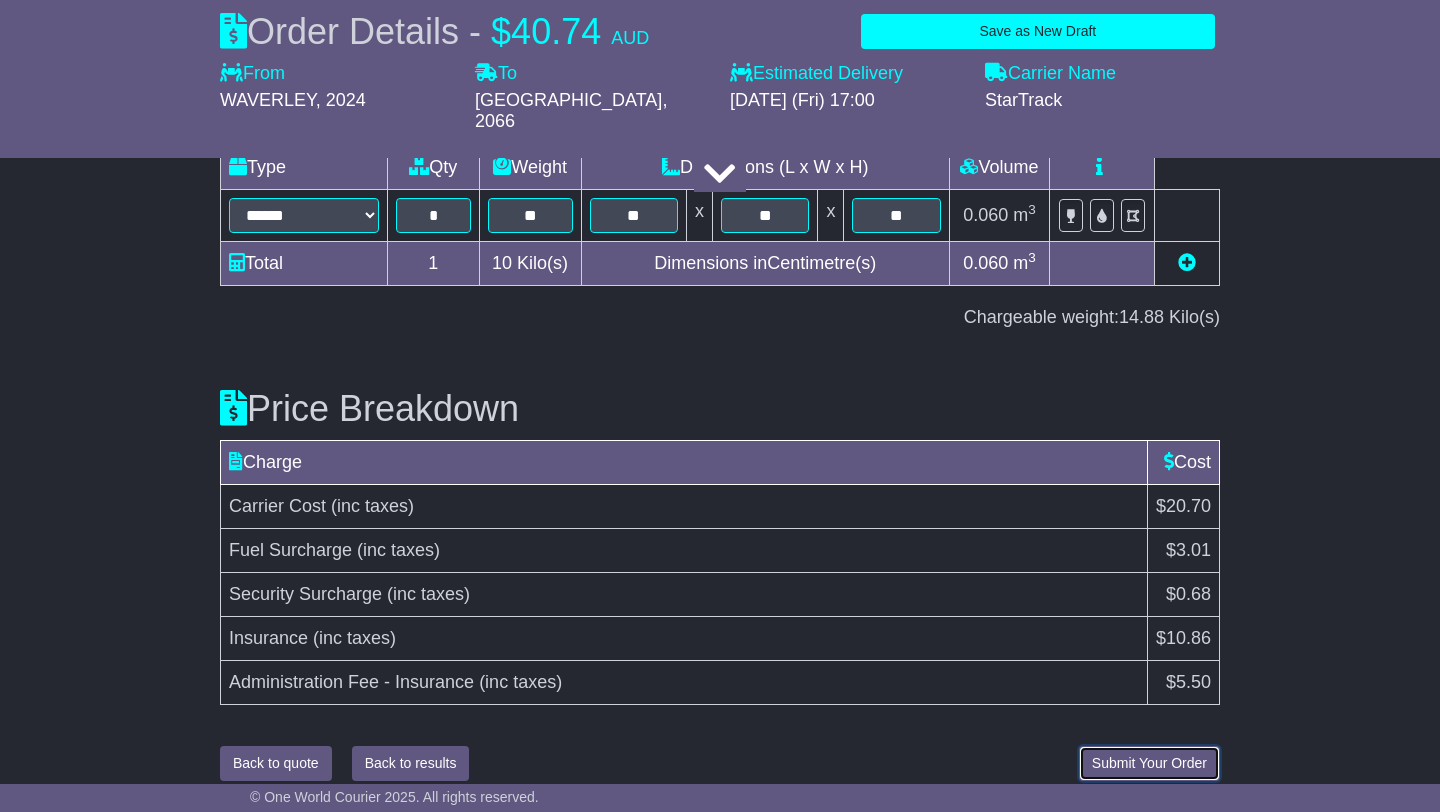 click on "Submit Your Order" at bounding box center (1149, 763) 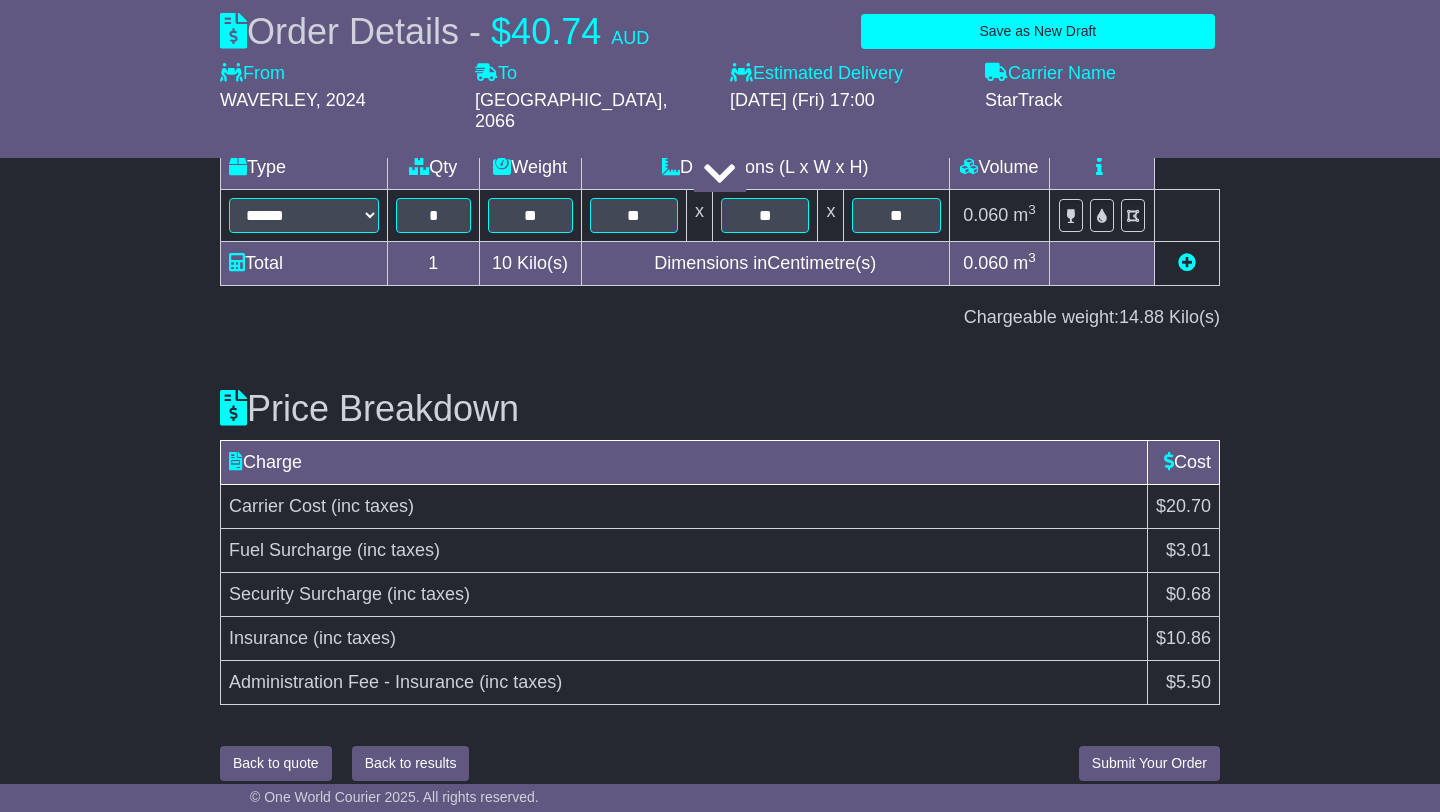 scroll, scrollTop: 2440, scrollLeft: 0, axis: vertical 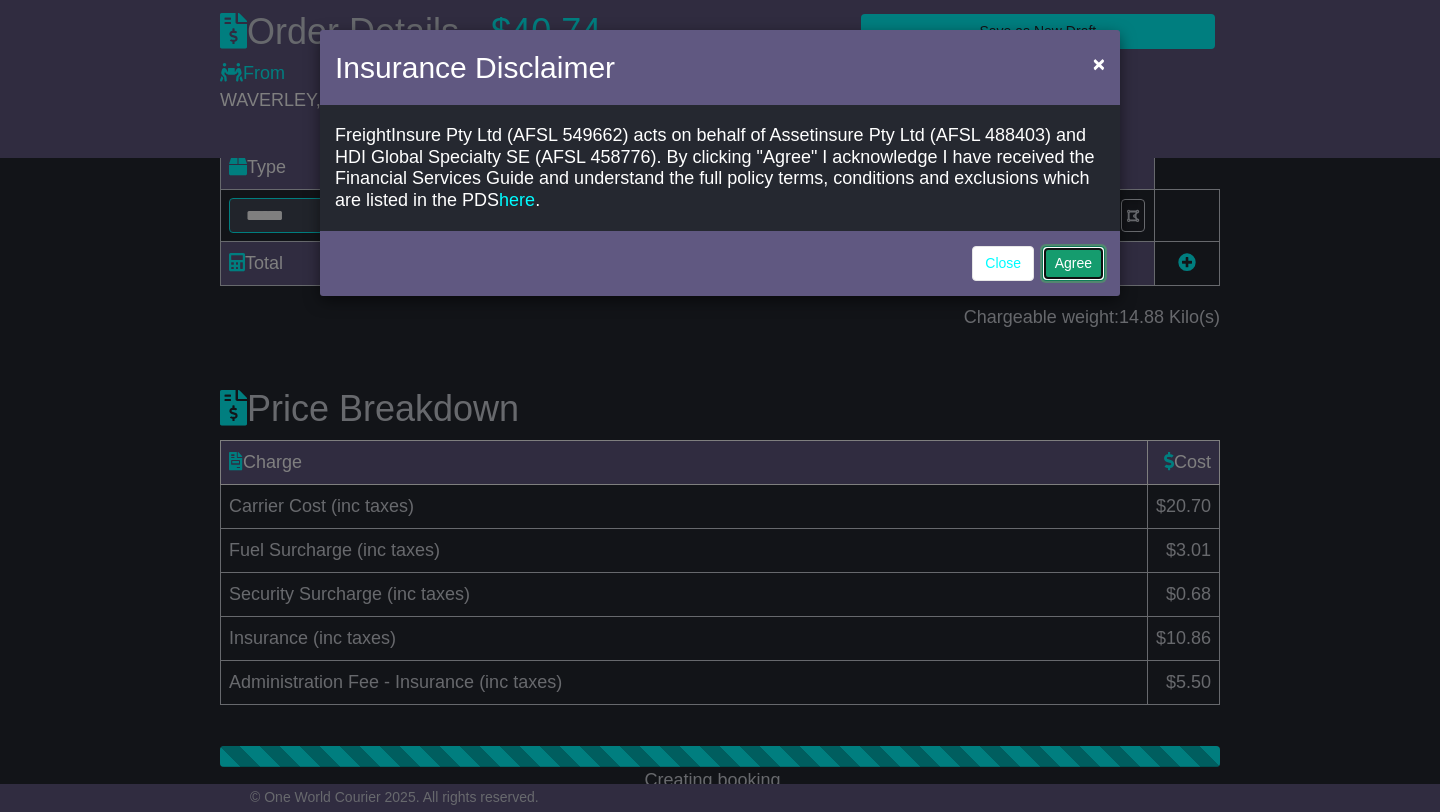 click on "Agree" 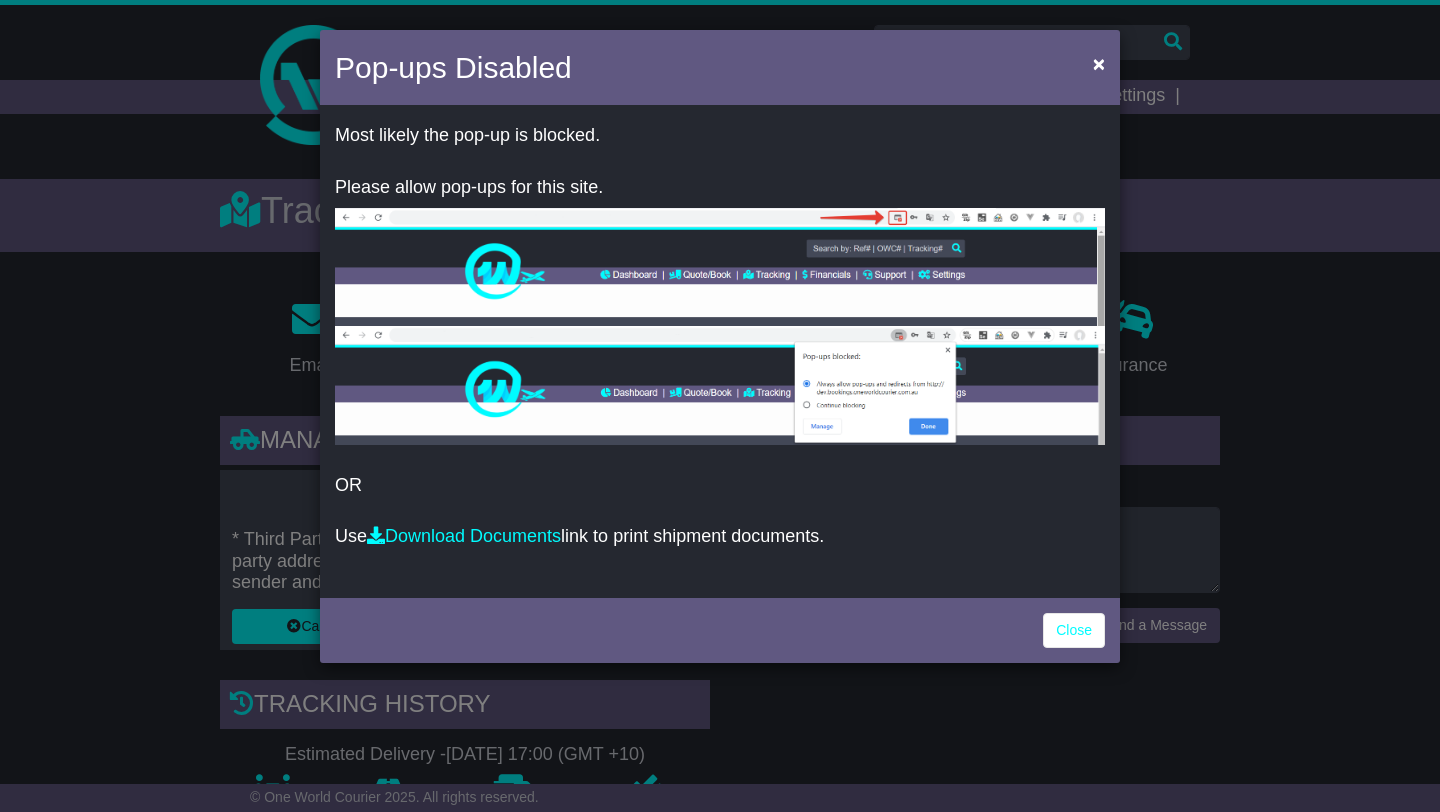 scroll, scrollTop: 0, scrollLeft: 0, axis: both 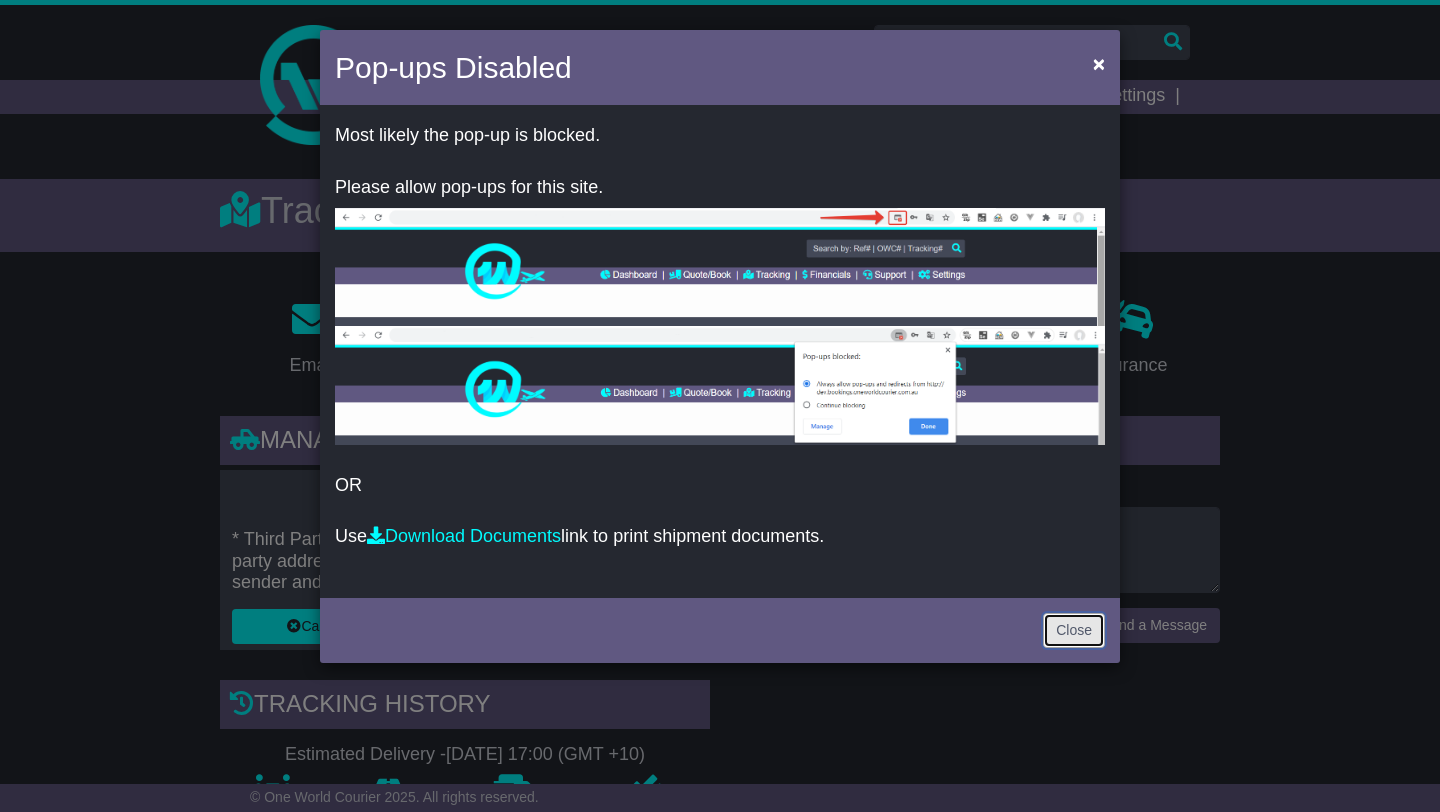 click on "Close" at bounding box center (1074, 630) 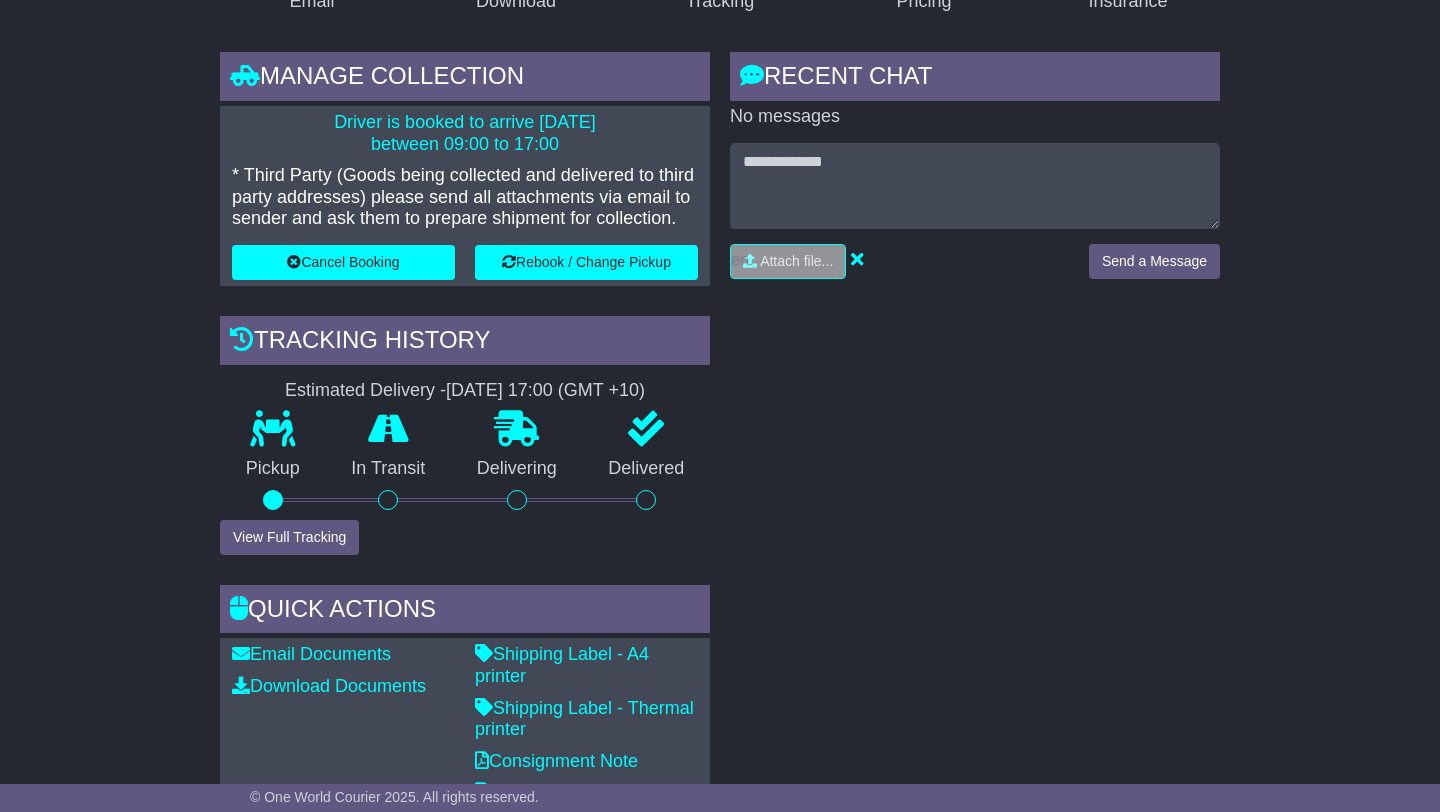 scroll, scrollTop: 458, scrollLeft: 0, axis: vertical 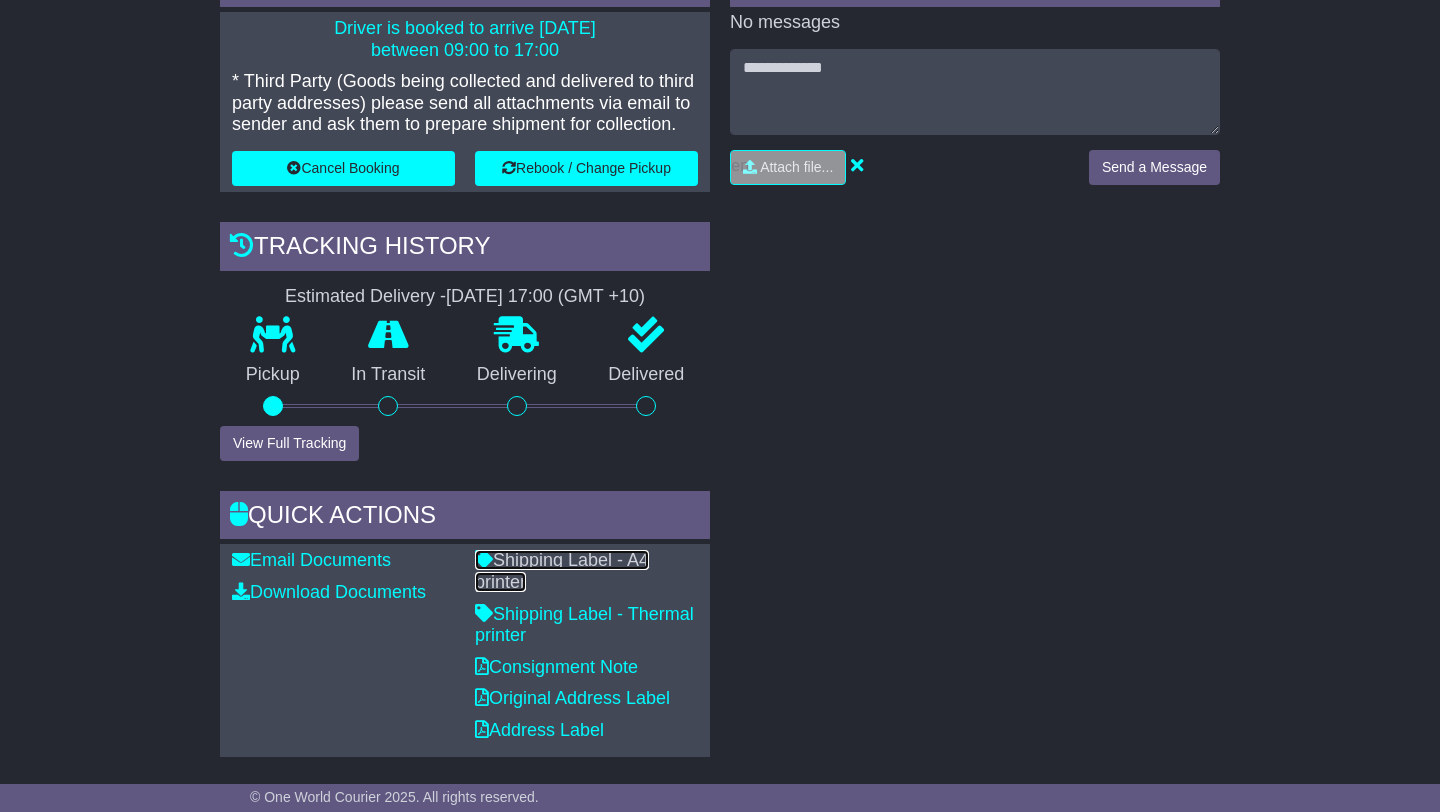 click on "Shipping Label - A4 printer" at bounding box center (562, 571) 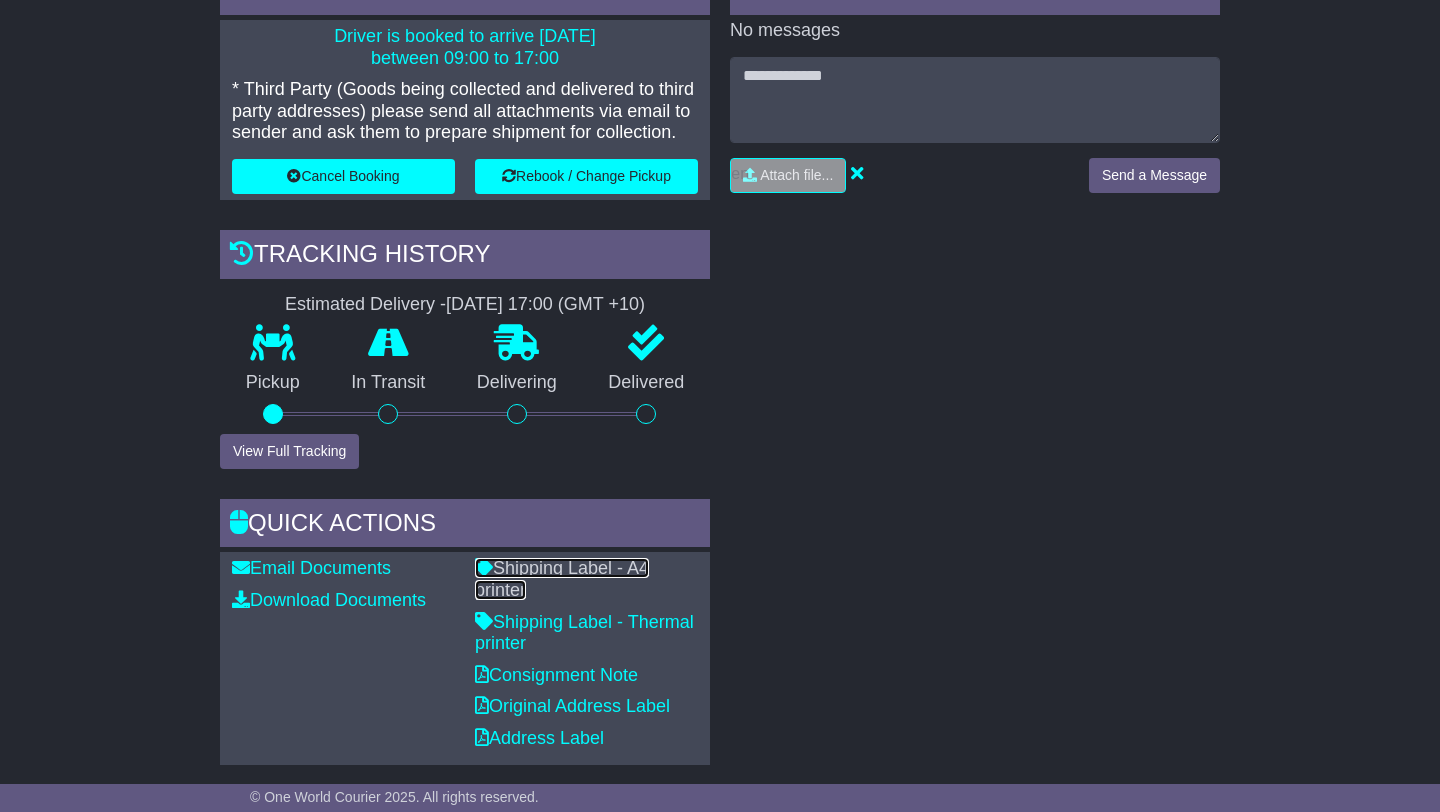 scroll, scrollTop: 606, scrollLeft: 0, axis: vertical 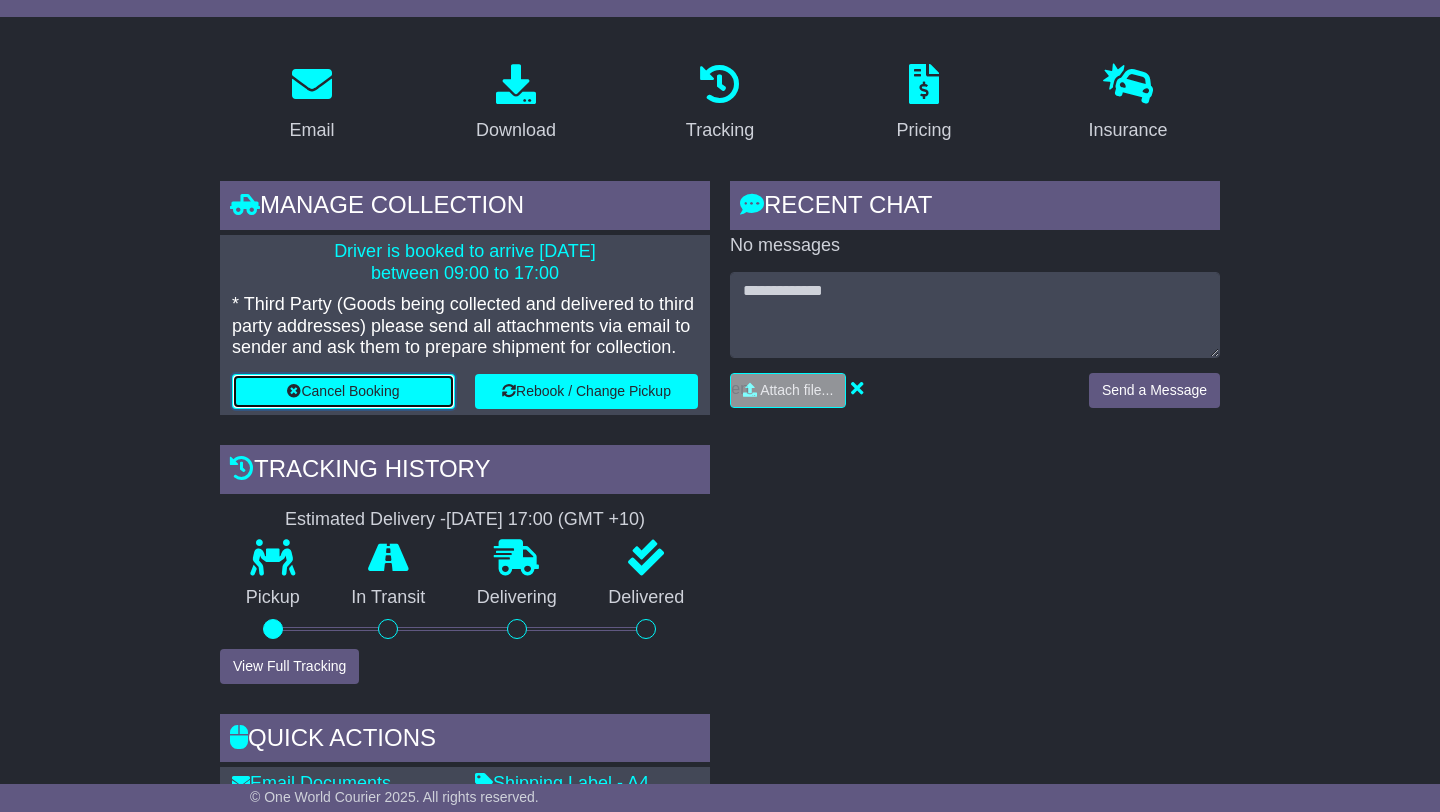 click on "Cancel Booking" at bounding box center [343, 391] 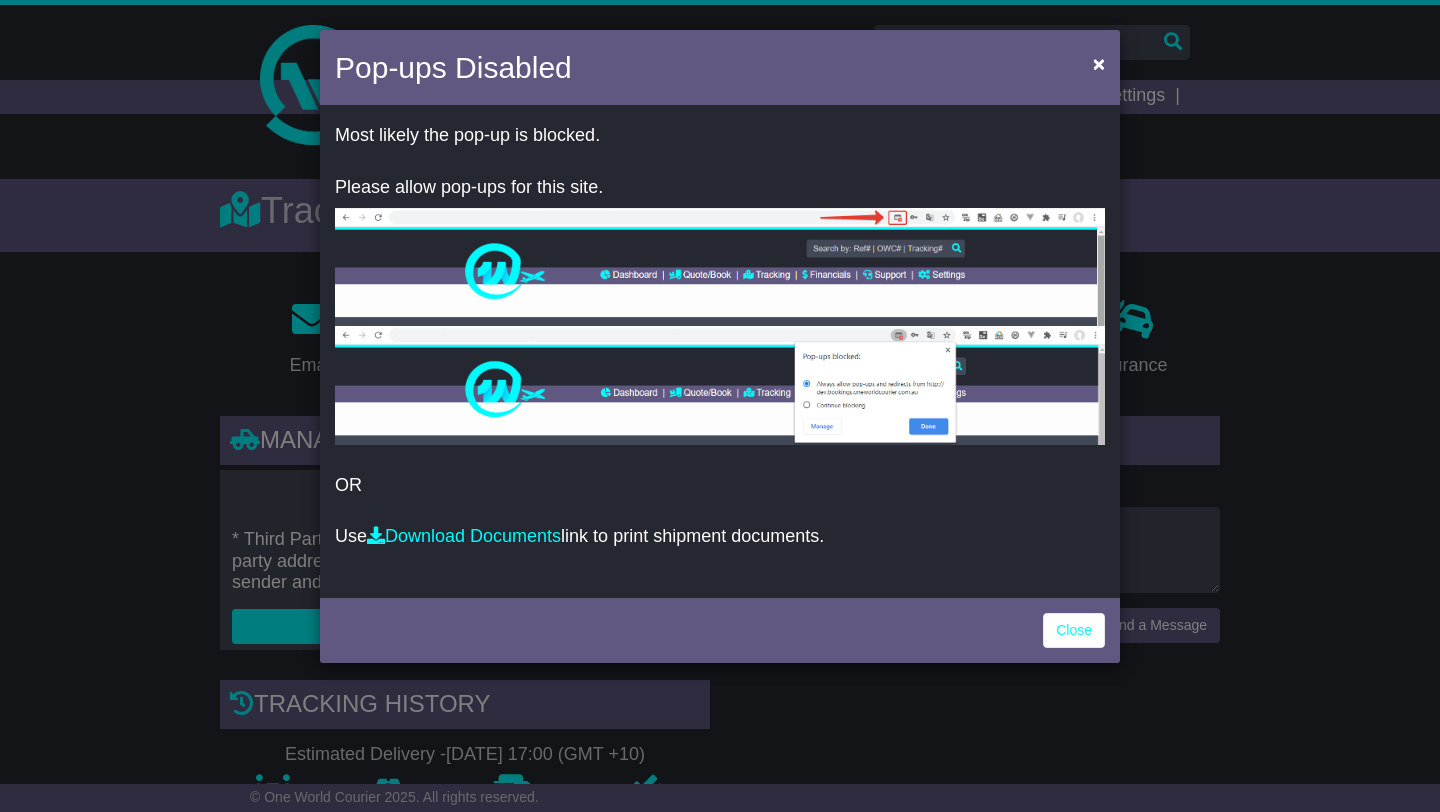 scroll, scrollTop: 235, scrollLeft: 0, axis: vertical 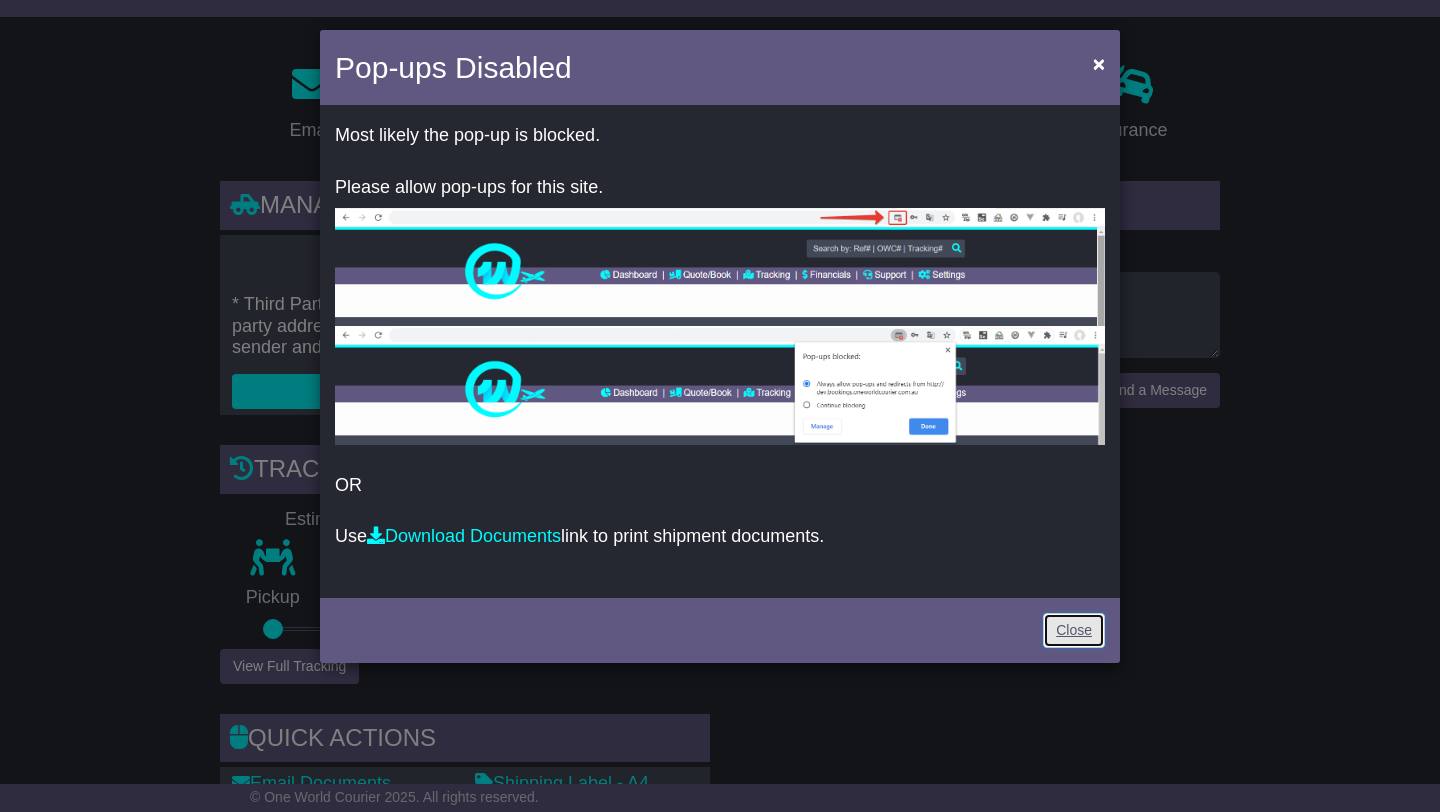 click on "Close" at bounding box center [1074, 630] 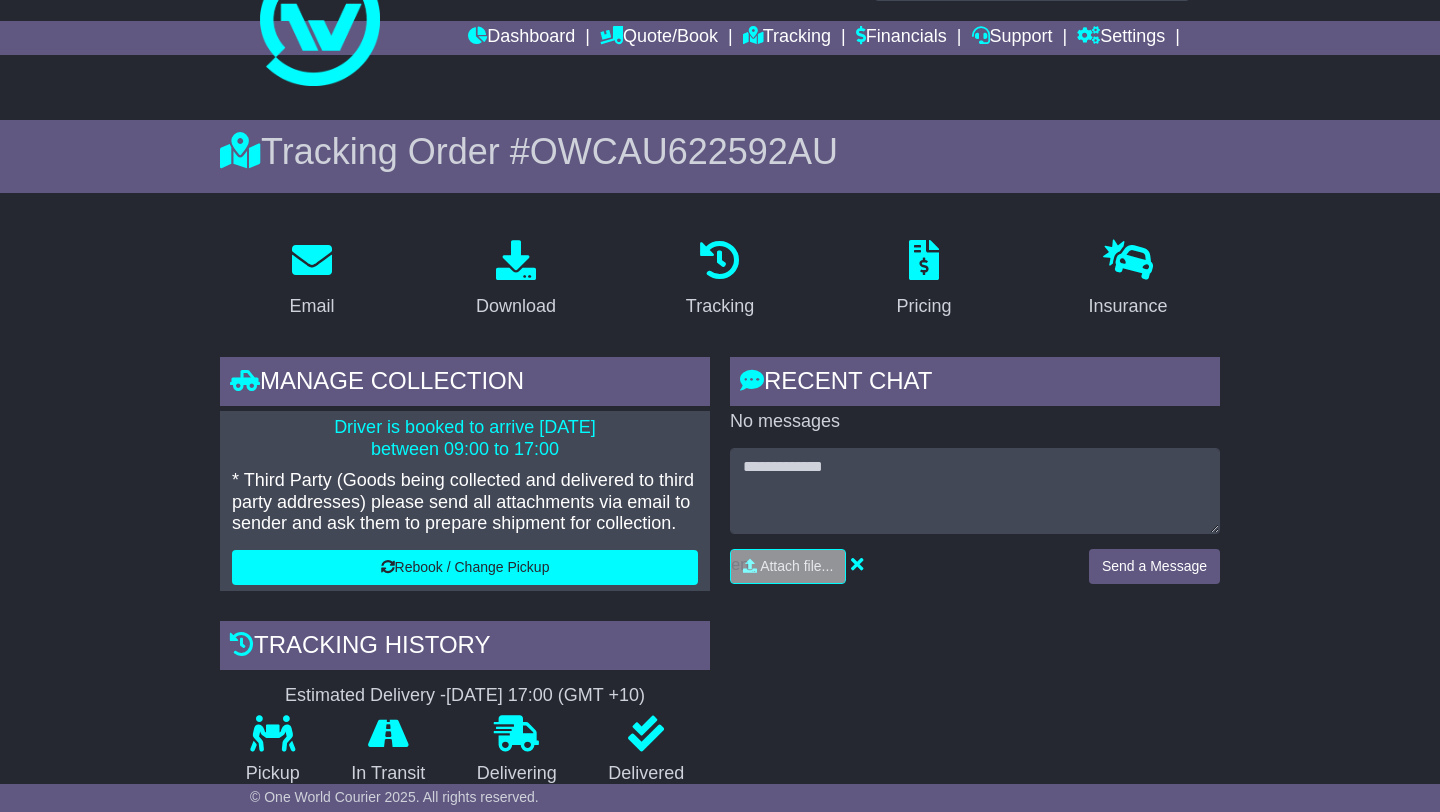 scroll, scrollTop: 0, scrollLeft: 0, axis: both 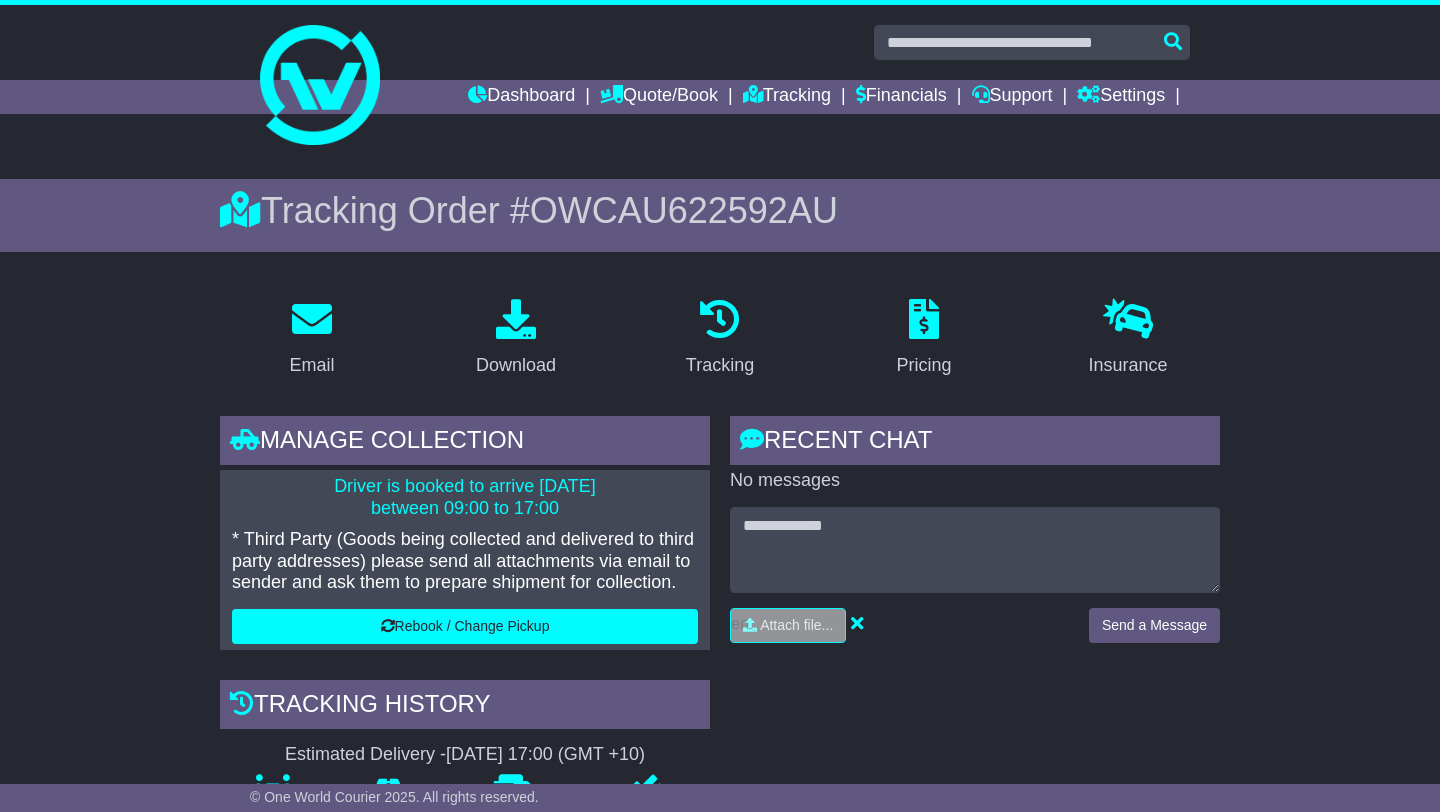 click on "OWCAU622592AU" at bounding box center (684, 210) 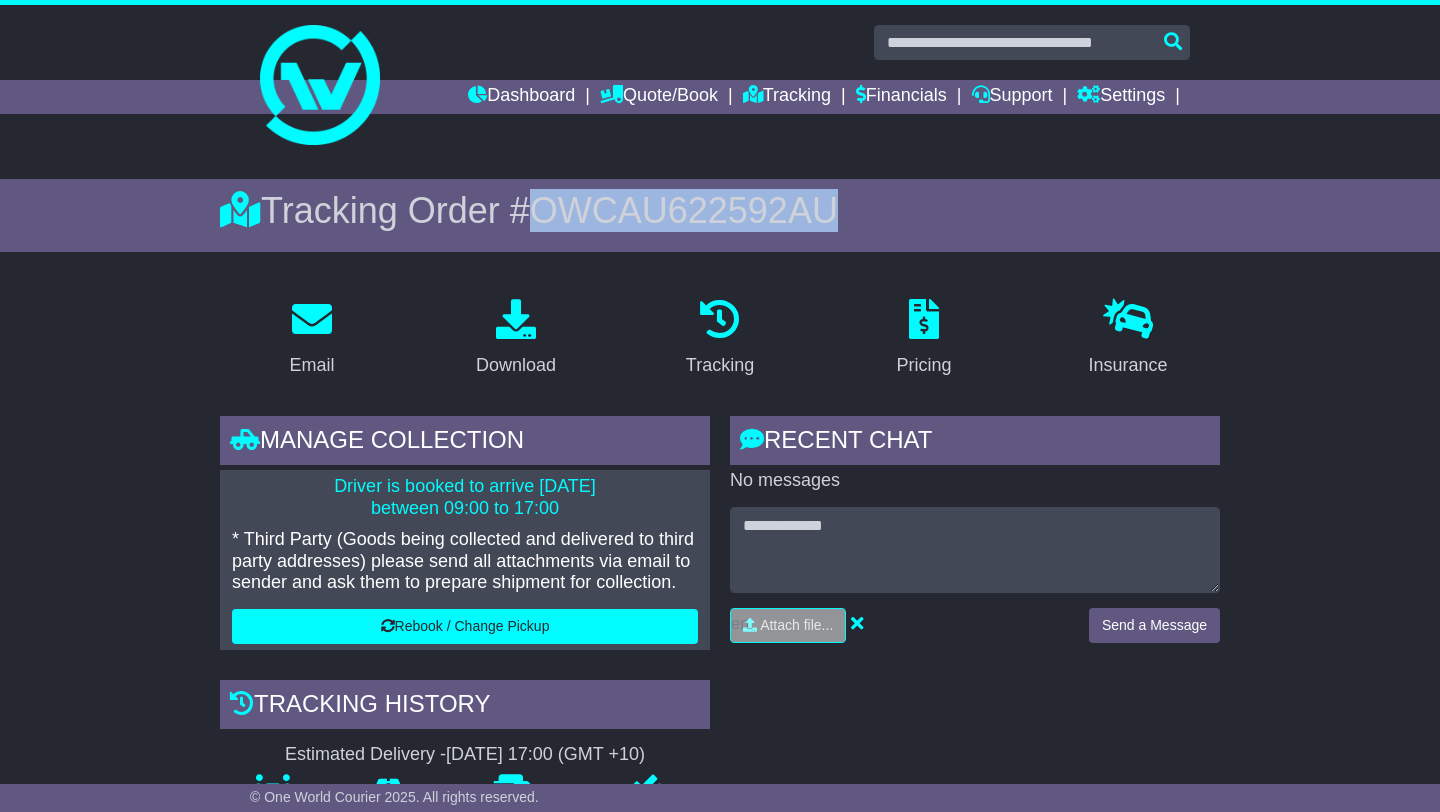 click on "OWCAU622592AU" at bounding box center (684, 210) 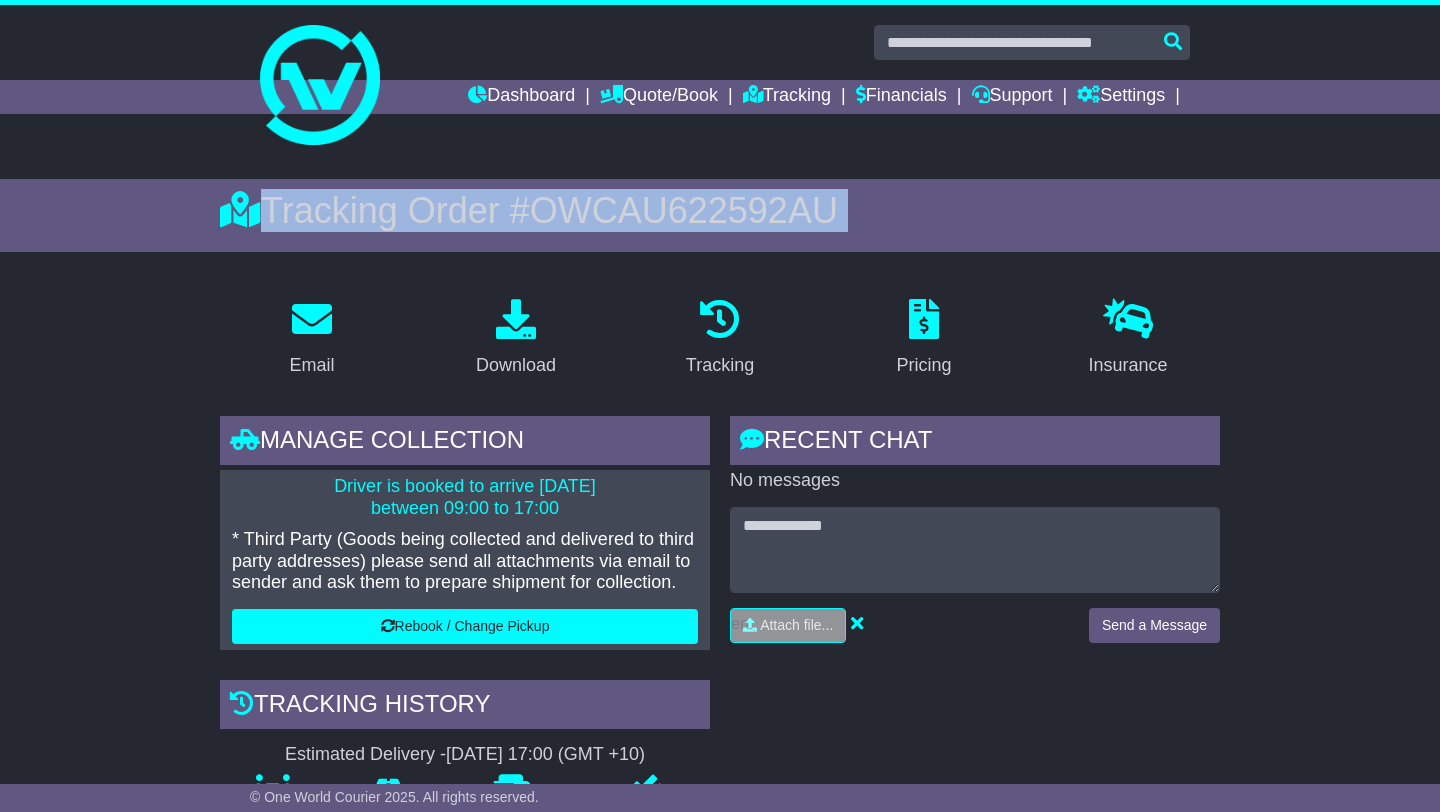 click on "OWCAU622592AU" at bounding box center [684, 210] 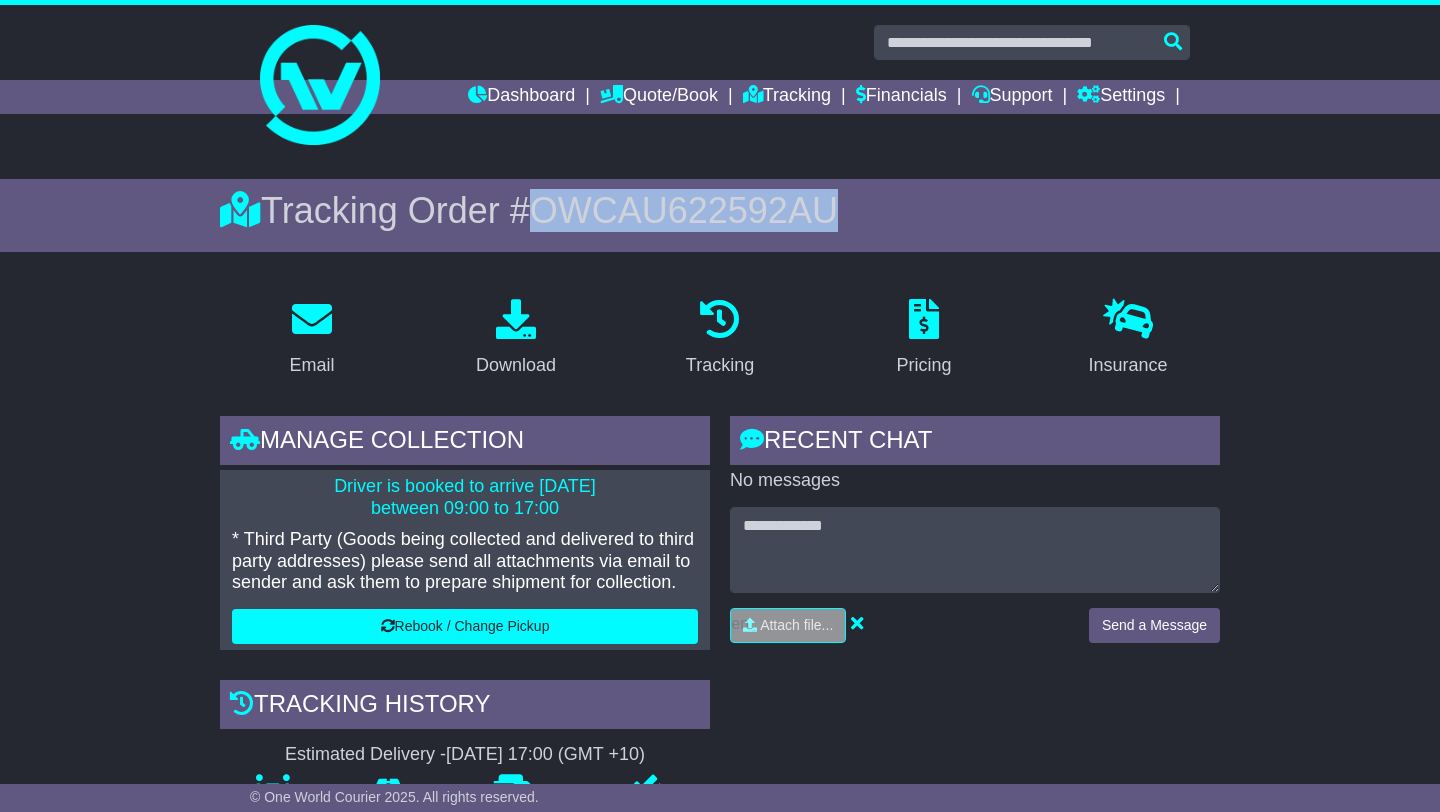 click on "OWCAU622592AU" at bounding box center (684, 210) 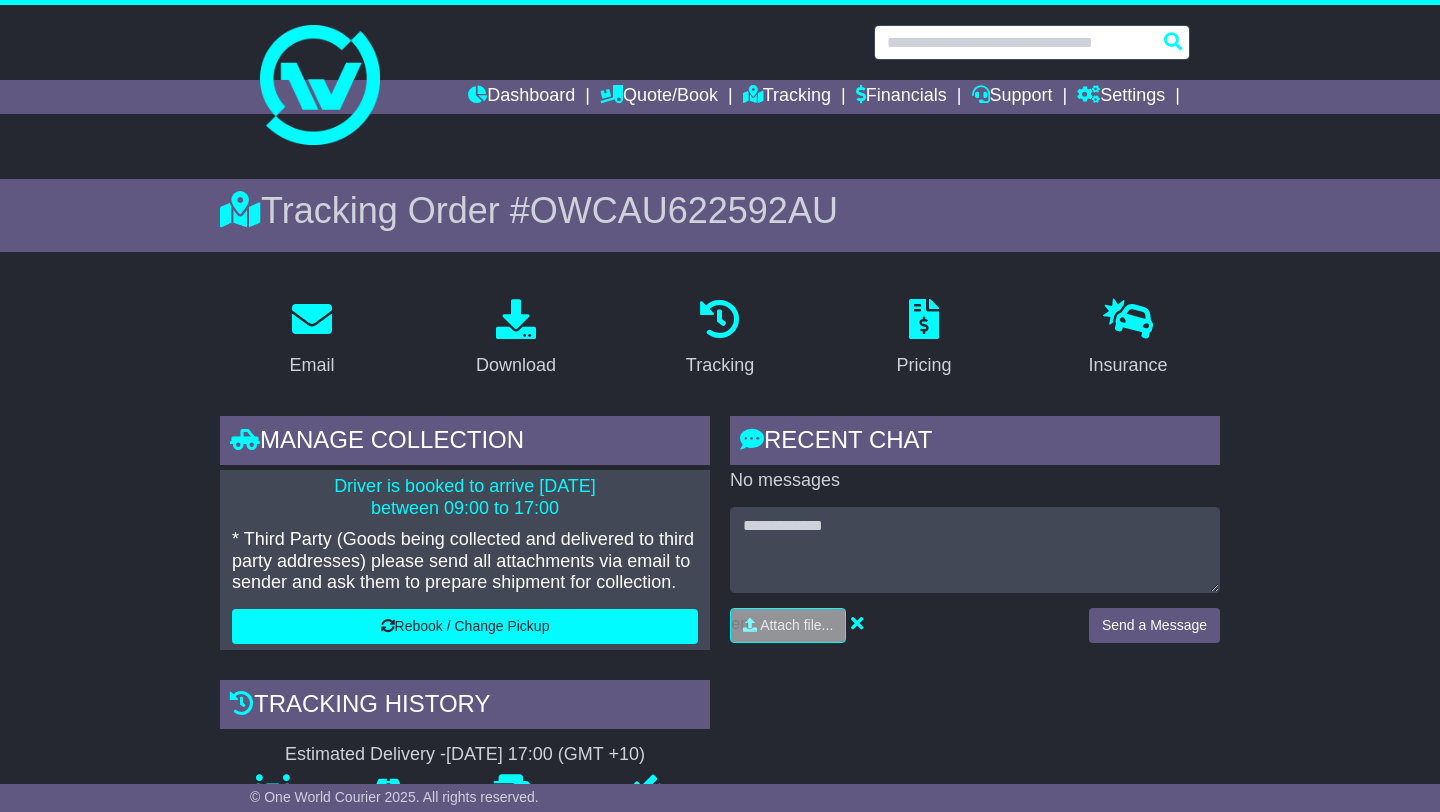 click at bounding box center [1032, 42] 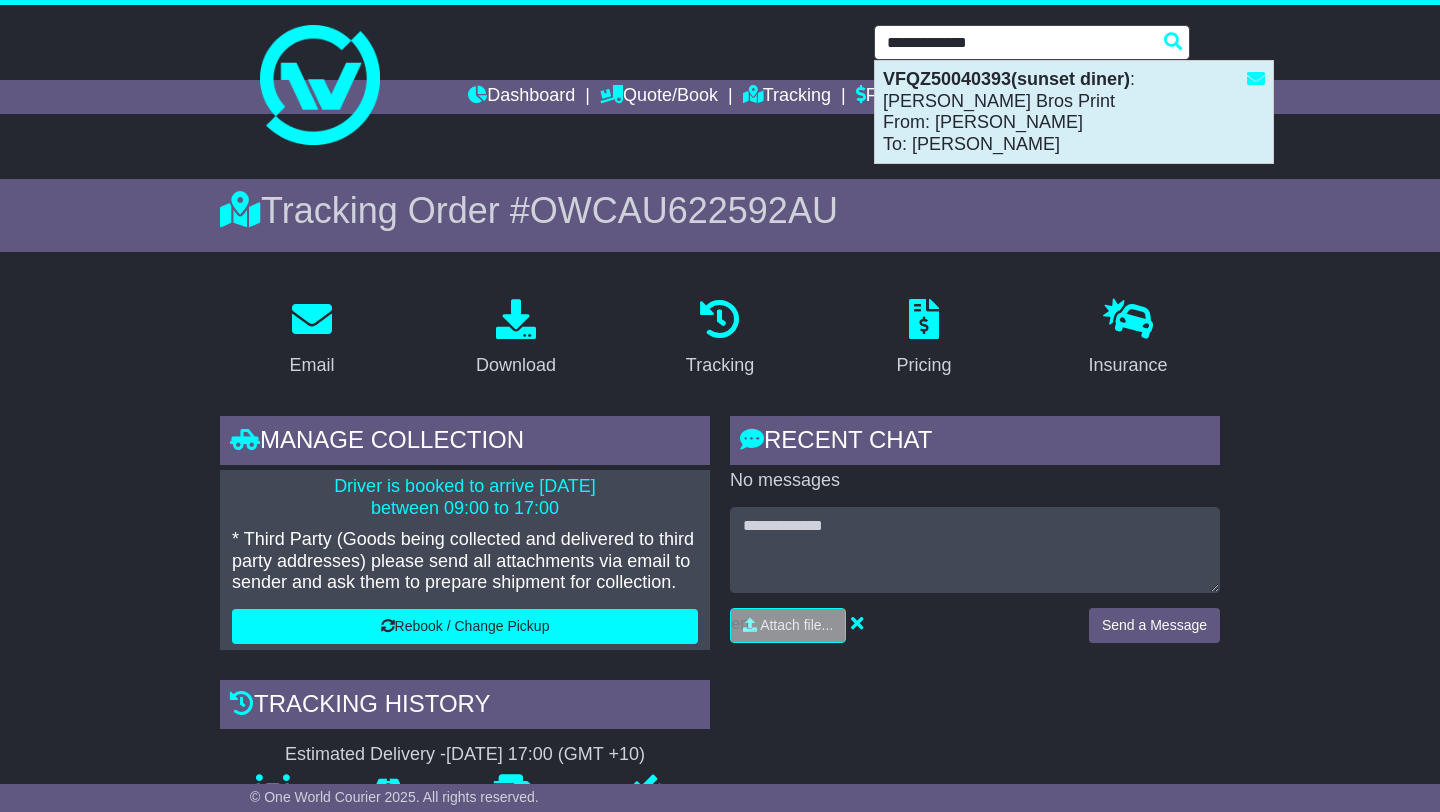 click on "VFQZ50040393(sunset diner) : Sweeney Bros Print From: James Sweeney To: Ben" at bounding box center [1074, 112] 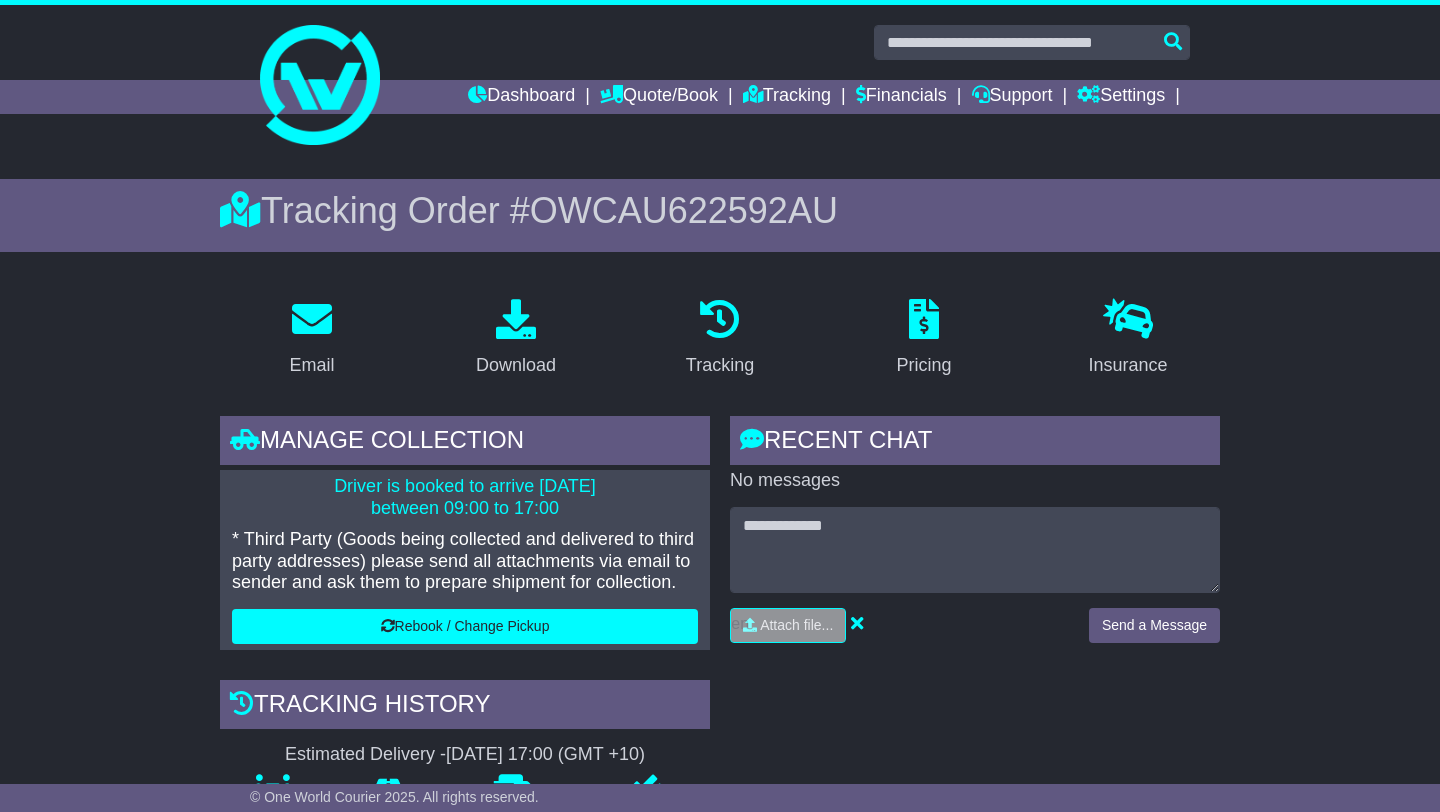 scroll, scrollTop: 0, scrollLeft: 0, axis: both 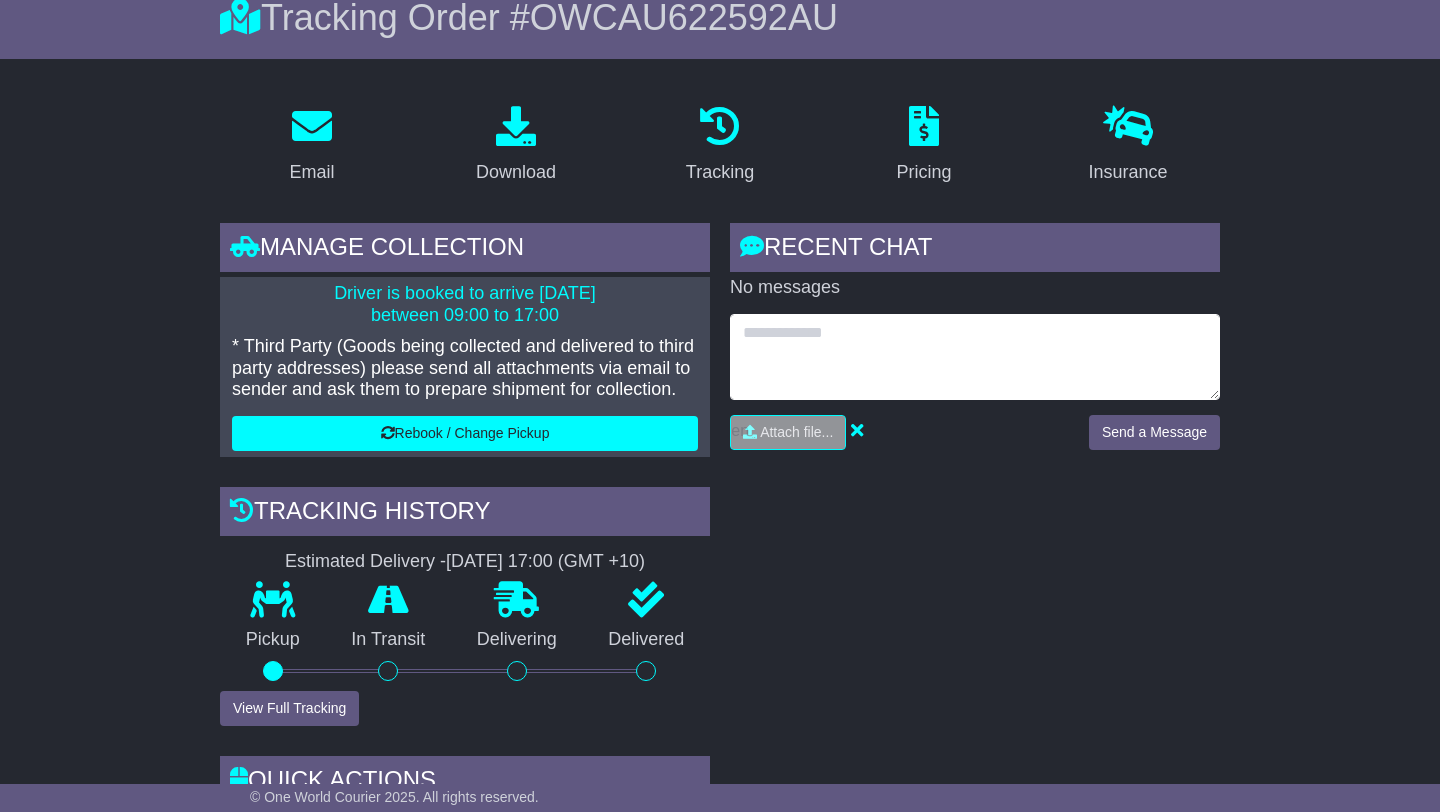 click at bounding box center (975, 357) 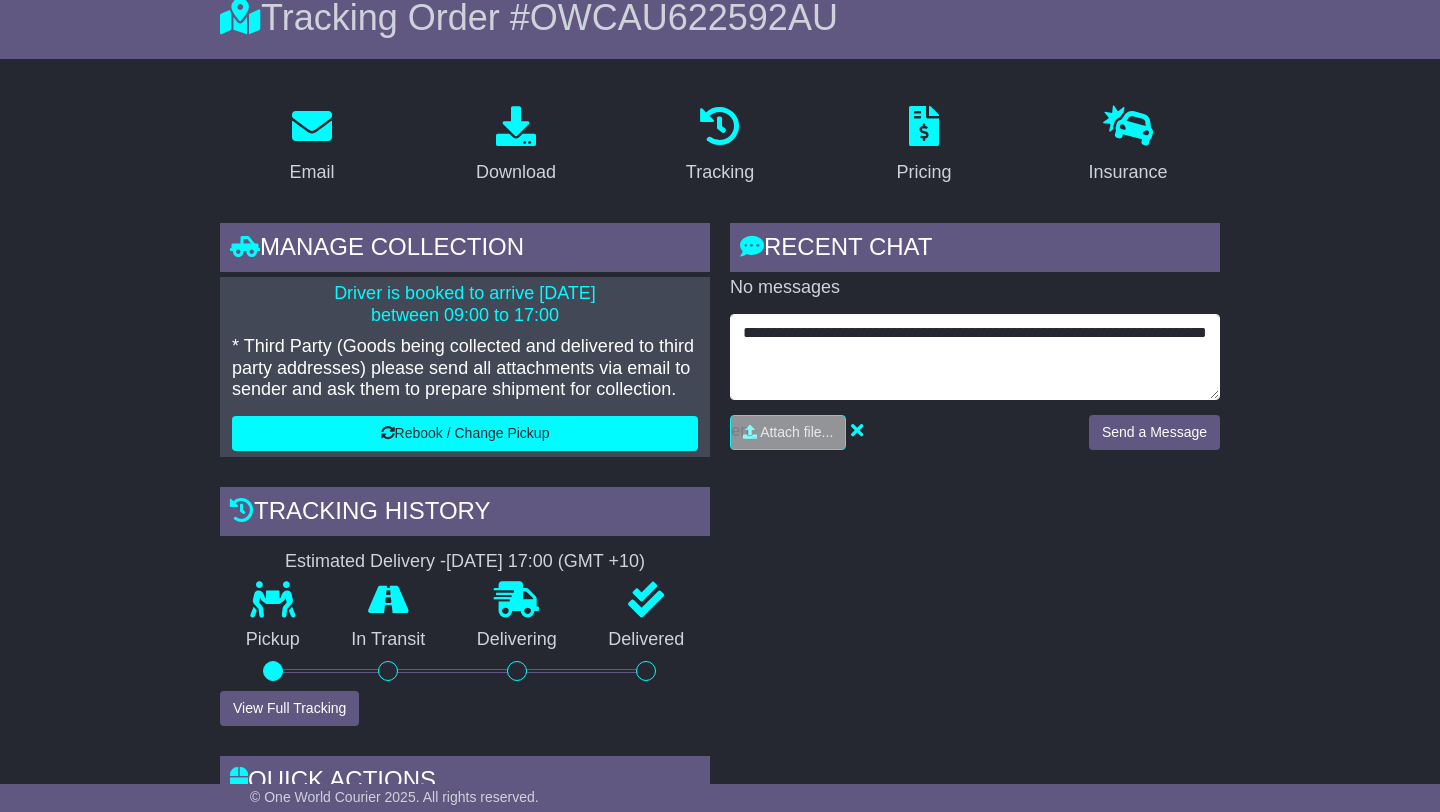click on "**********" at bounding box center (975, 357) 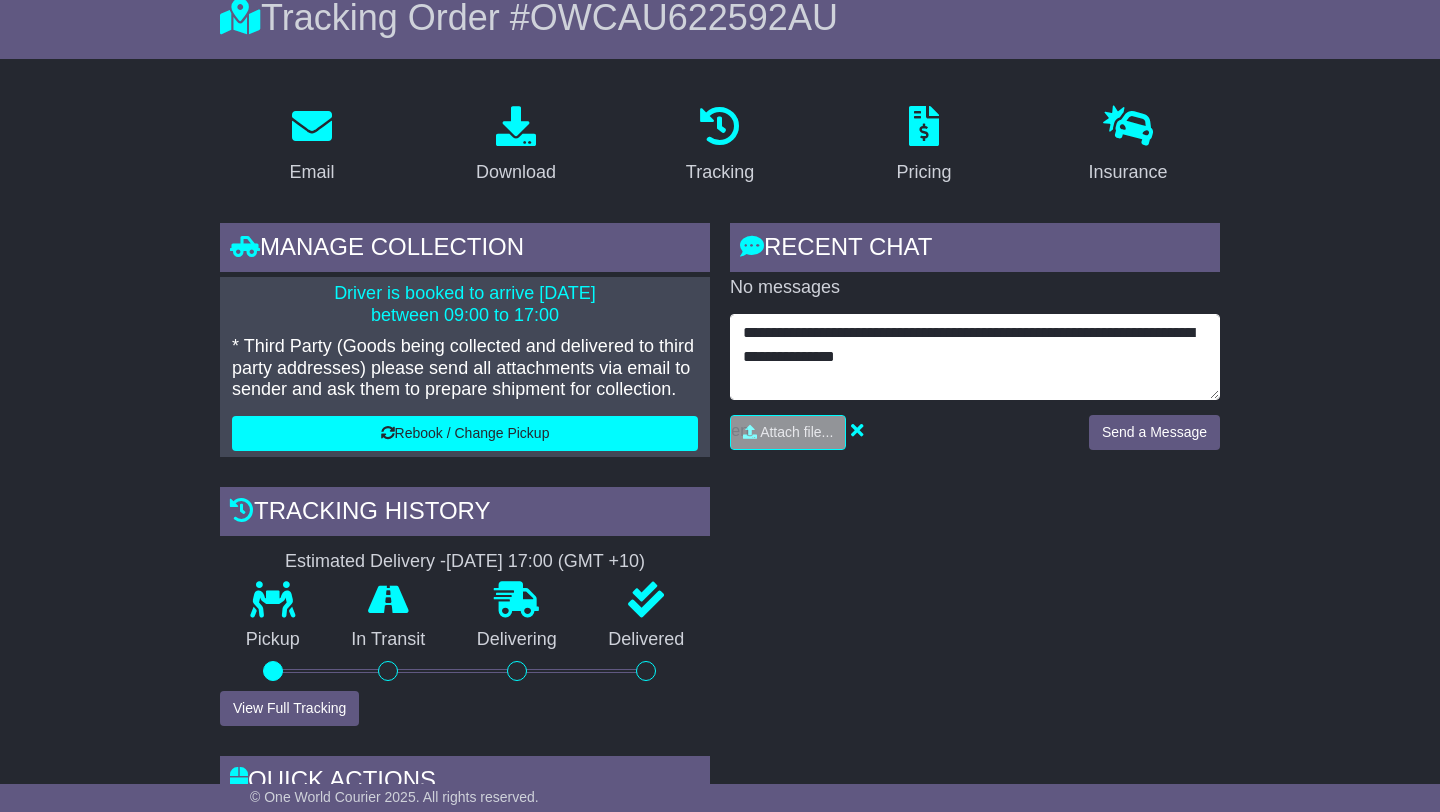 click on "**********" at bounding box center [975, 357] 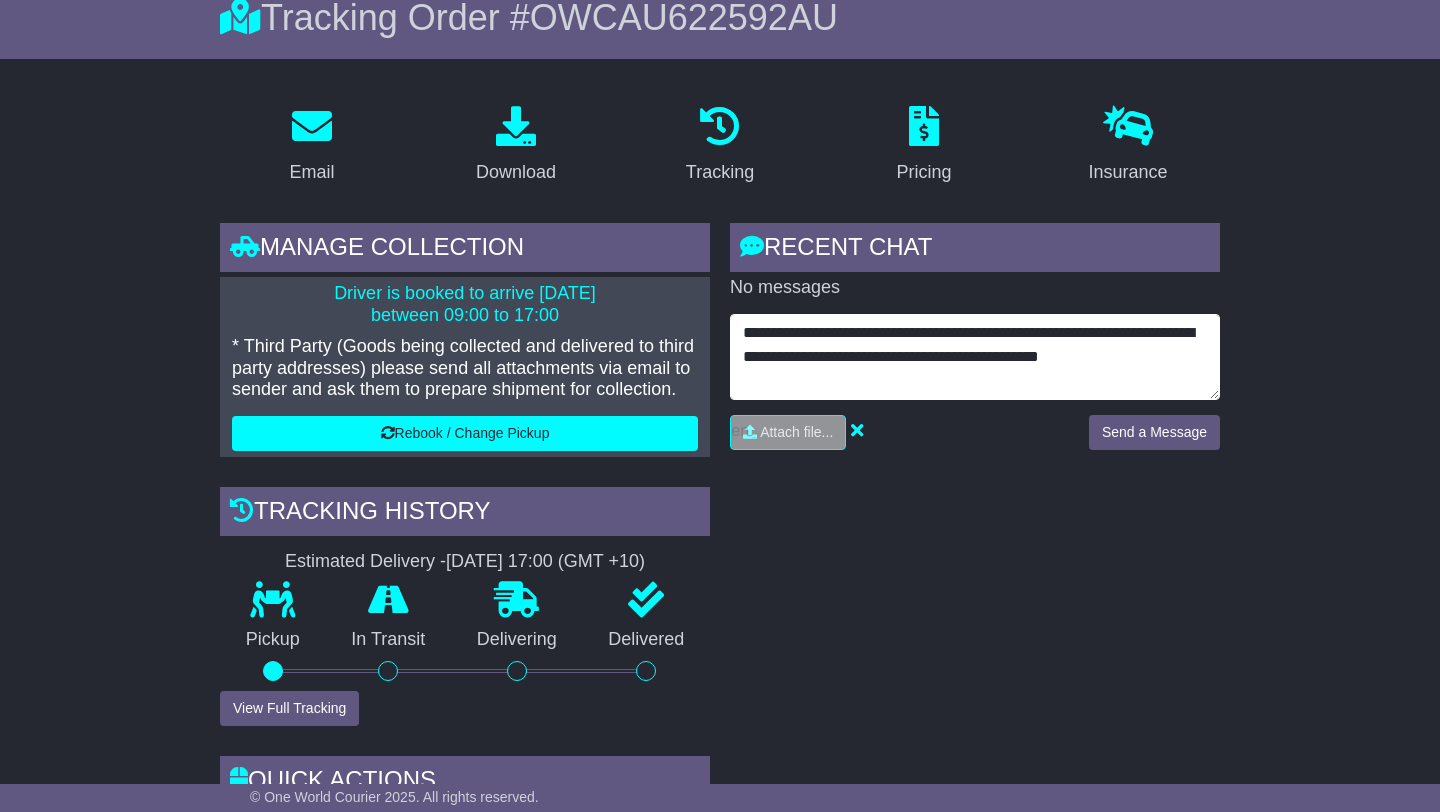 type on "**********" 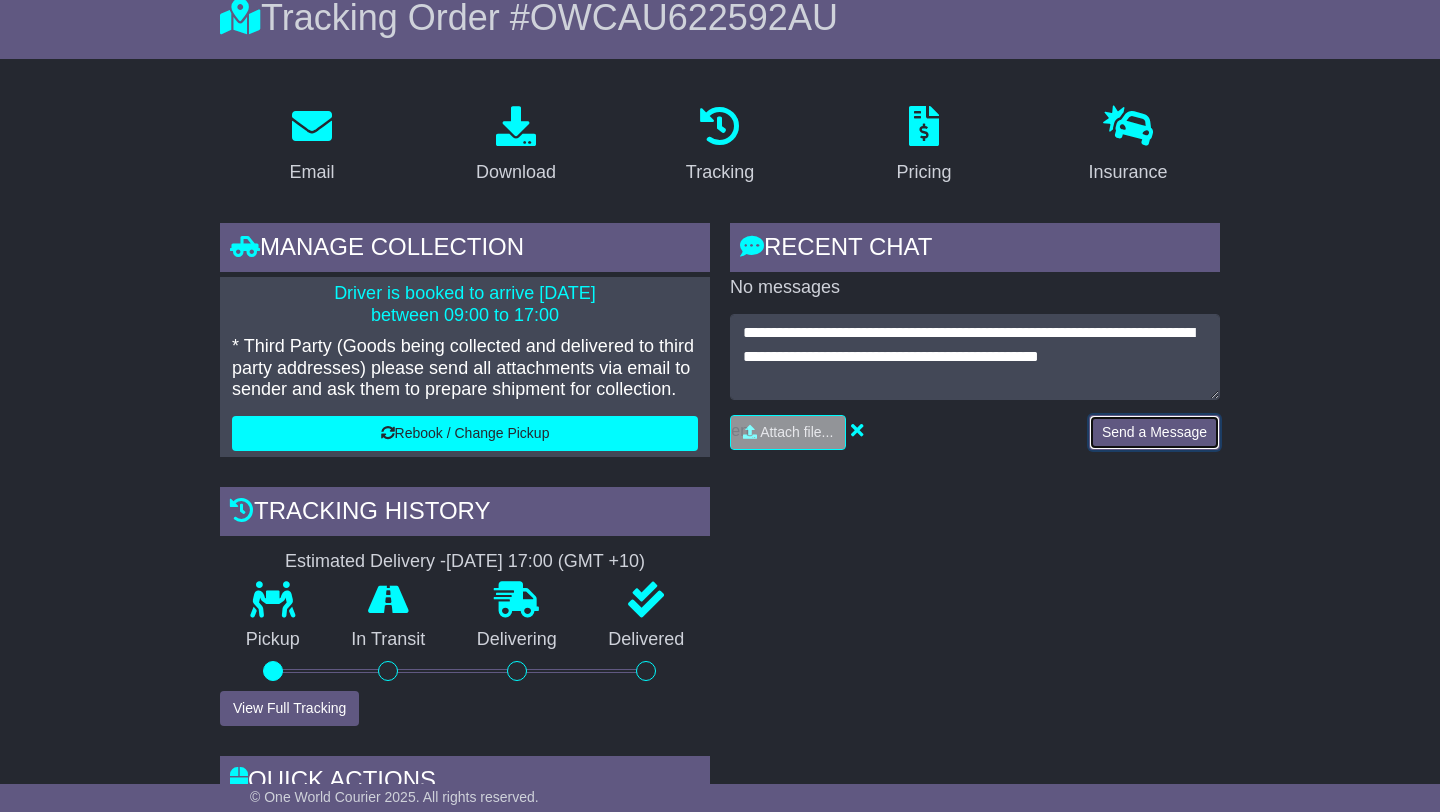 click on "Send a Message" at bounding box center [1154, 432] 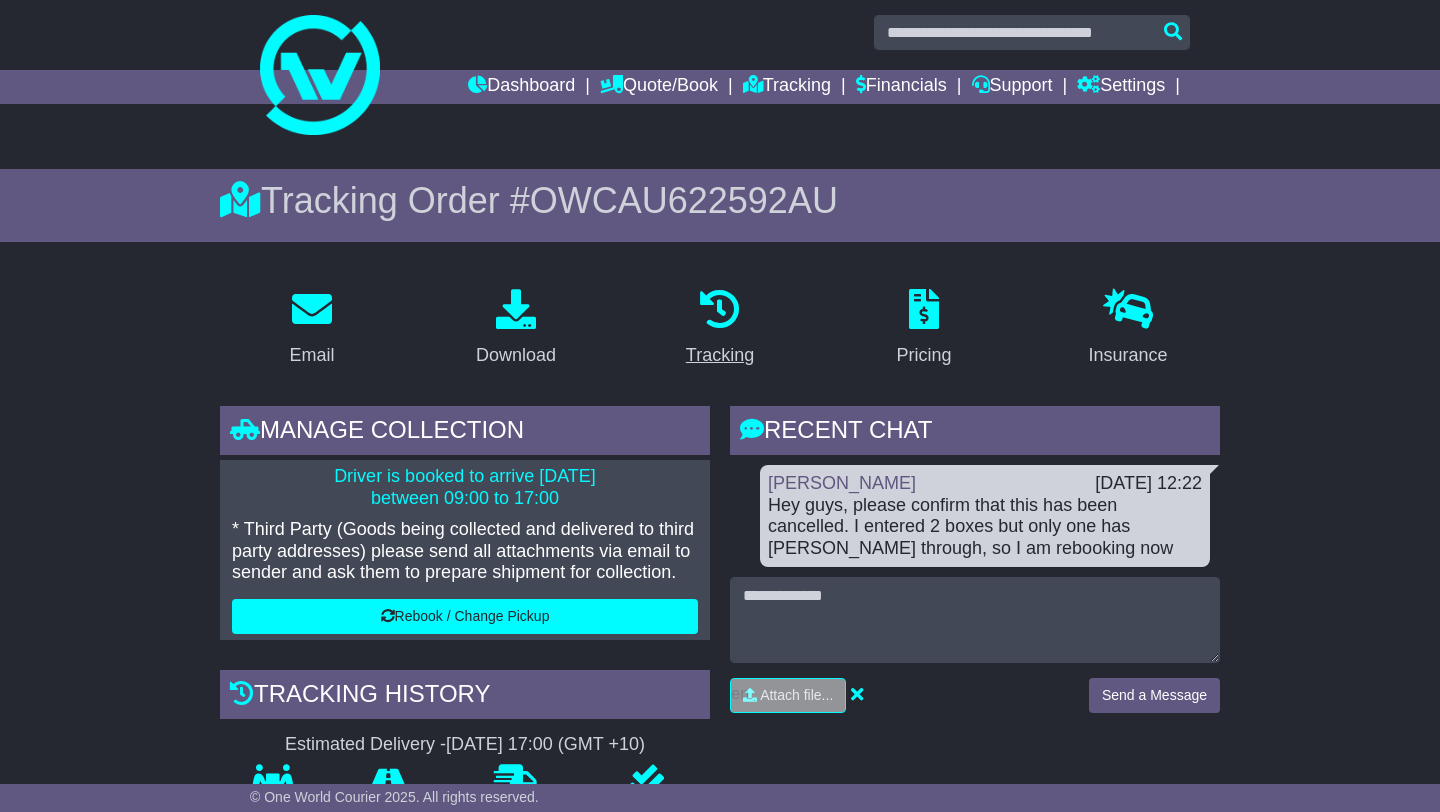 scroll, scrollTop: 0, scrollLeft: 0, axis: both 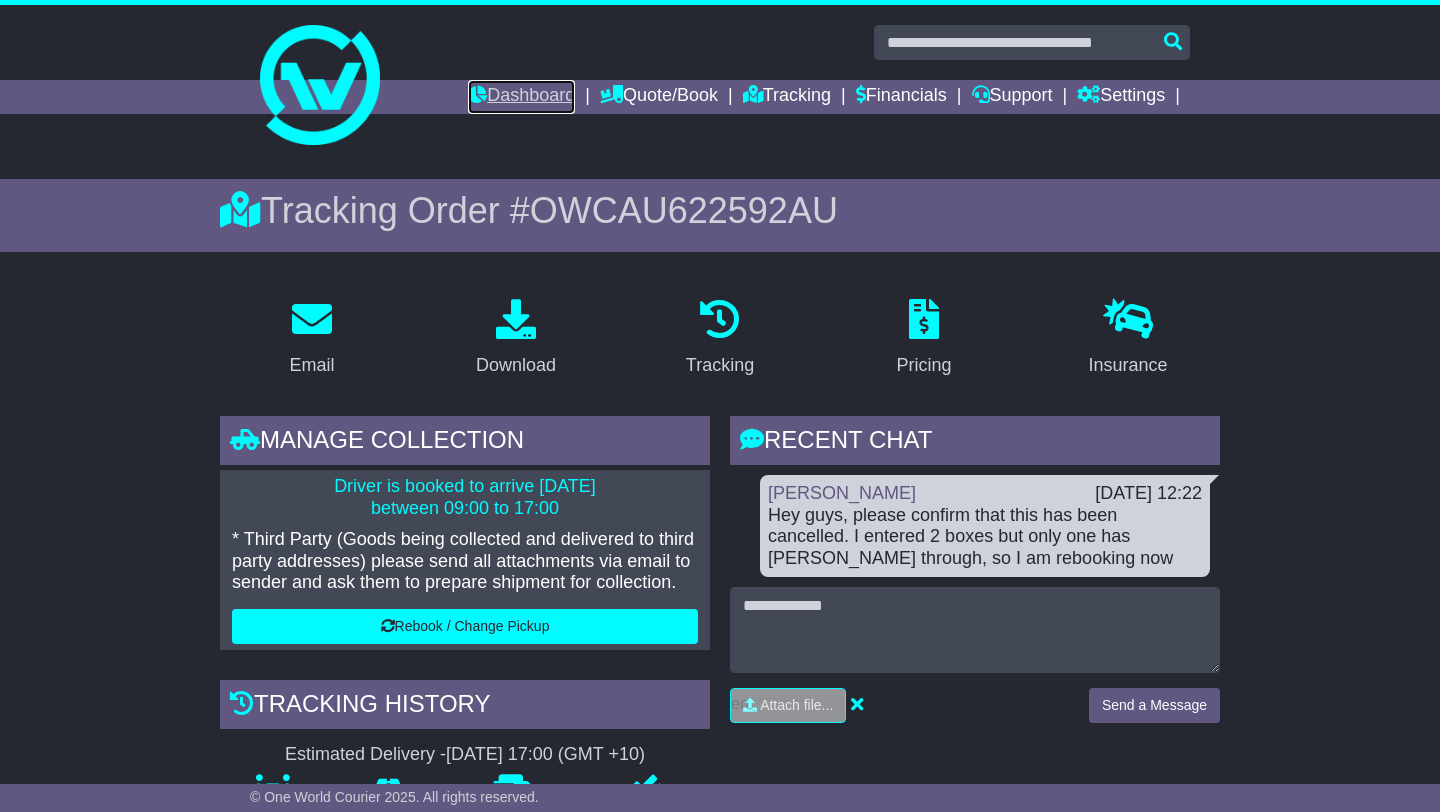 click on "Dashboard" at bounding box center [521, 97] 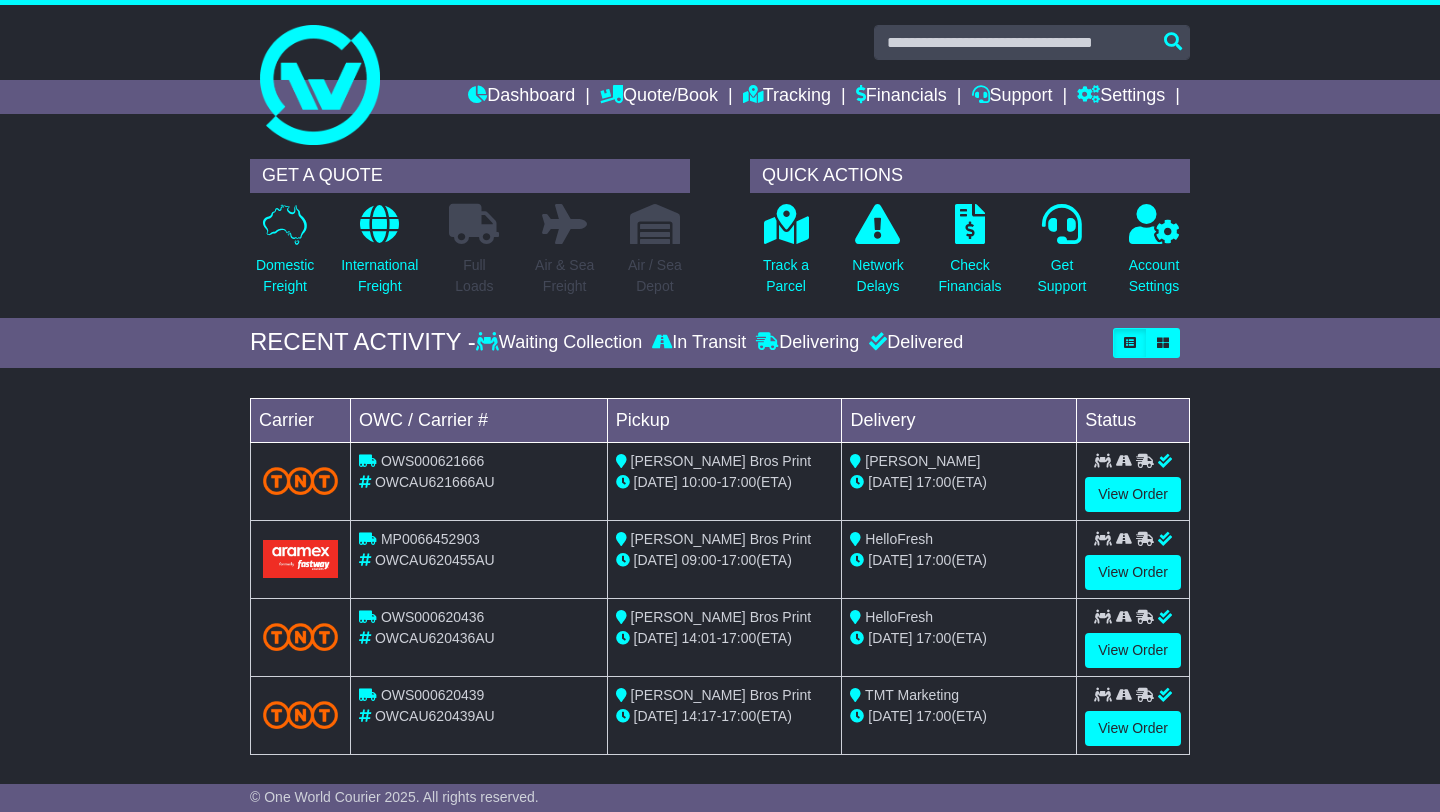 scroll, scrollTop: 0, scrollLeft: 0, axis: both 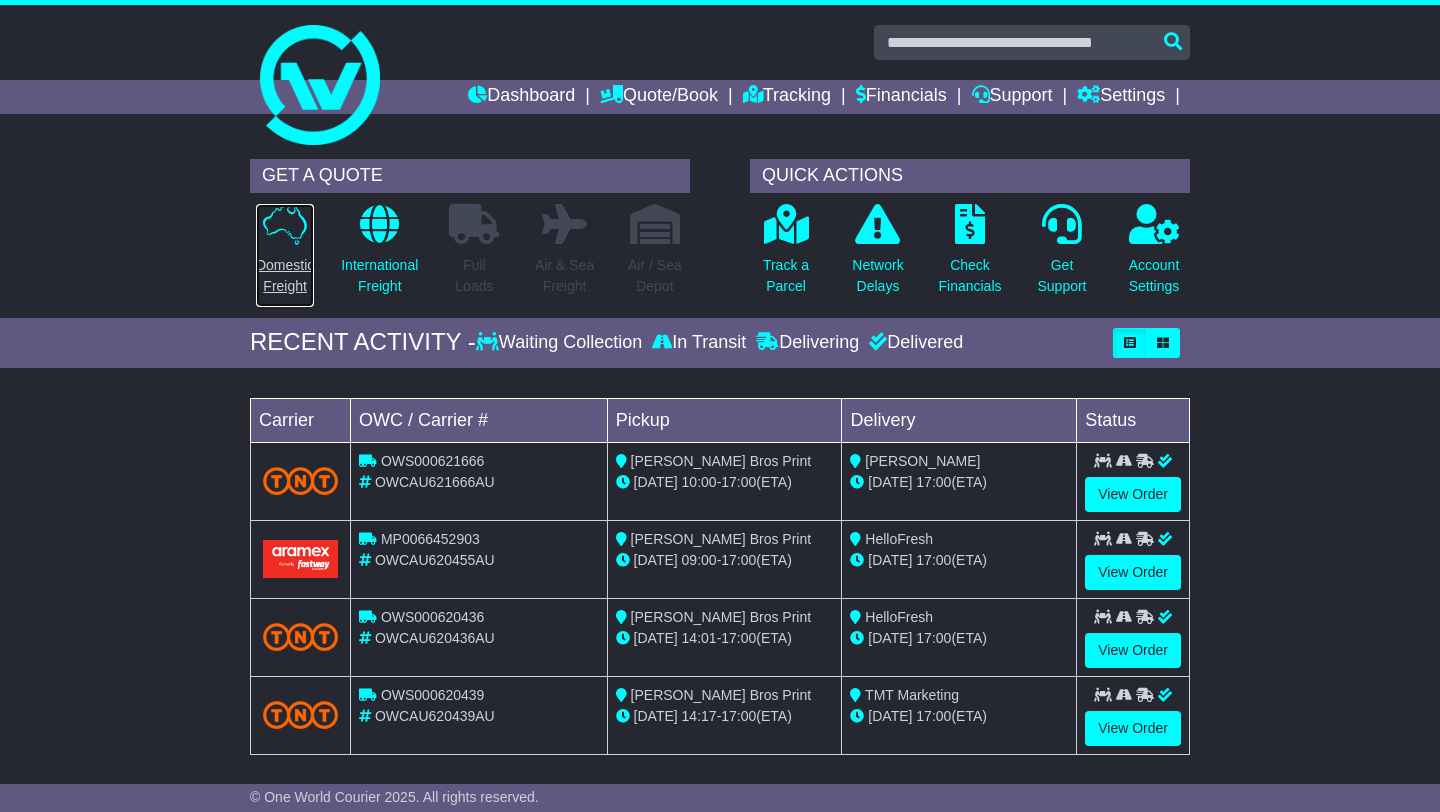 click on "Domestic Freight" at bounding box center (285, 276) 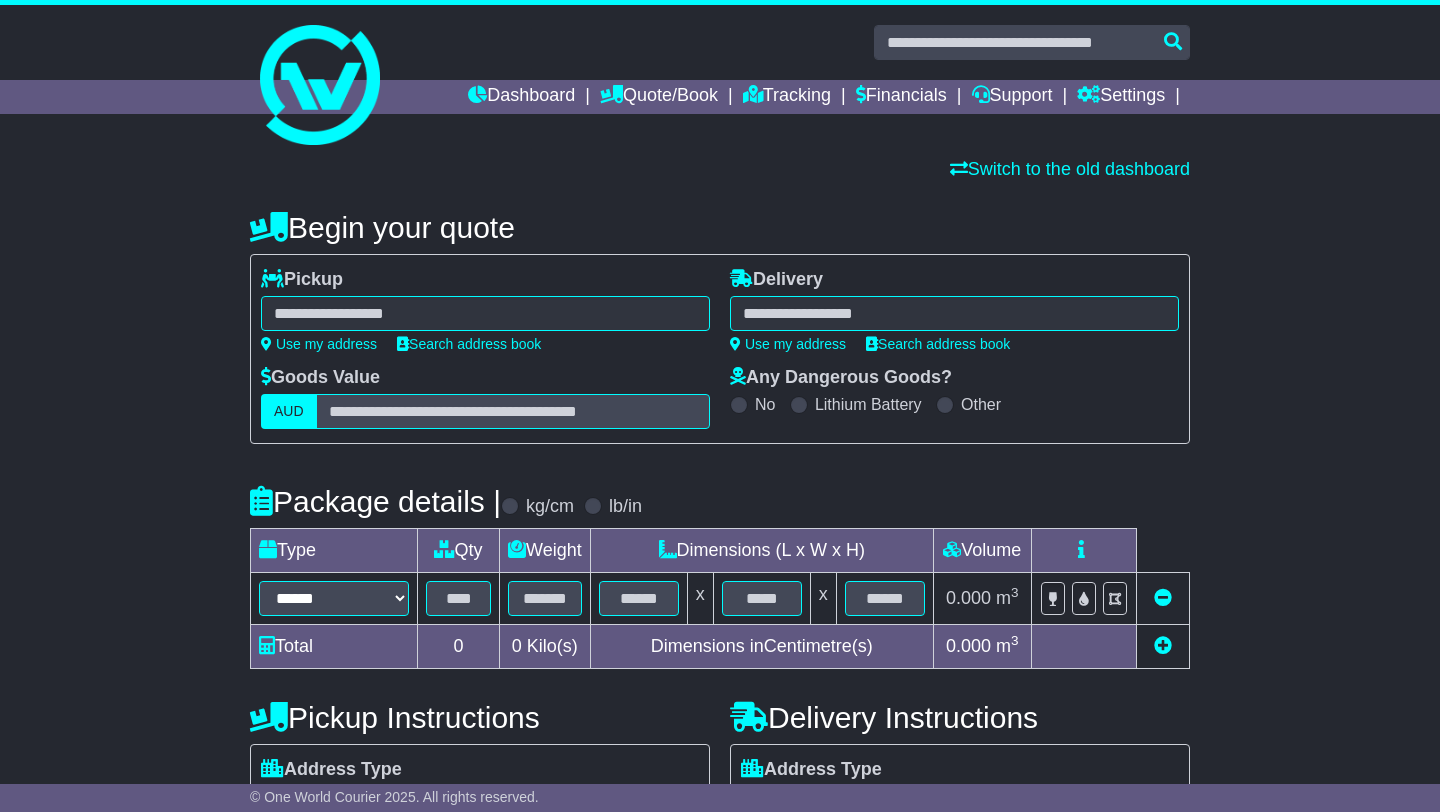 scroll, scrollTop: 0, scrollLeft: 0, axis: both 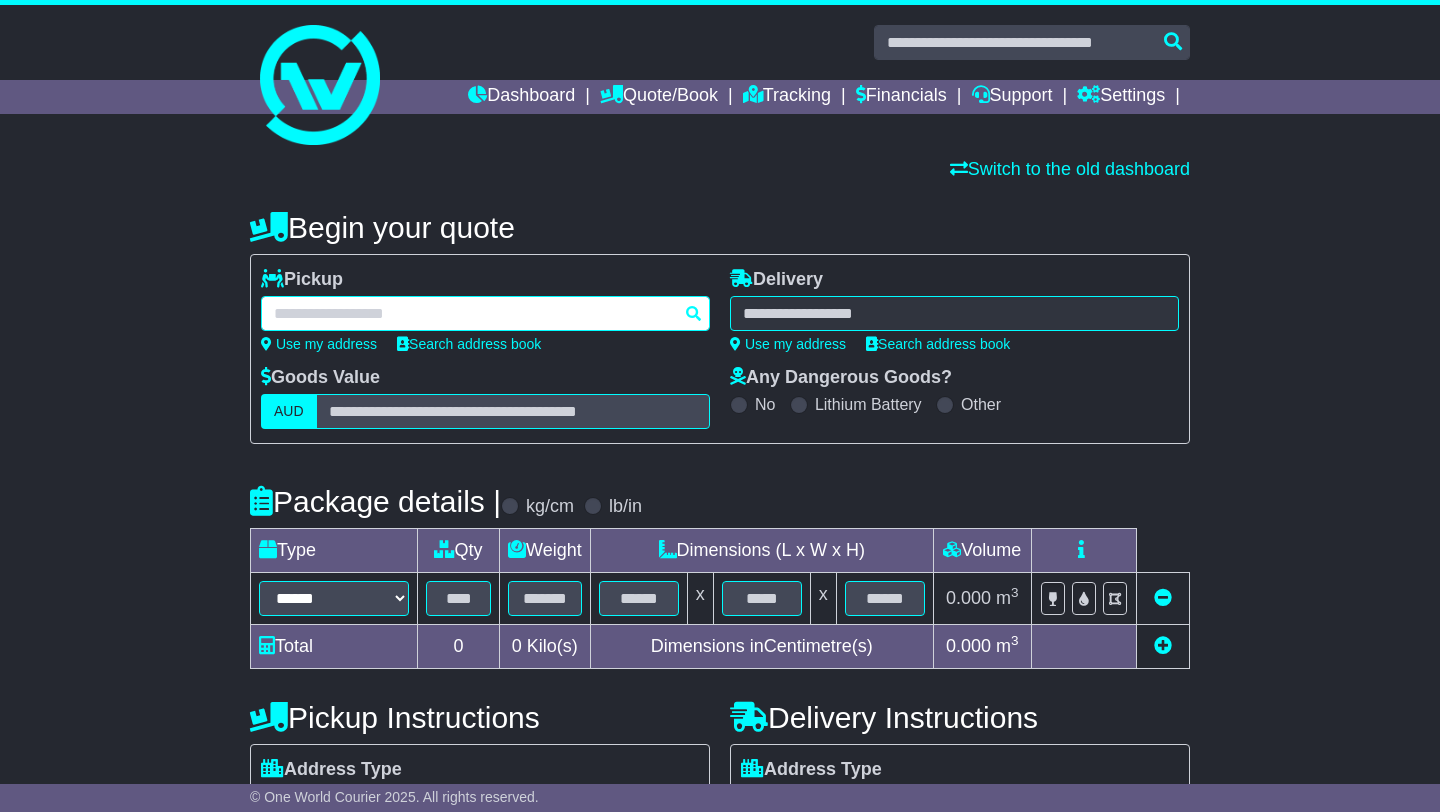 click at bounding box center [485, 313] 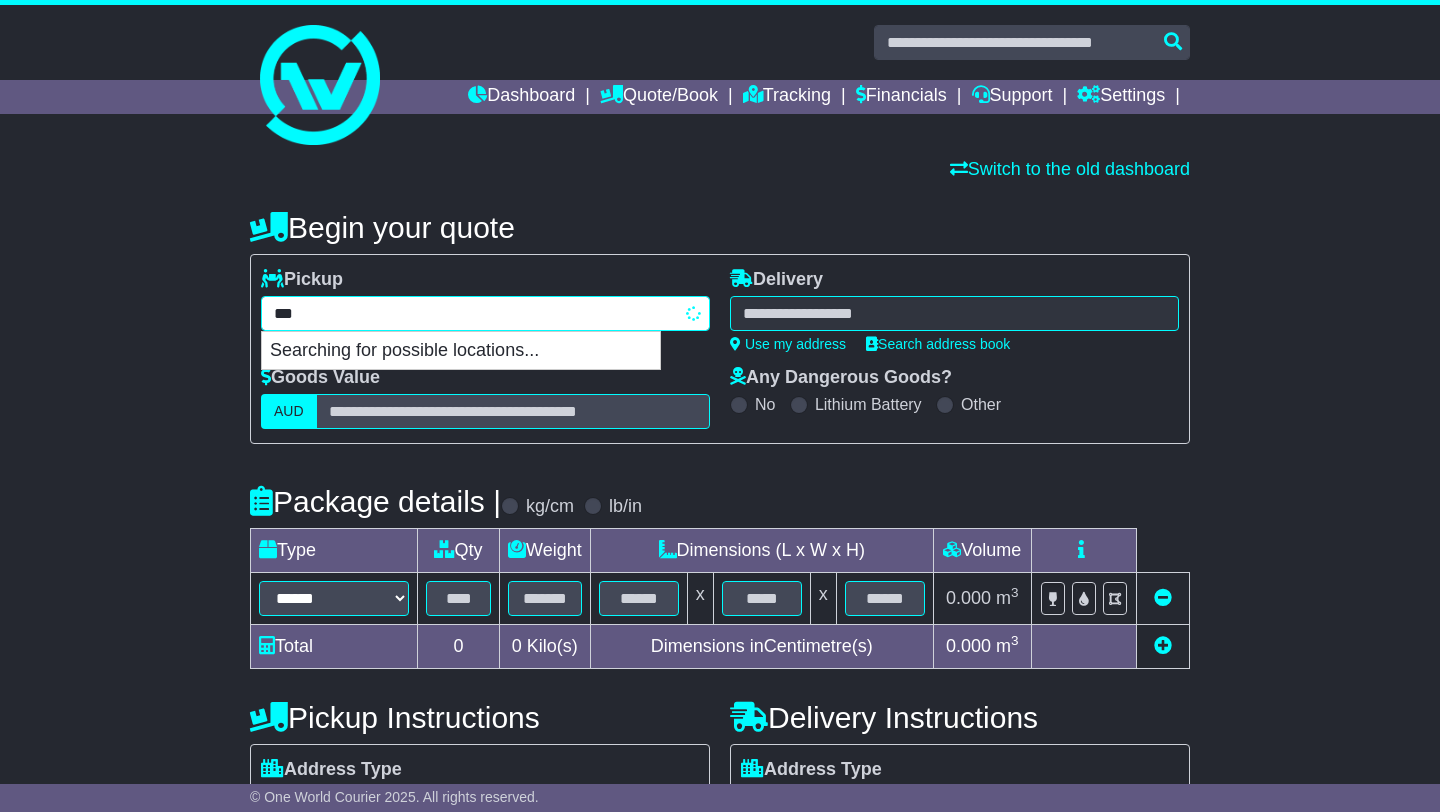 type on "****" 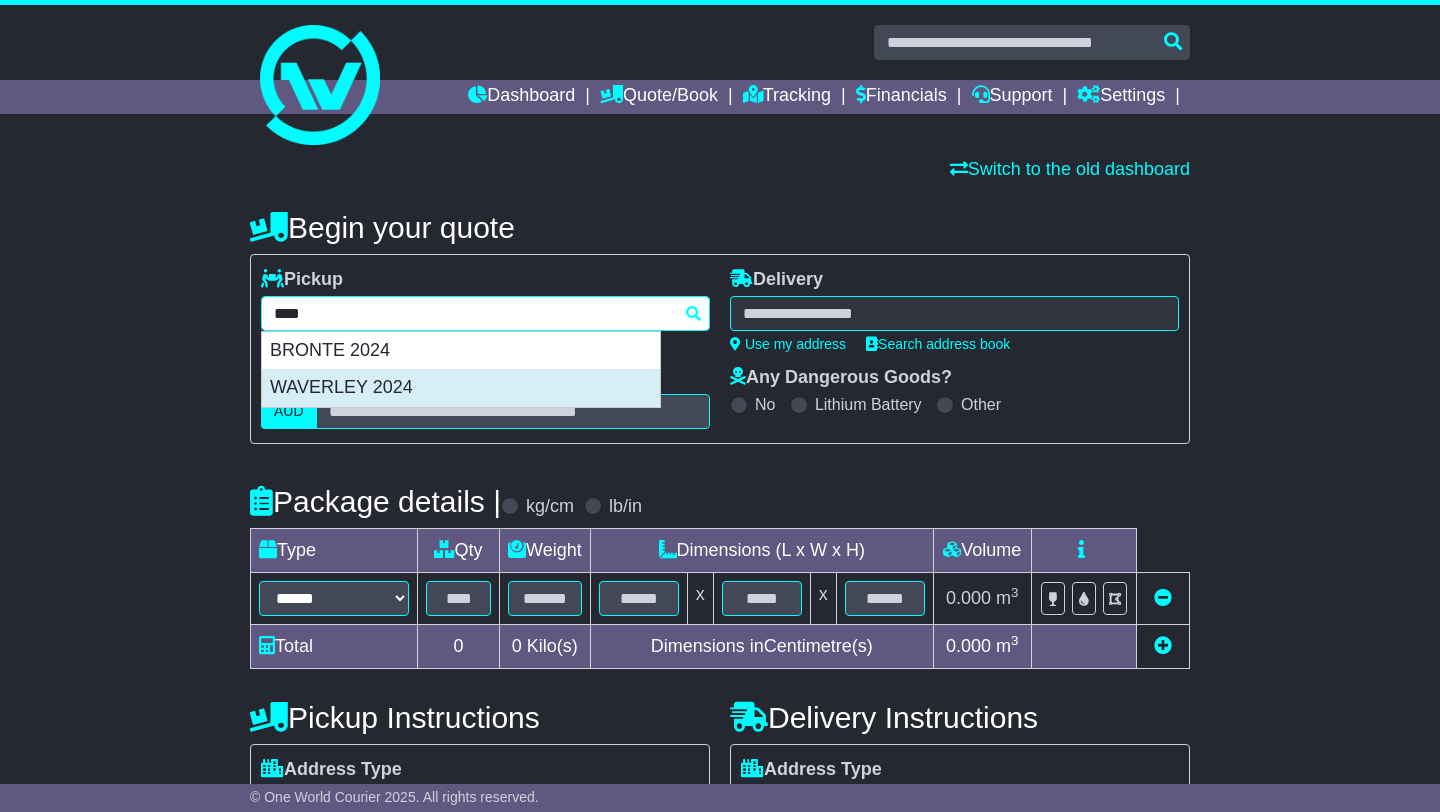 click on "WAVERLEY 2024" at bounding box center [461, 388] 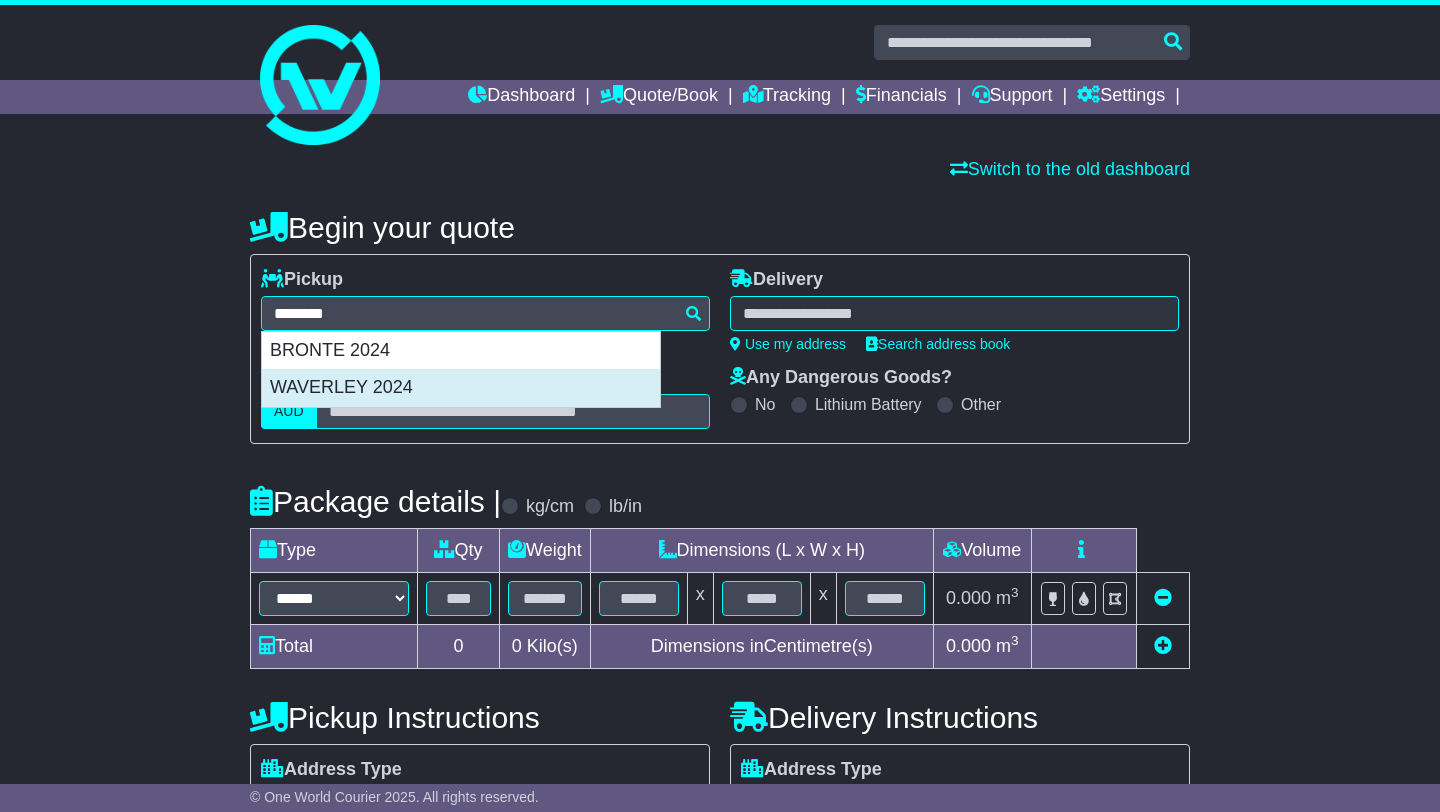 type on "**********" 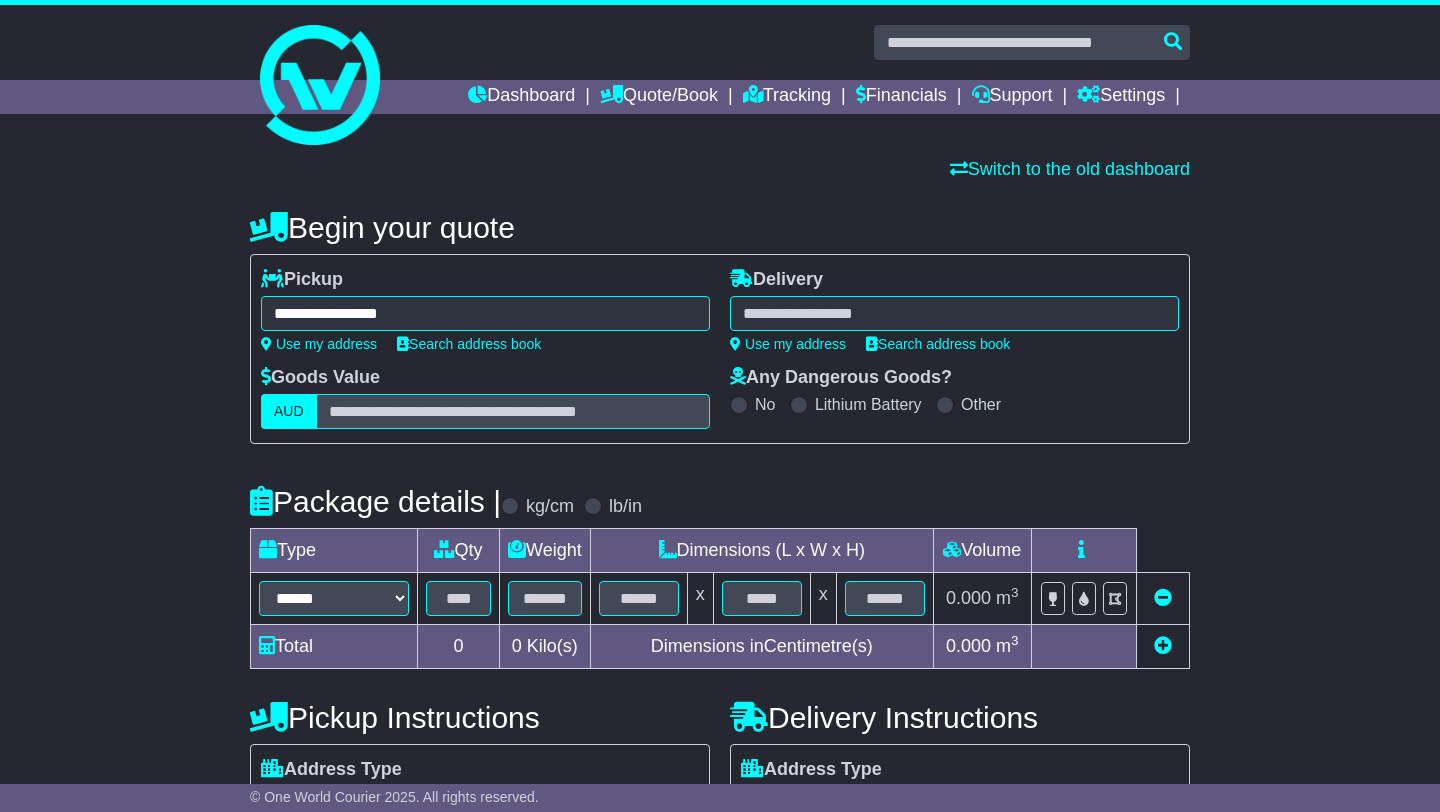 click at bounding box center (954, 313) 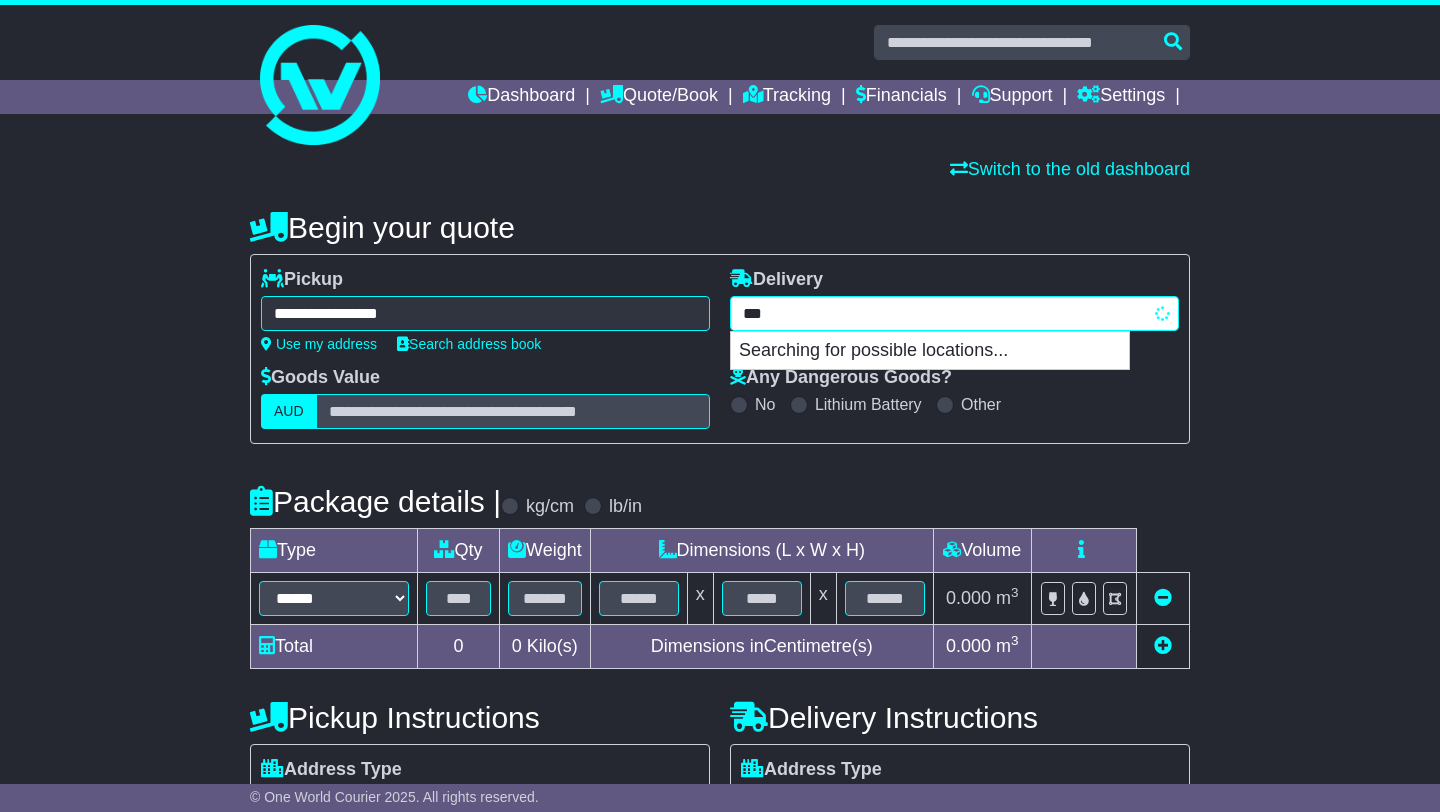type on "****" 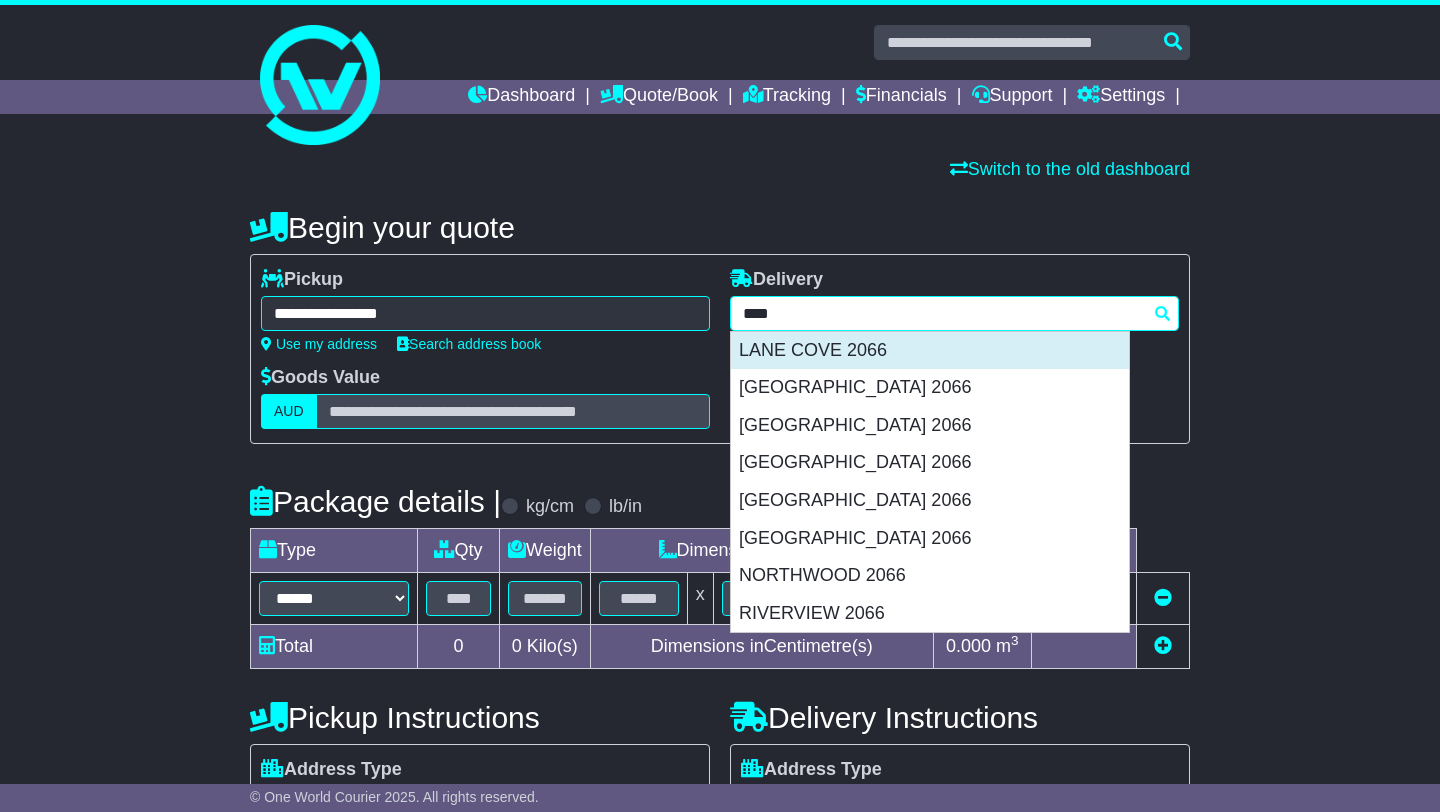 click on "LANE COVE 2066" at bounding box center (930, 351) 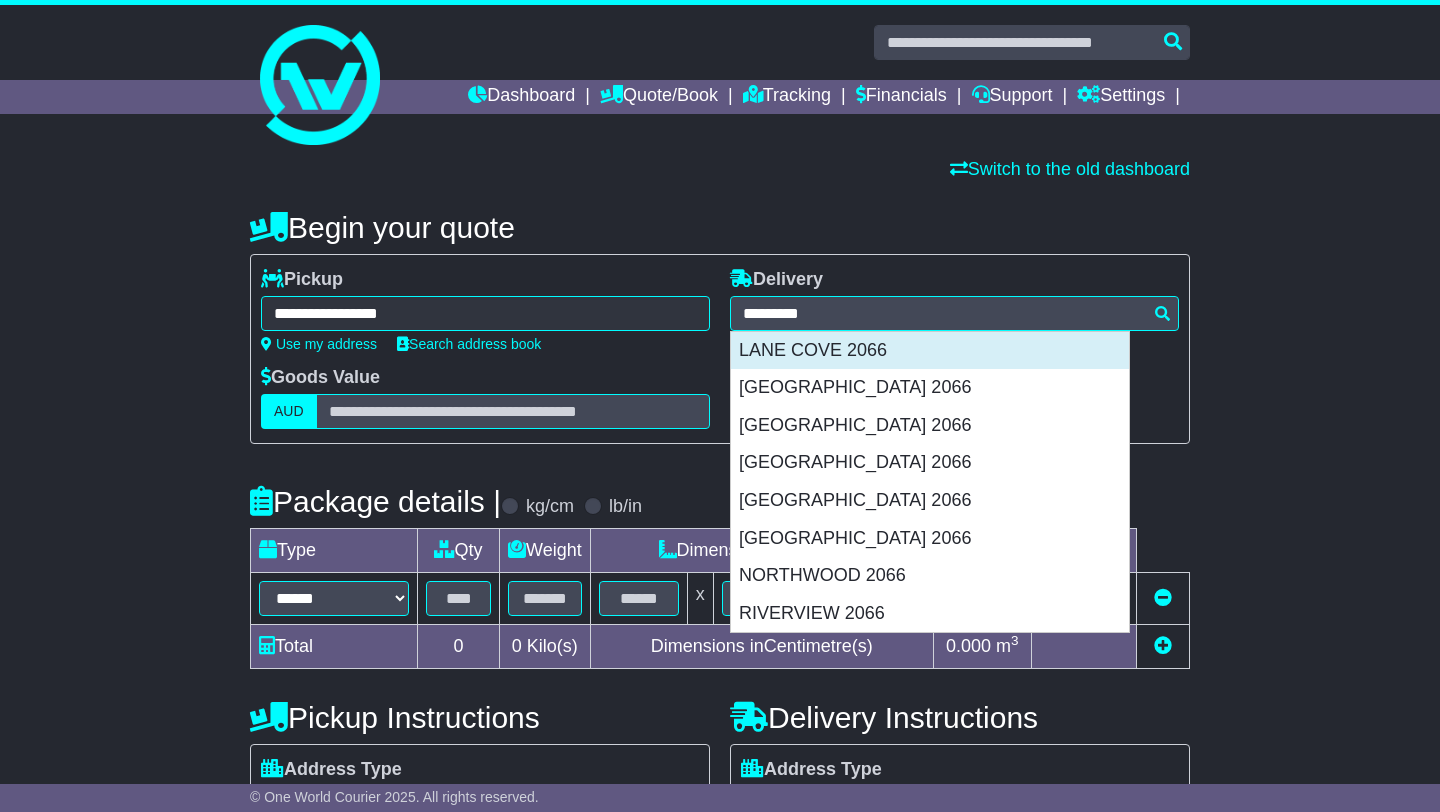type on "**********" 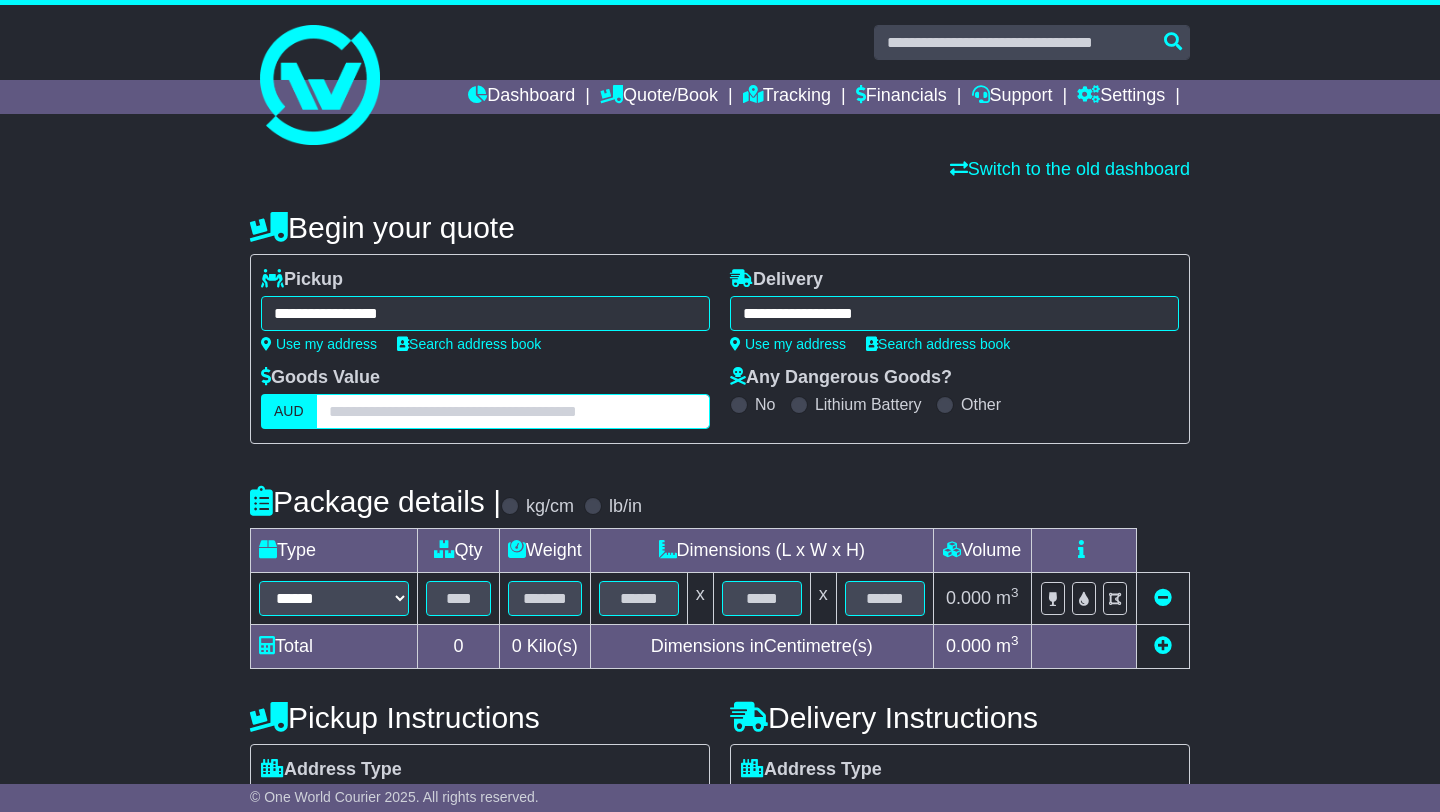 click at bounding box center (513, 411) 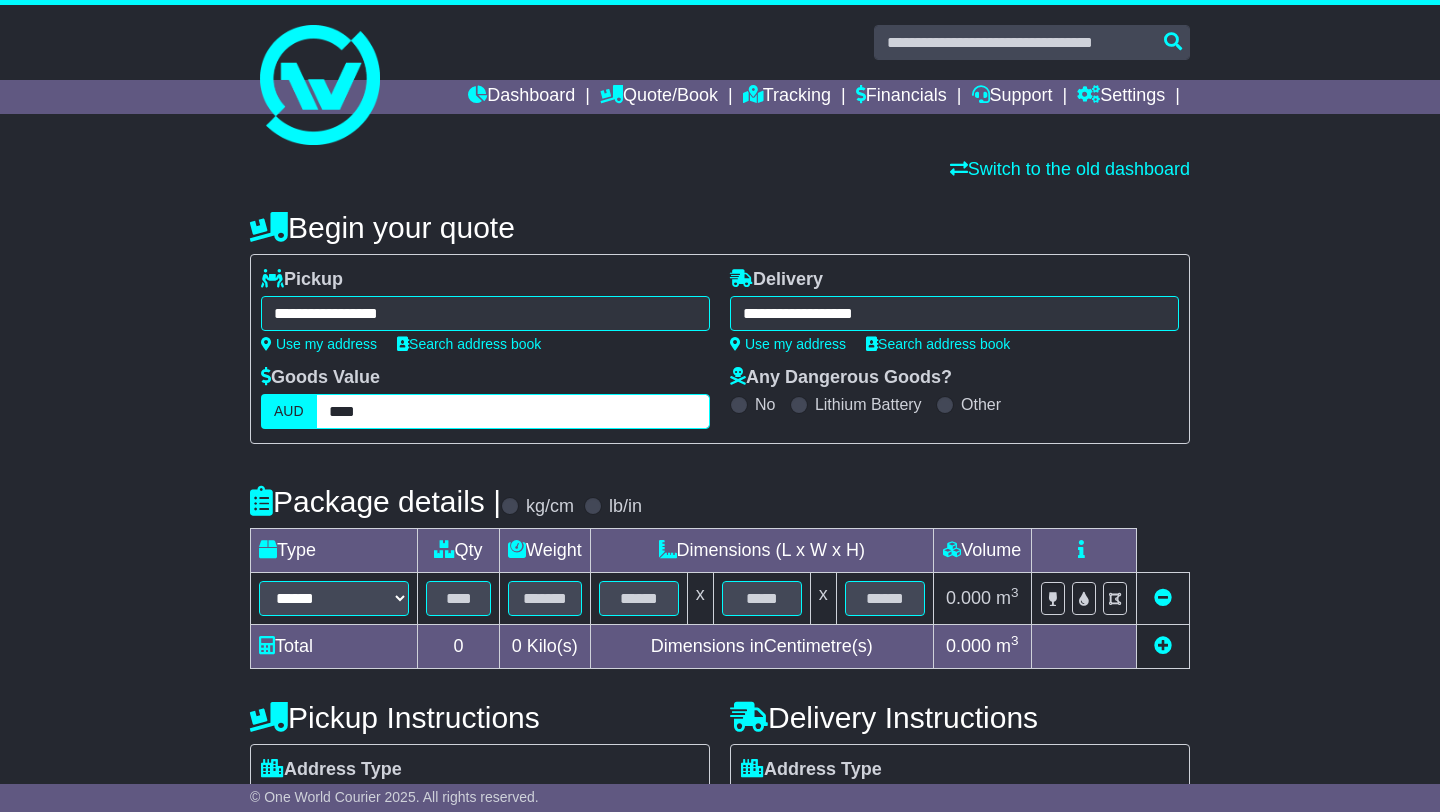type on "****" 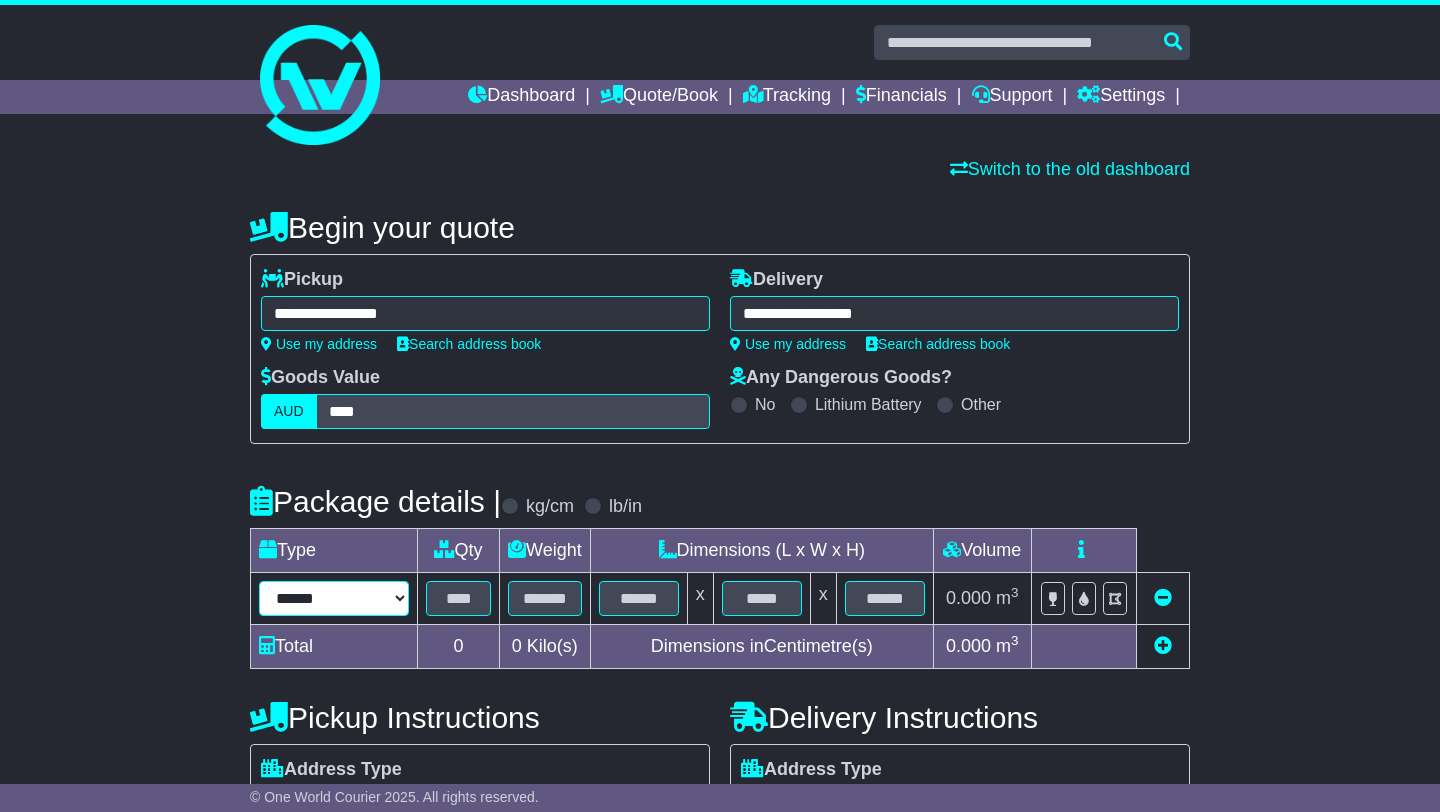 click on "****** ****** *** ******** ***** **** **** ****** *** *******" at bounding box center [334, 598] 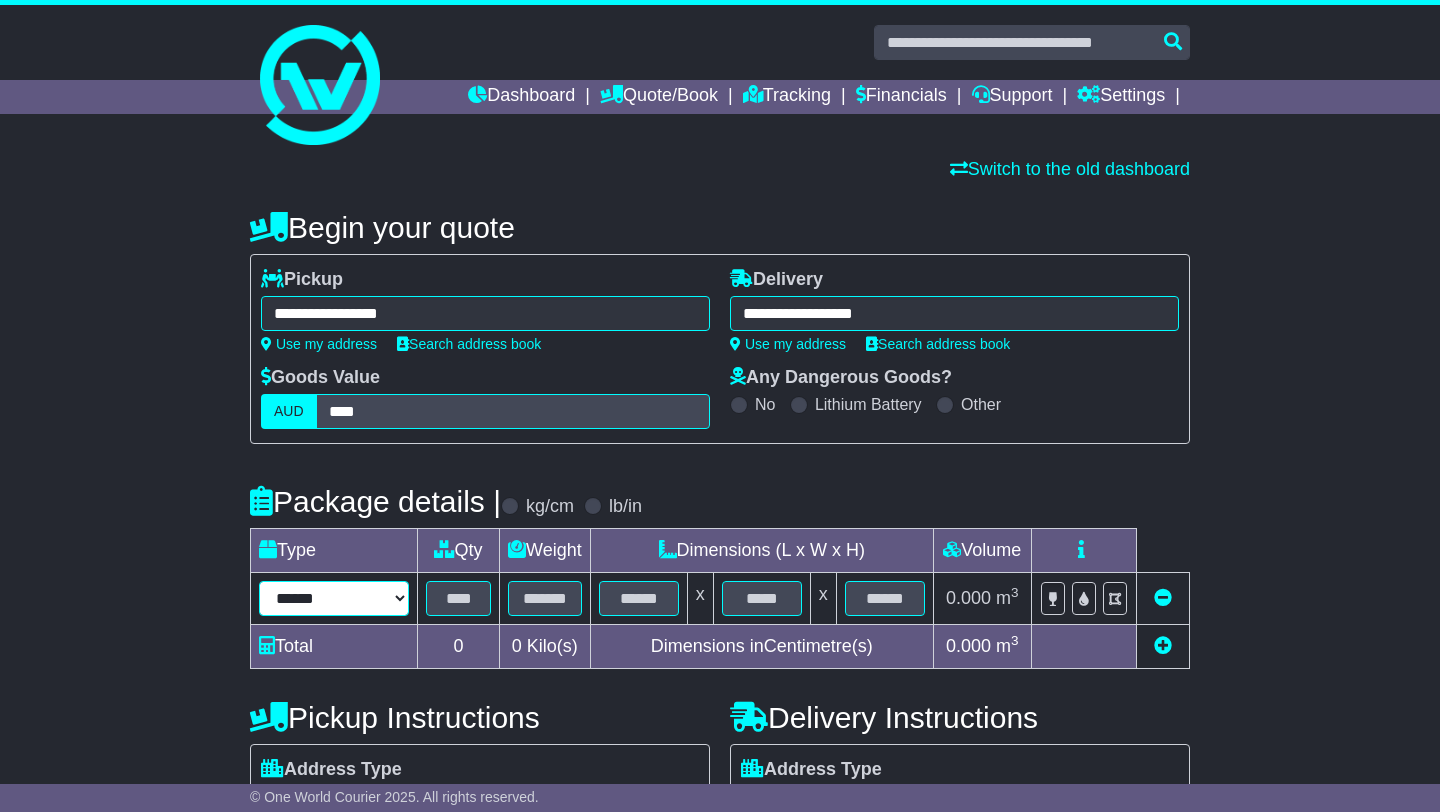 select on "*****" 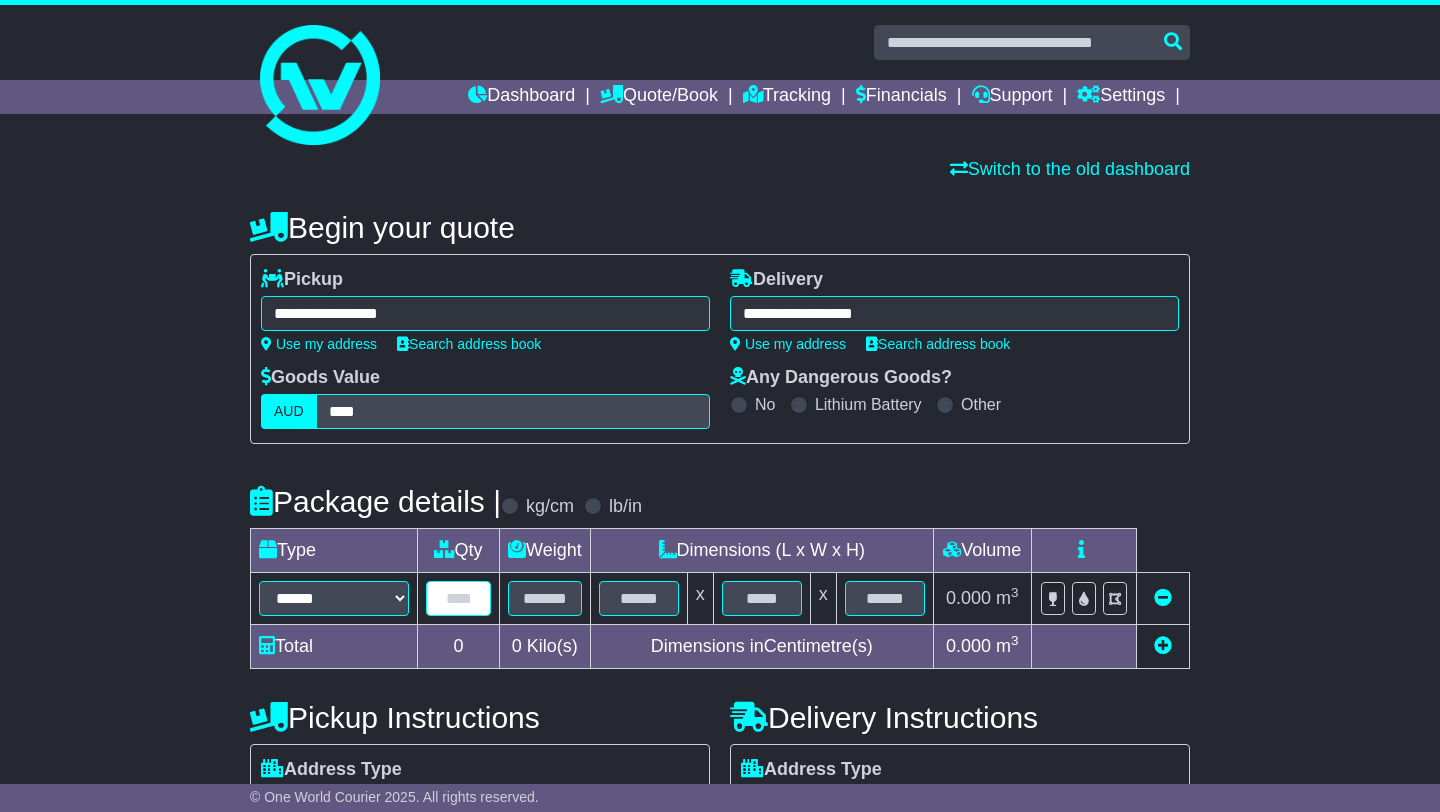 click at bounding box center (458, 598) 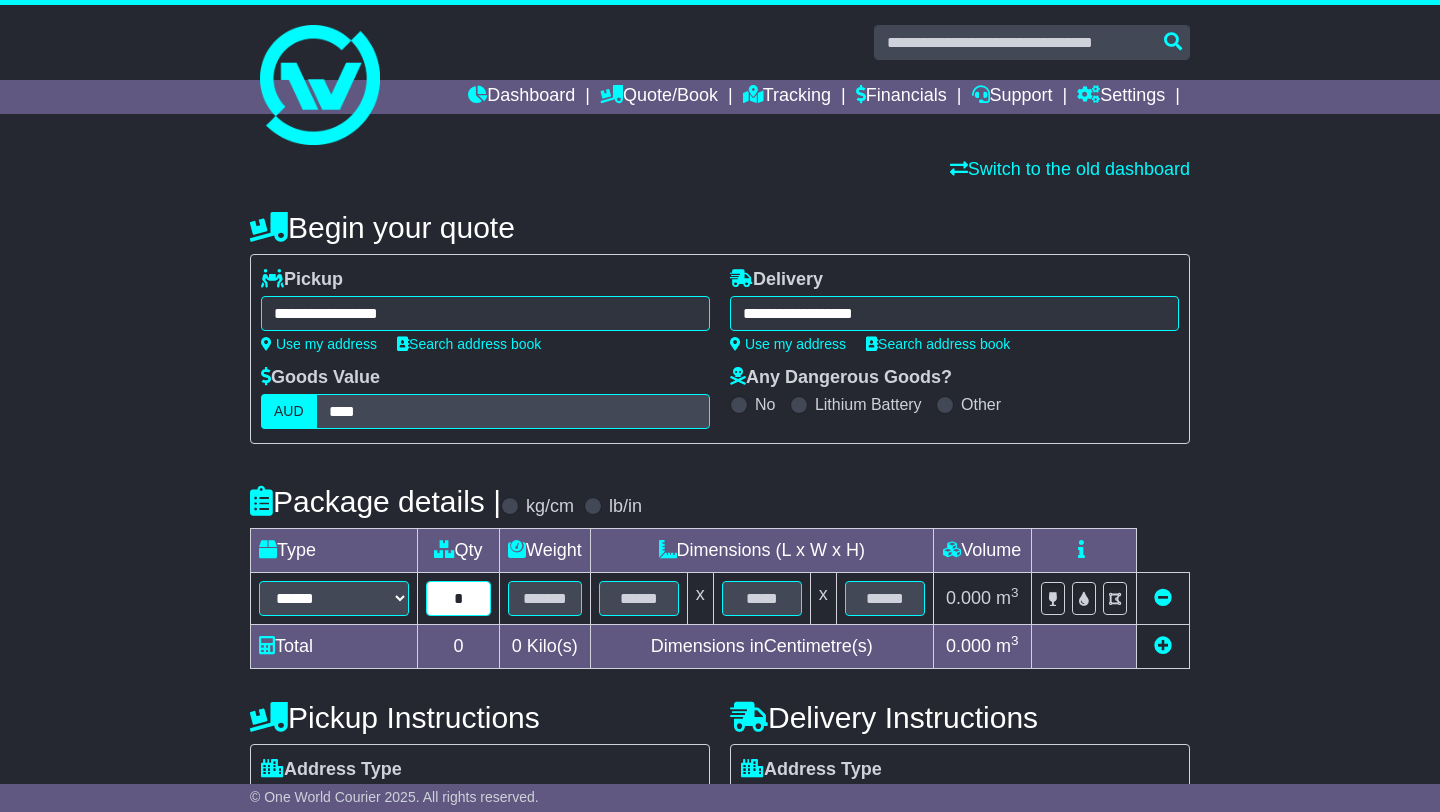 type on "*" 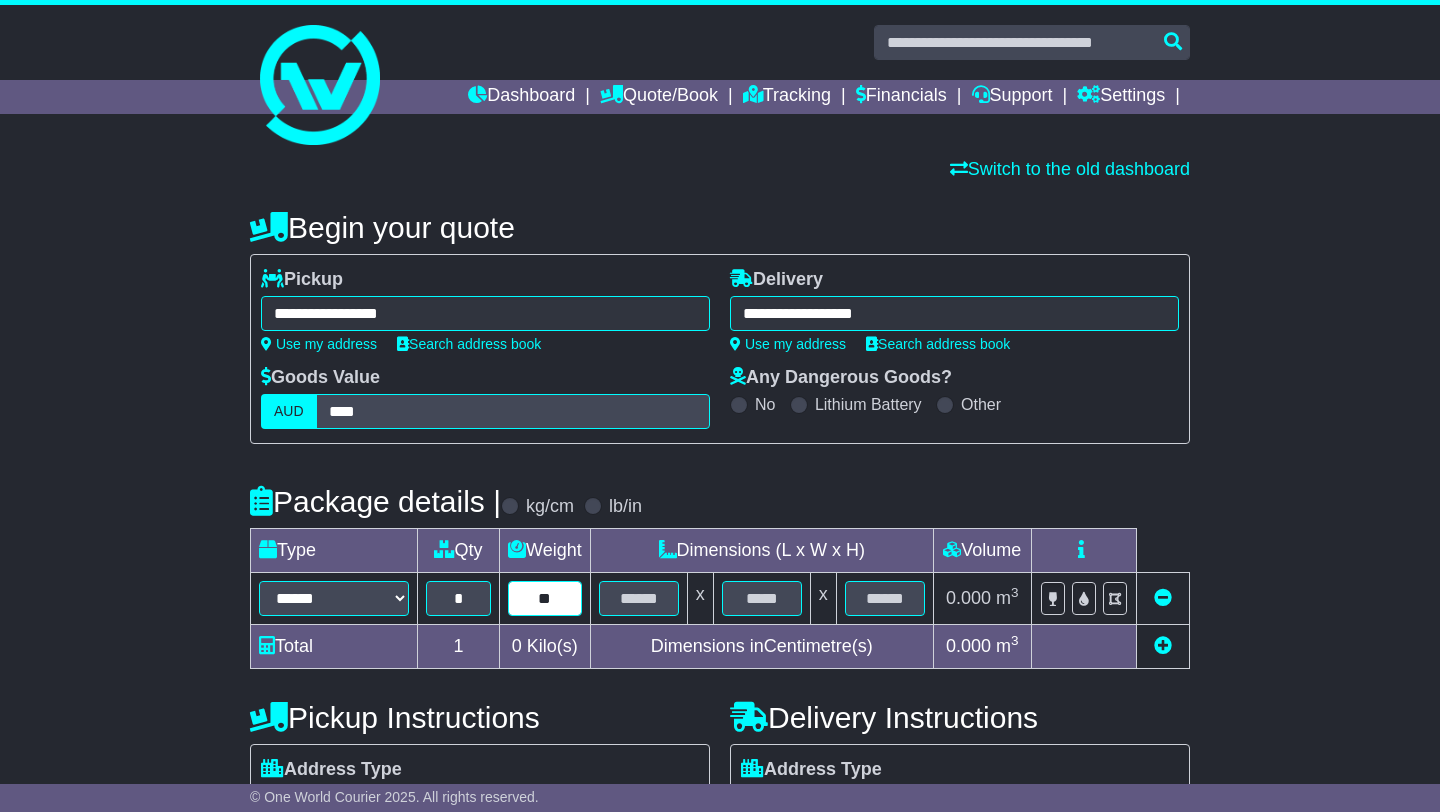 type on "**" 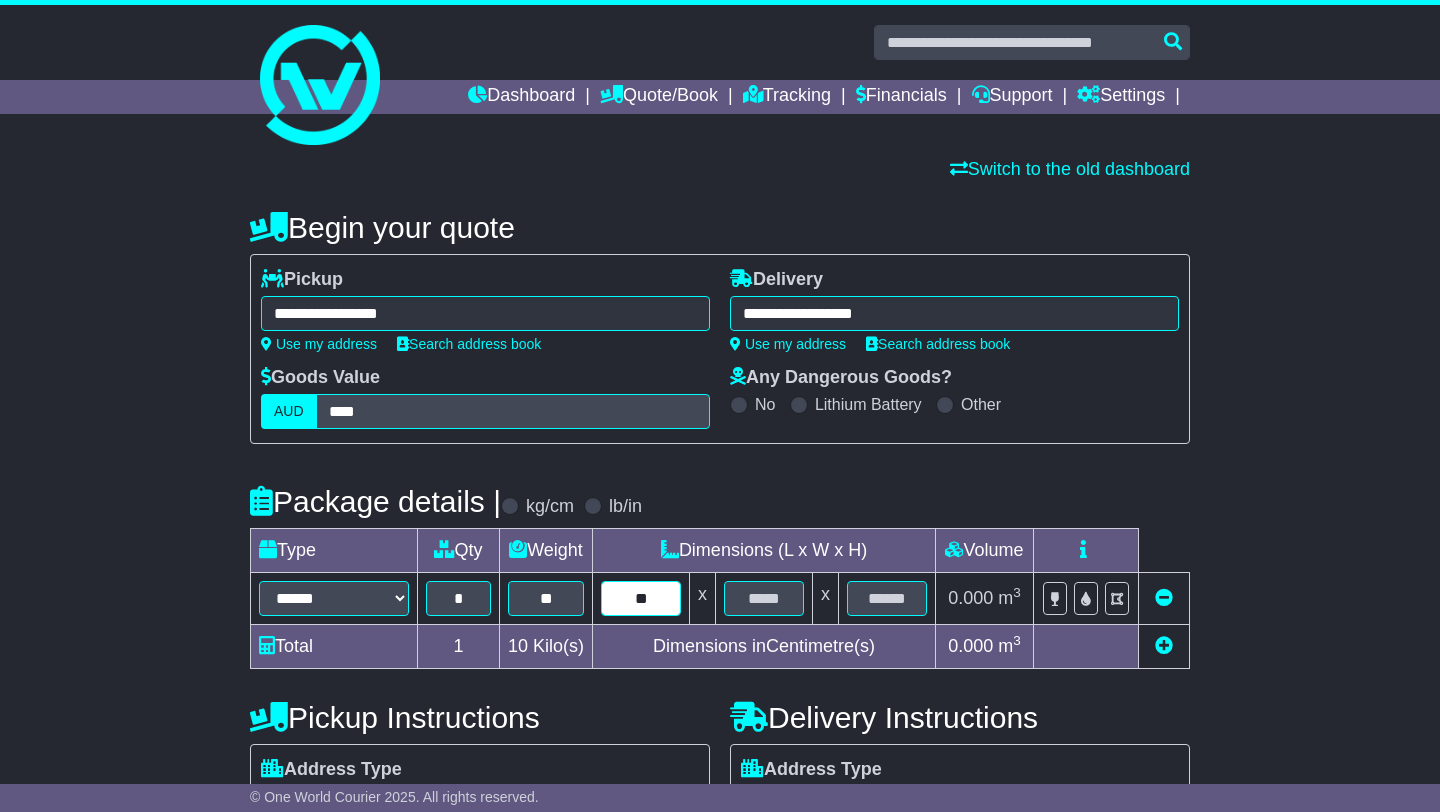 type on "**" 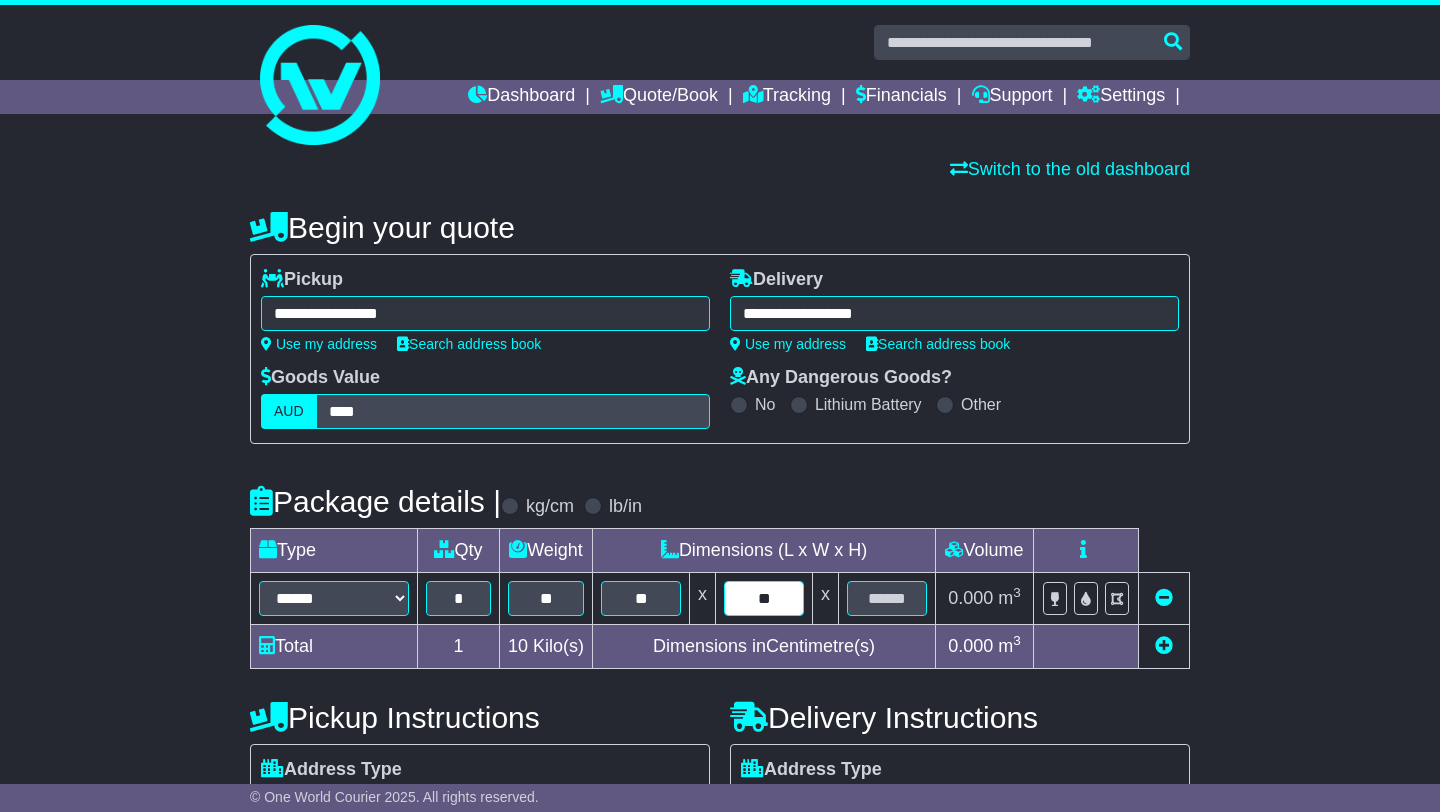type on "**" 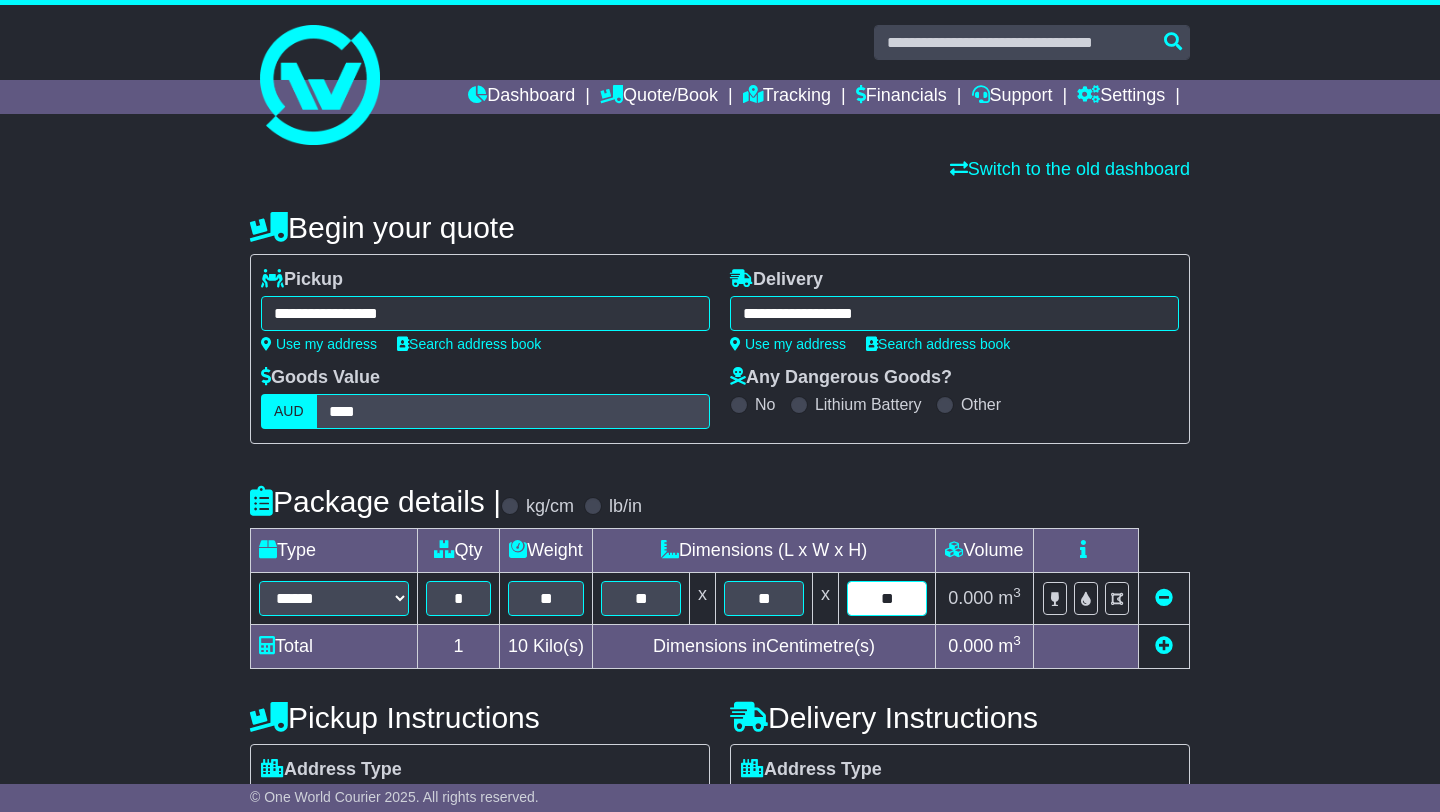 type on "**" 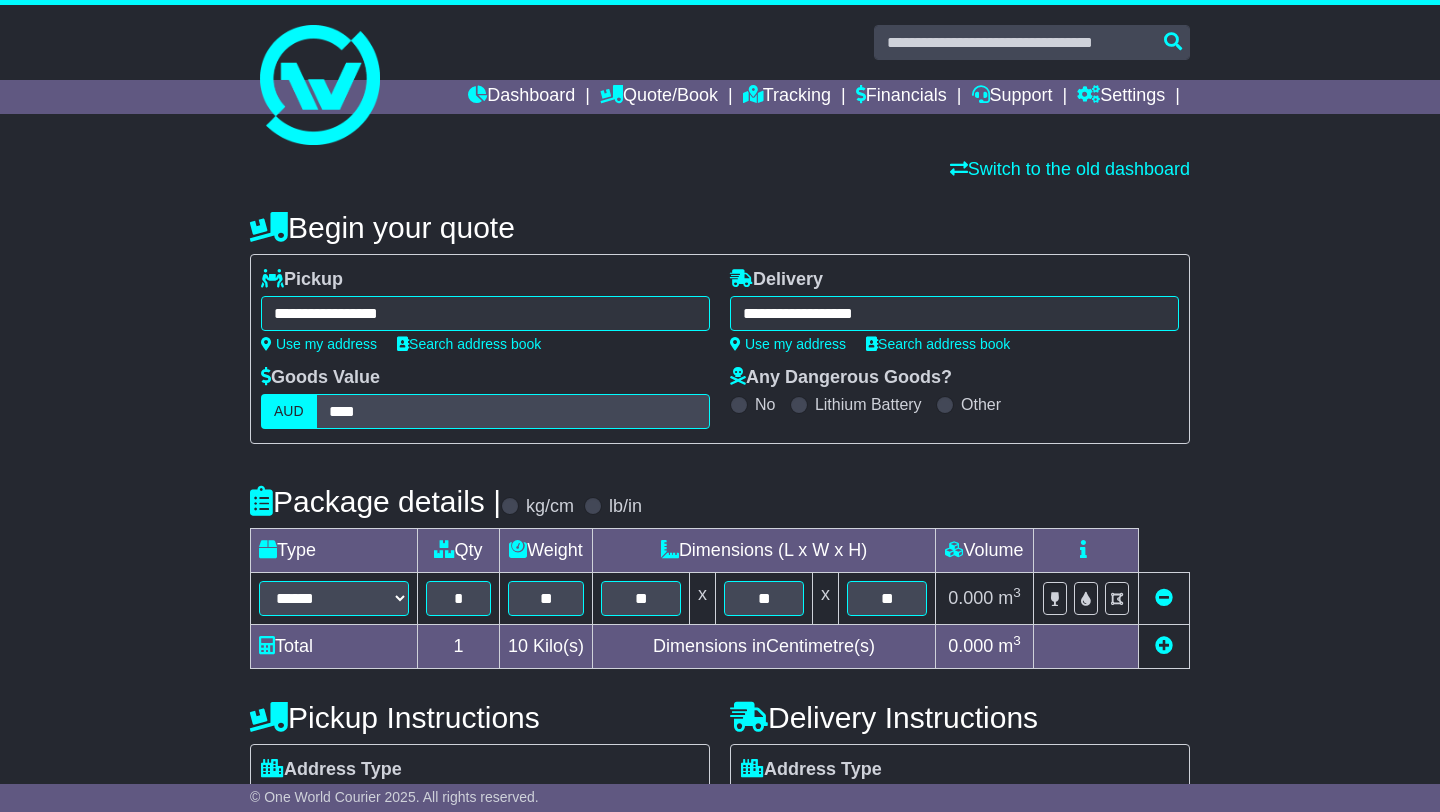 scroll, scrollTop: 464, scrollLeft: 0, axis: vertical 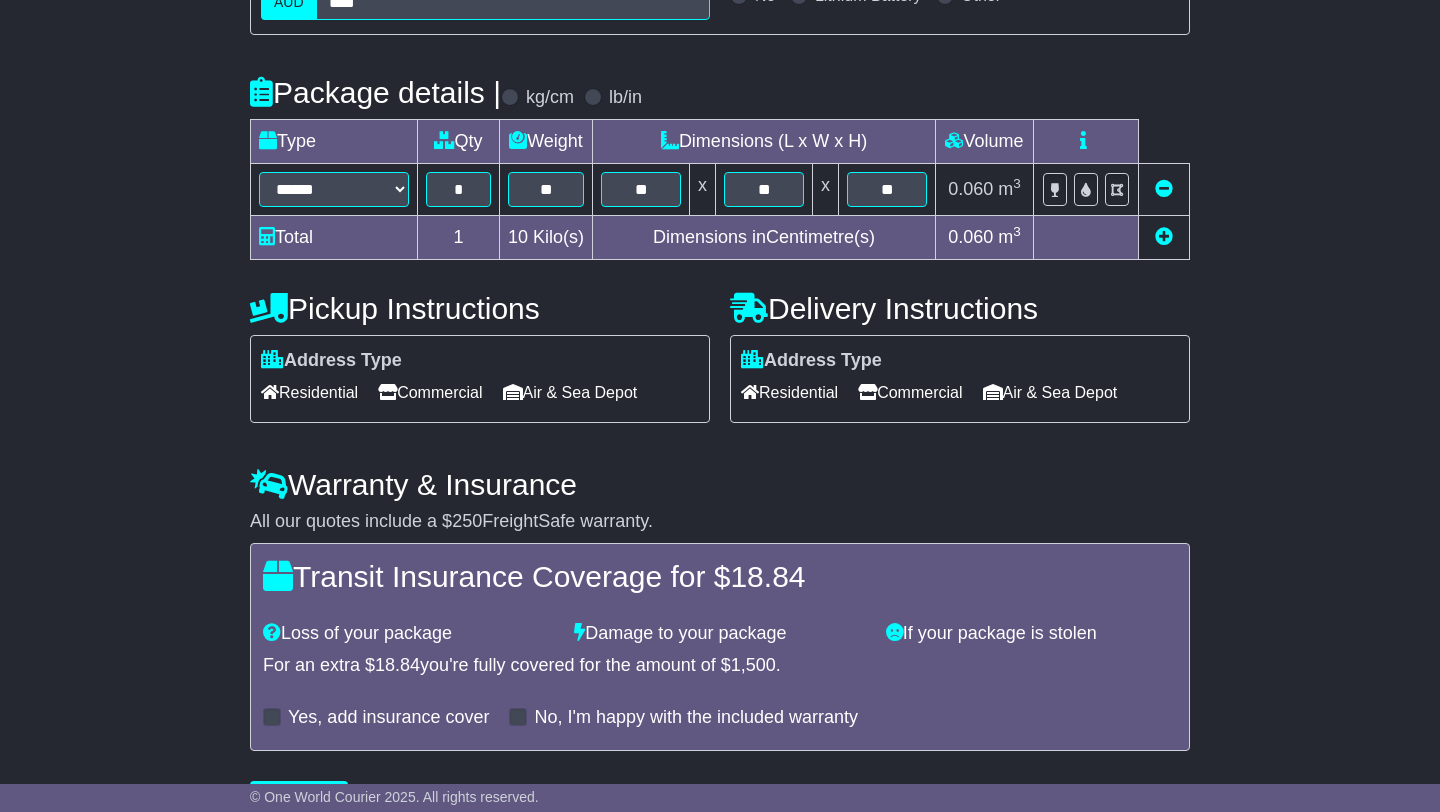 click at bounding box center (1164, 236) 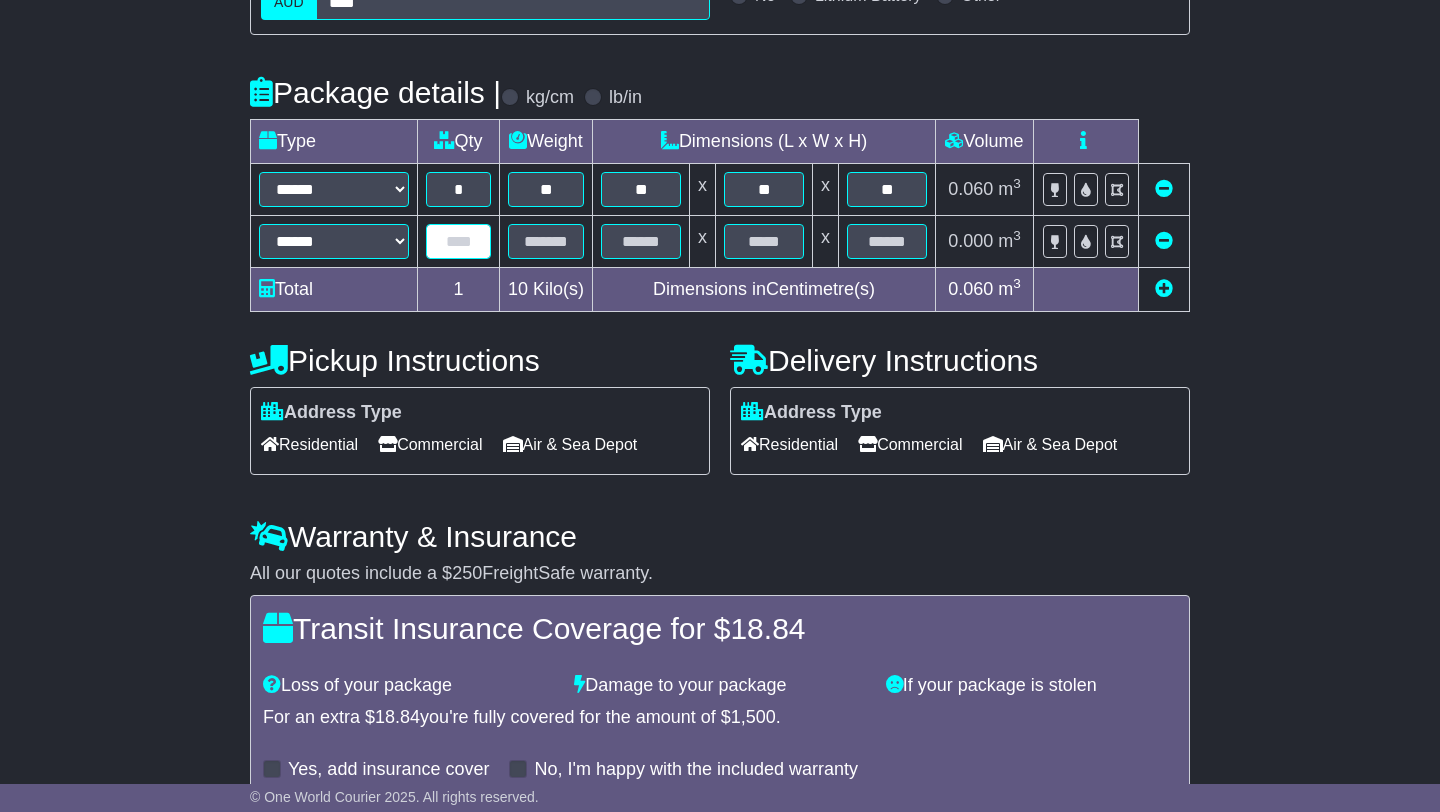 click at bounding box center [458, 241] 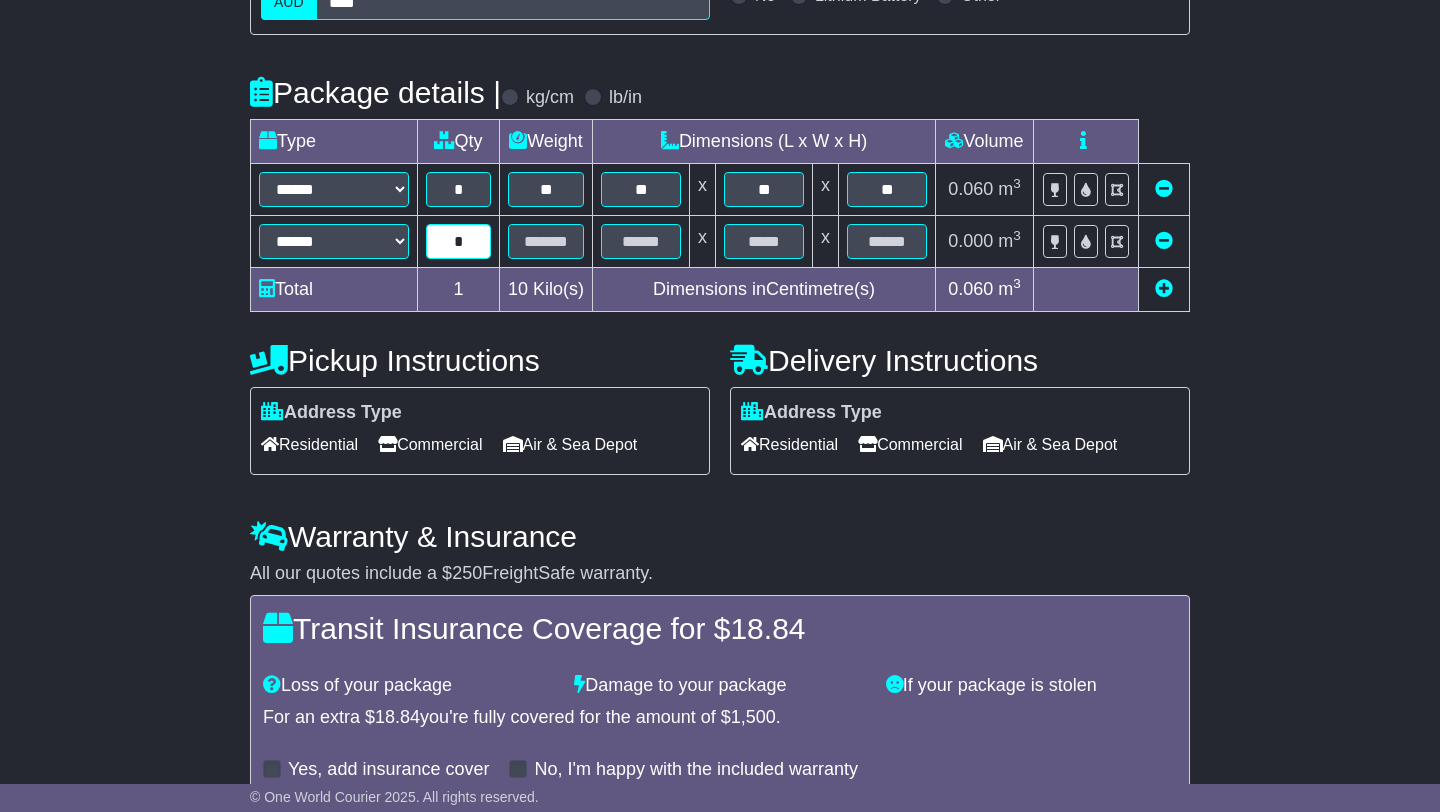 type on "*" 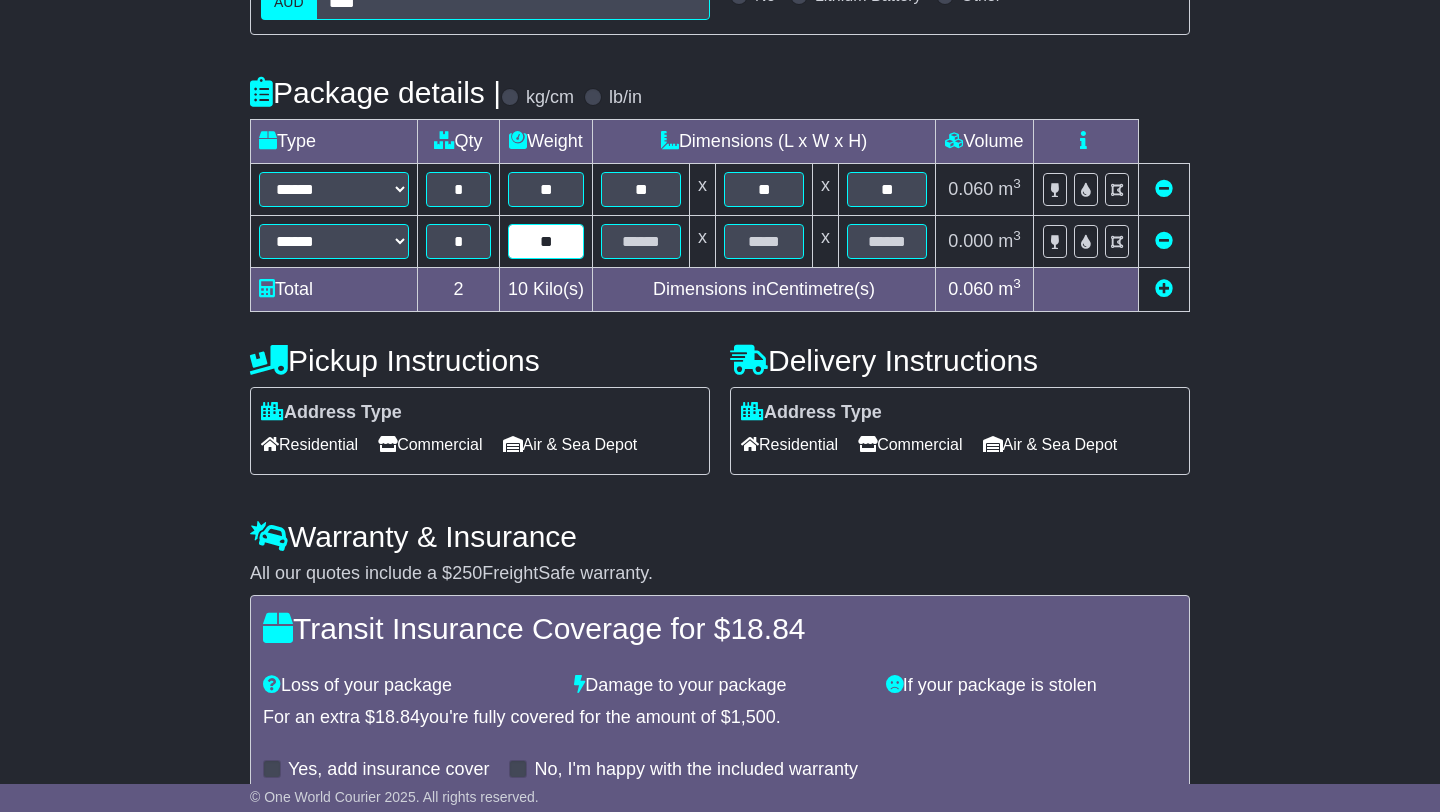 type on "**" 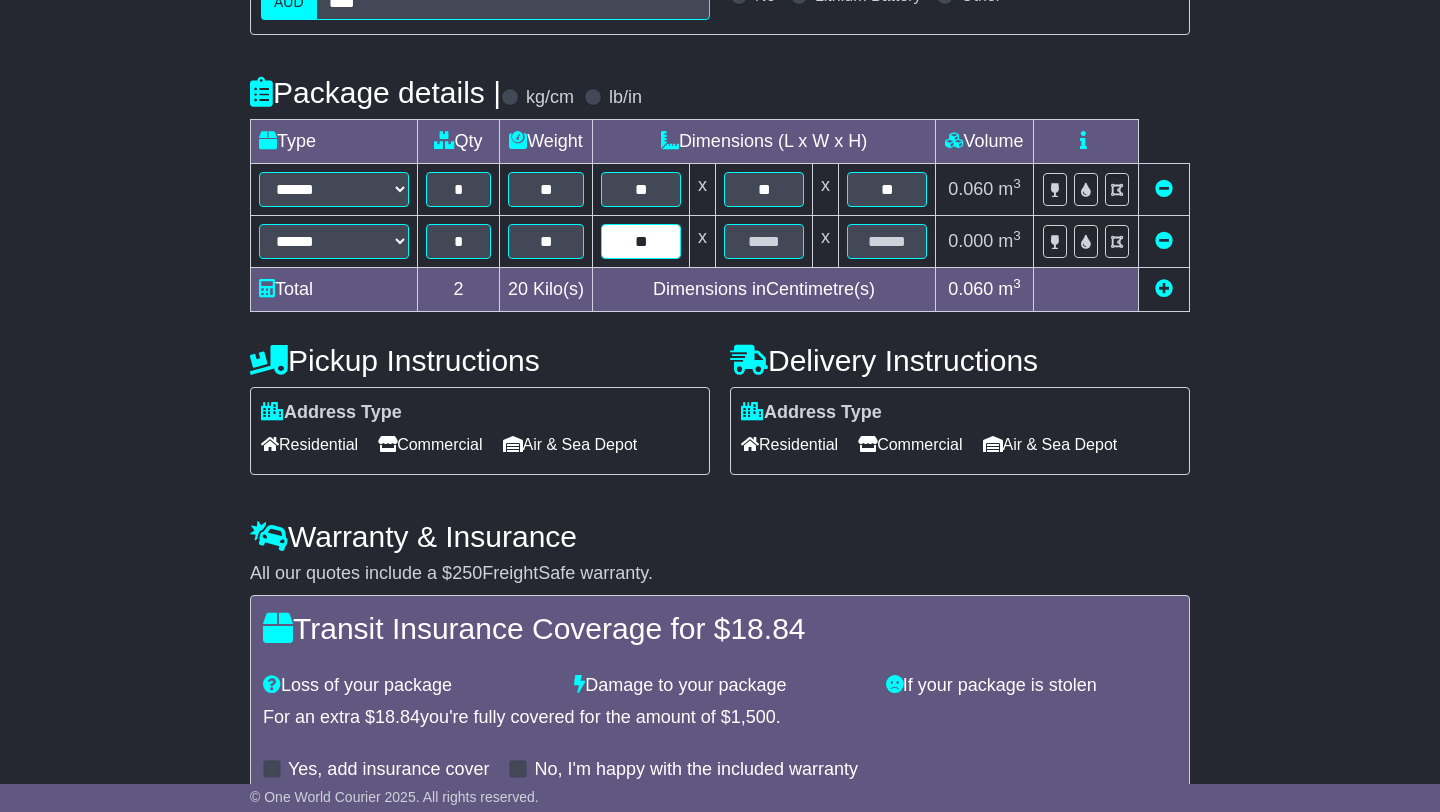 type on "**" 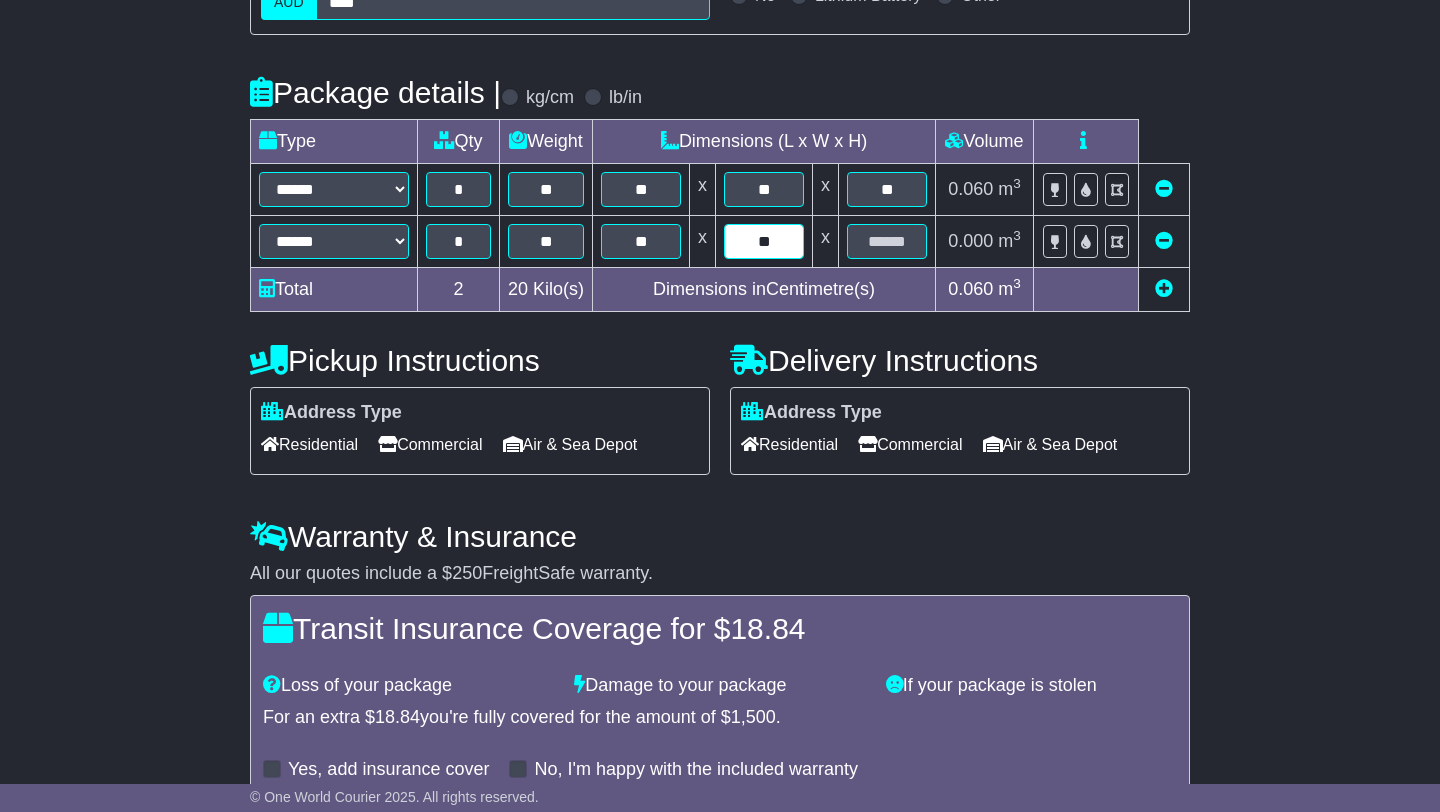 type on "**" 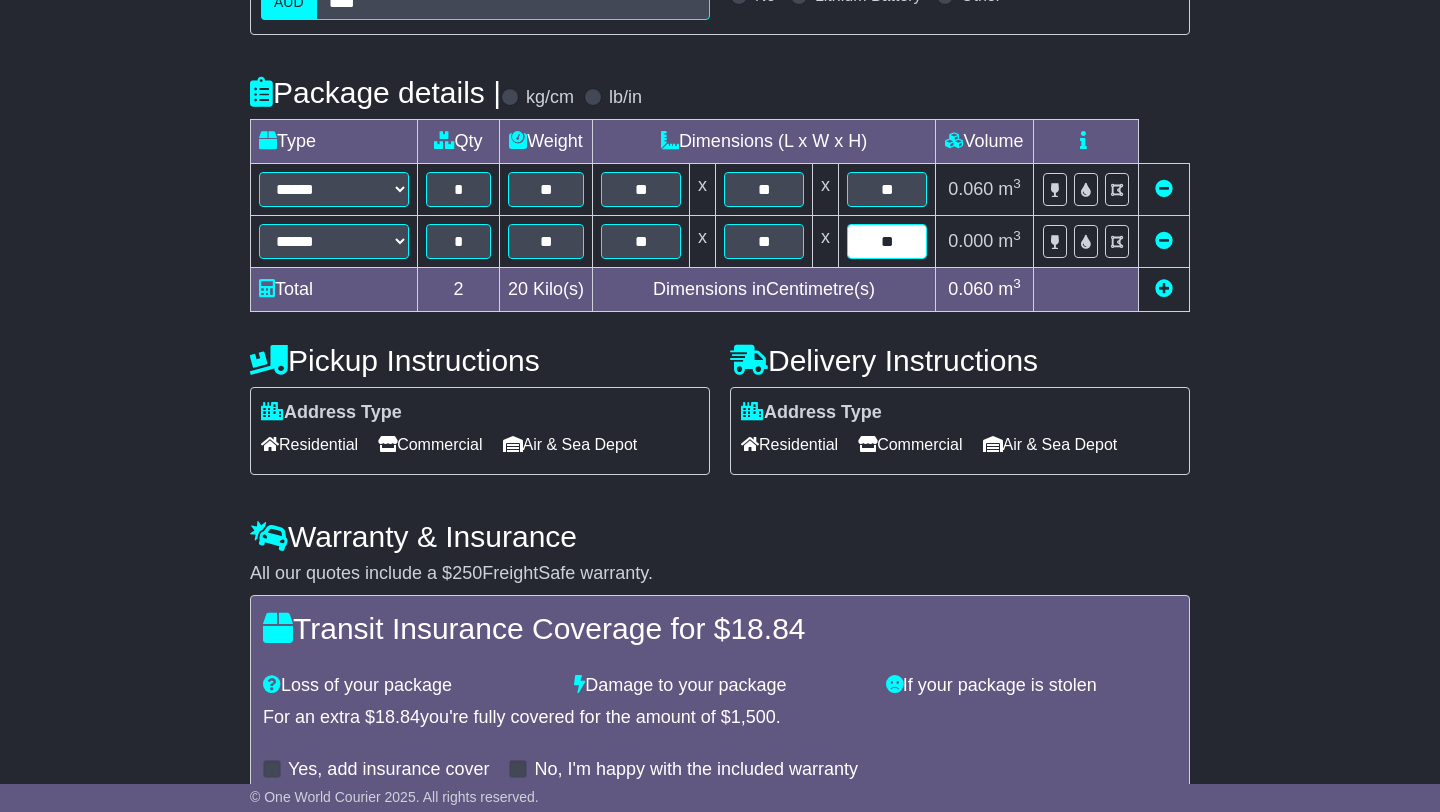 type on "**" 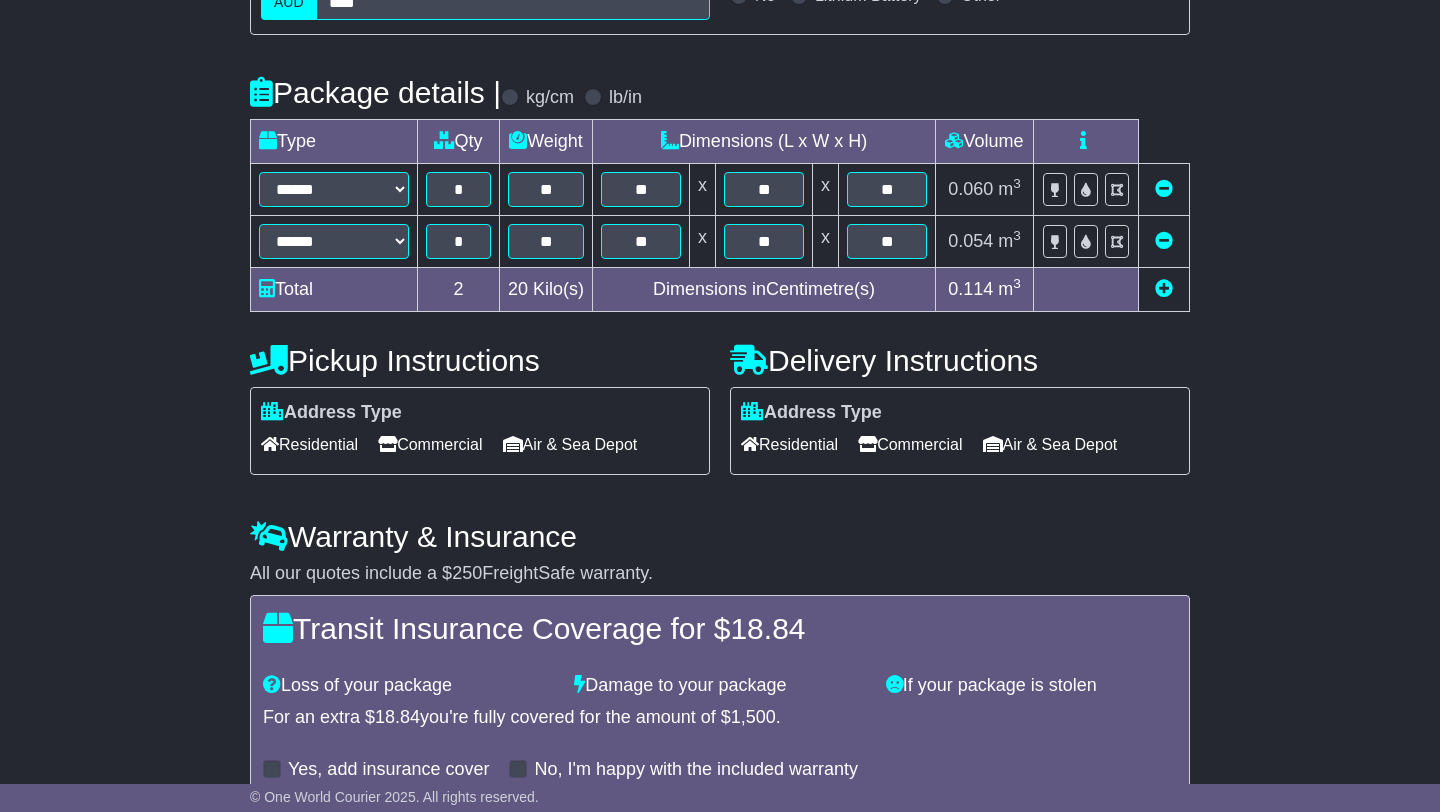 click on "Commercial" at bounding box center (430, 444) 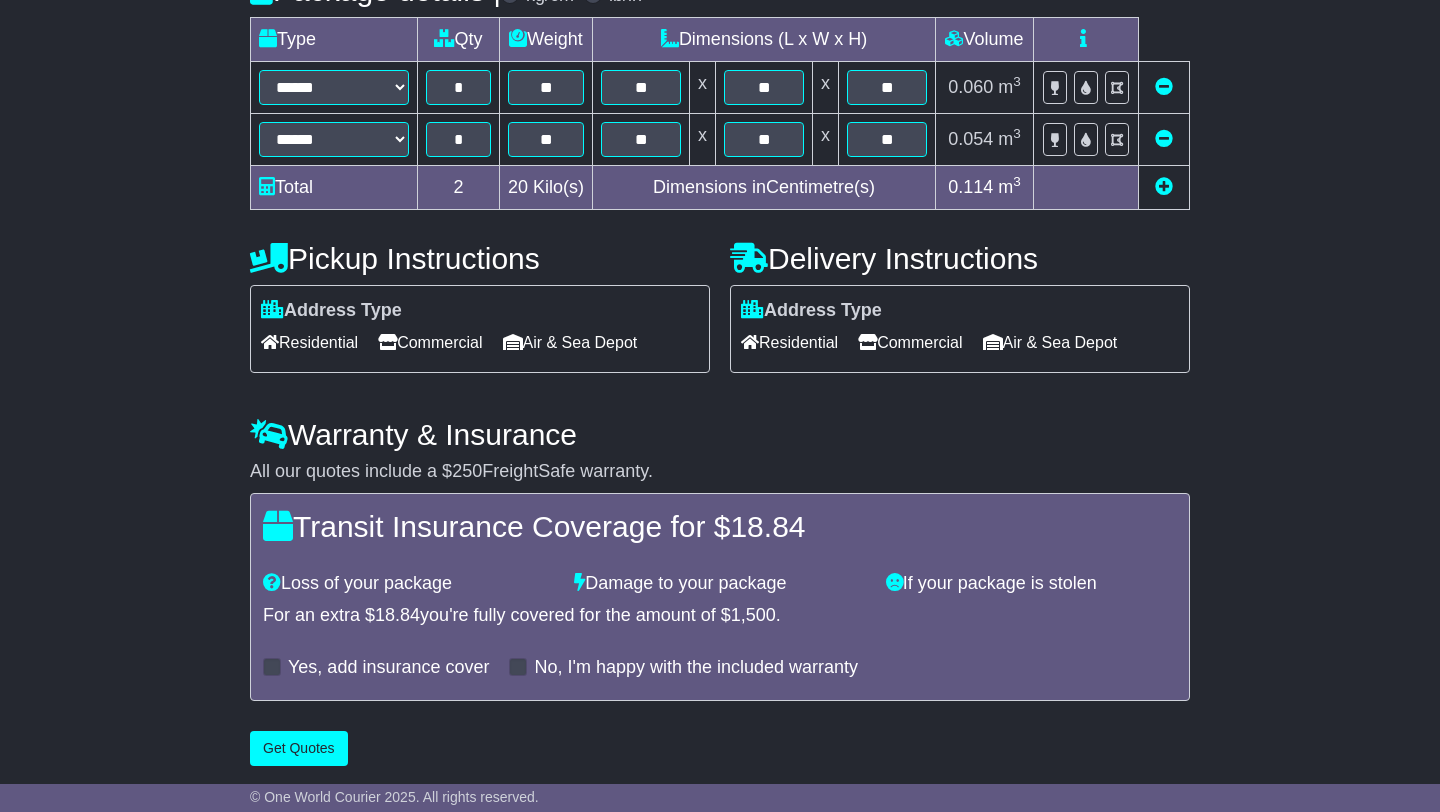 click at bounding box center [272, 667] 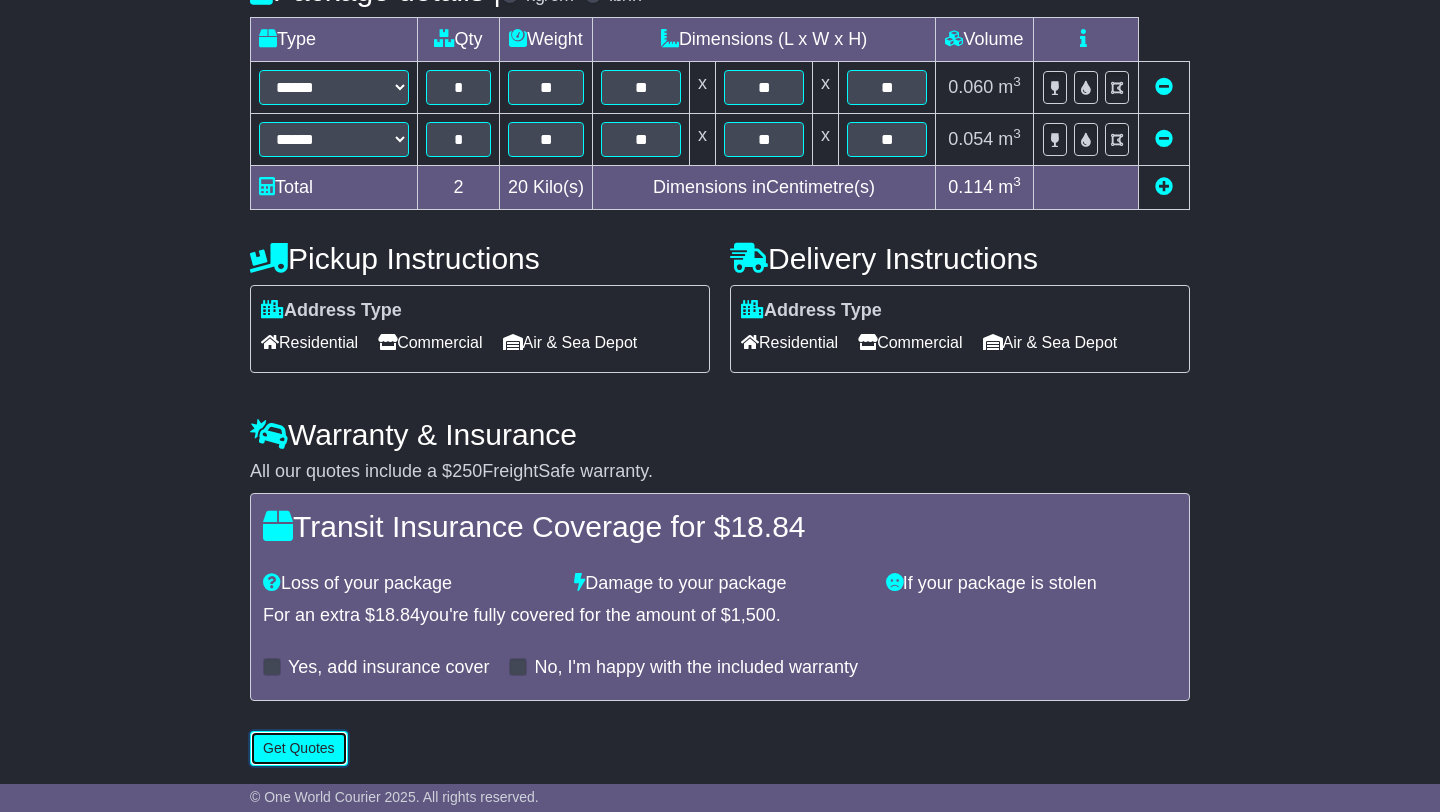 click on "Get Quotes" at bounding box center (299, 748) 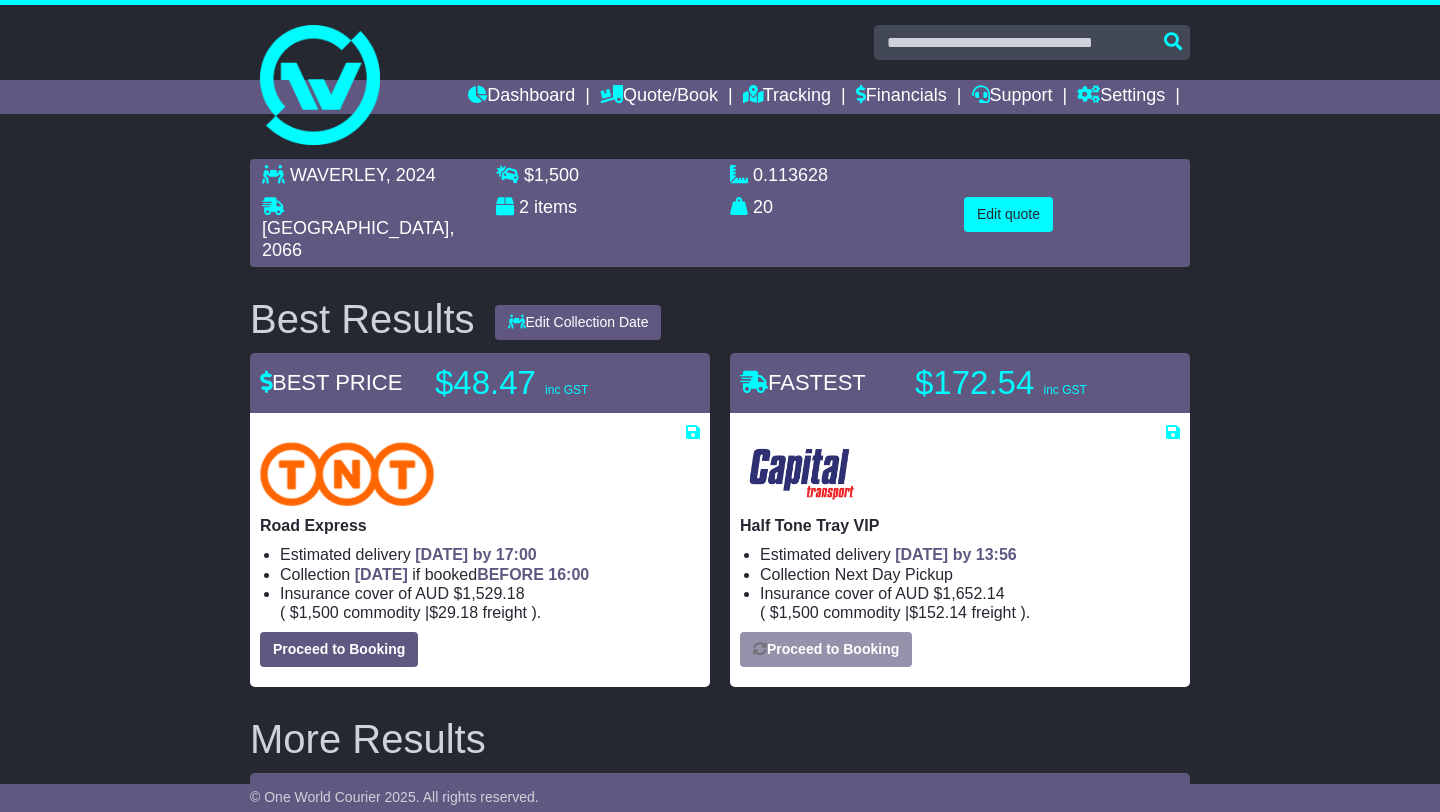 scroll, scrollTop: 24, scrollLeft: 0, axis: vertical 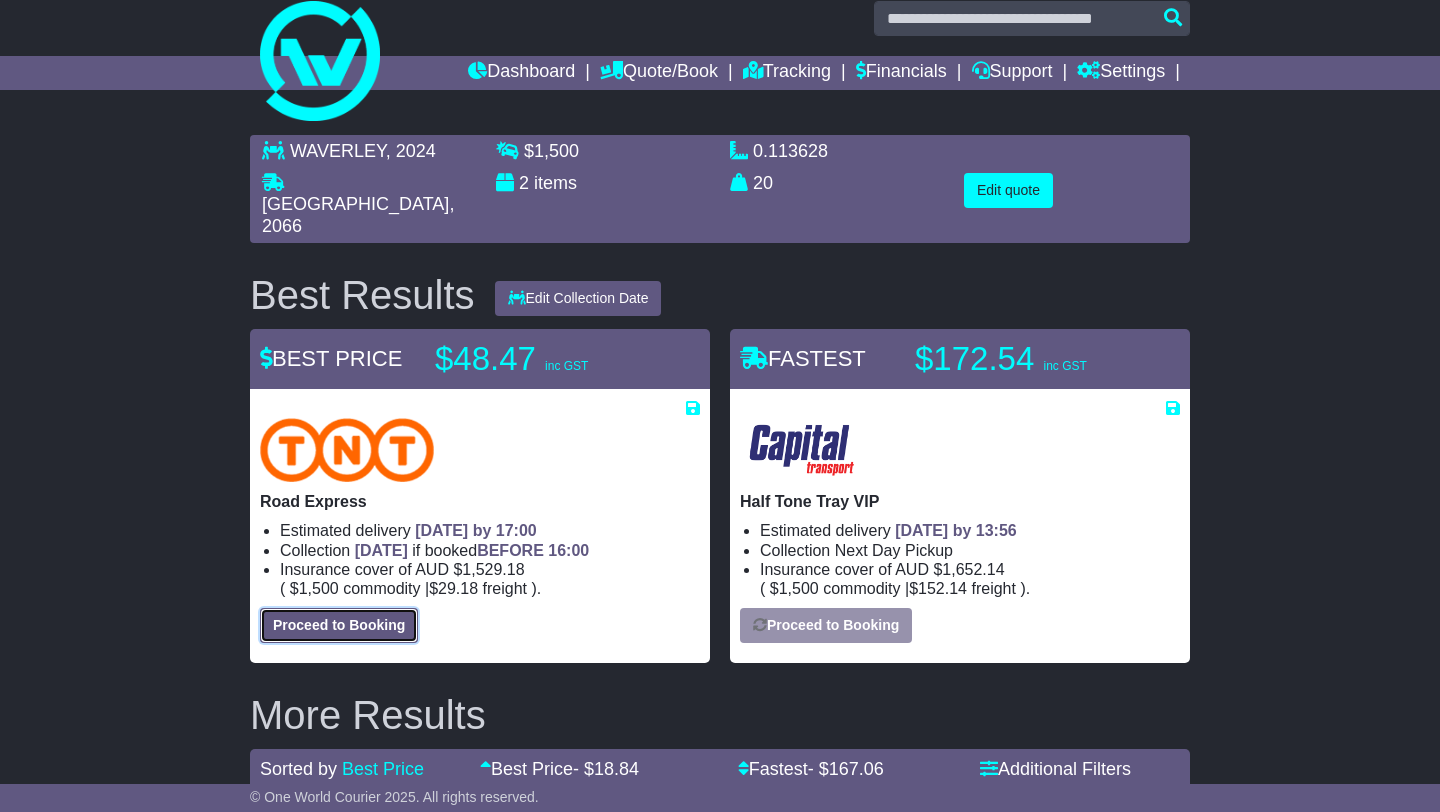 click on "Proceed to Booking" at bounding box center (339, 625) 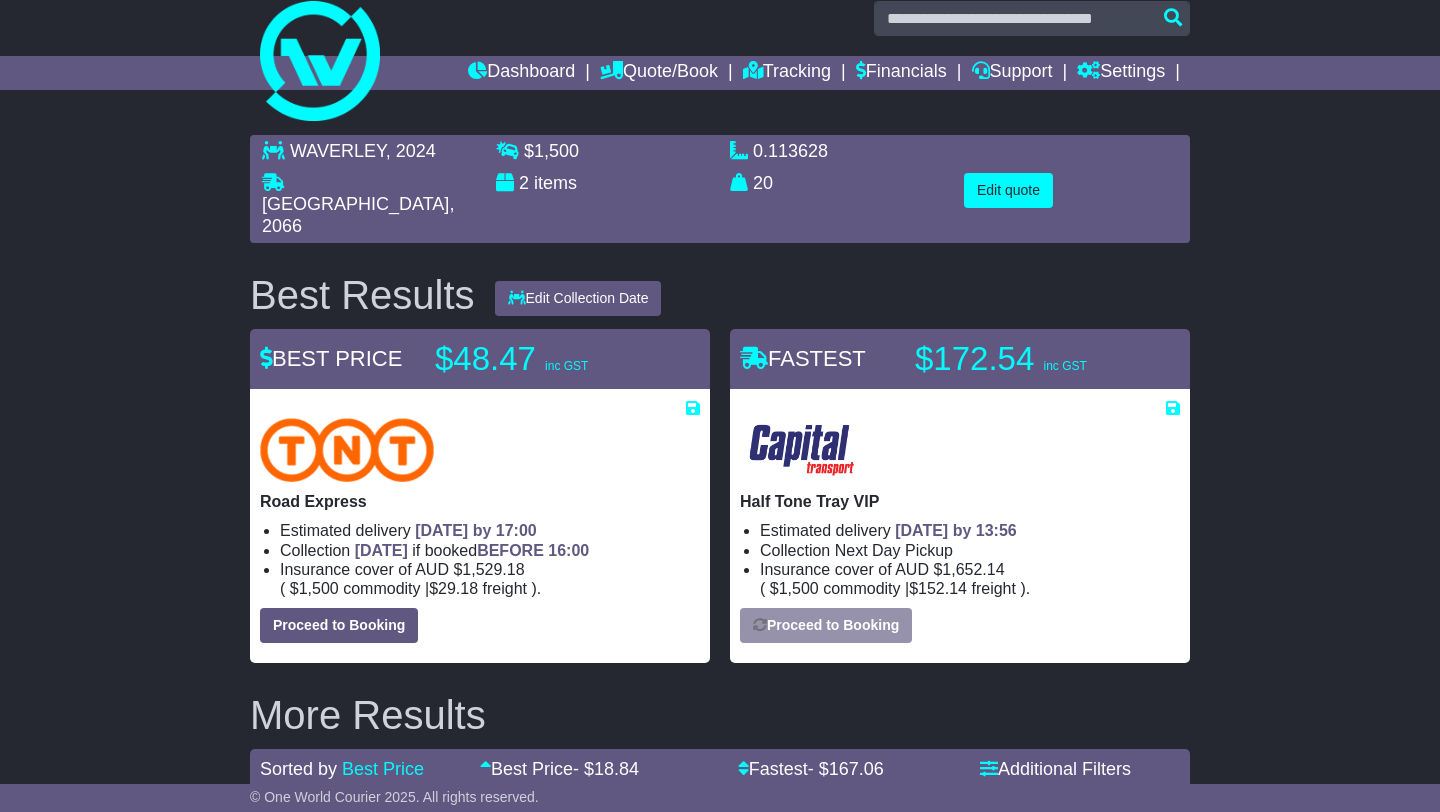 select on "*****" 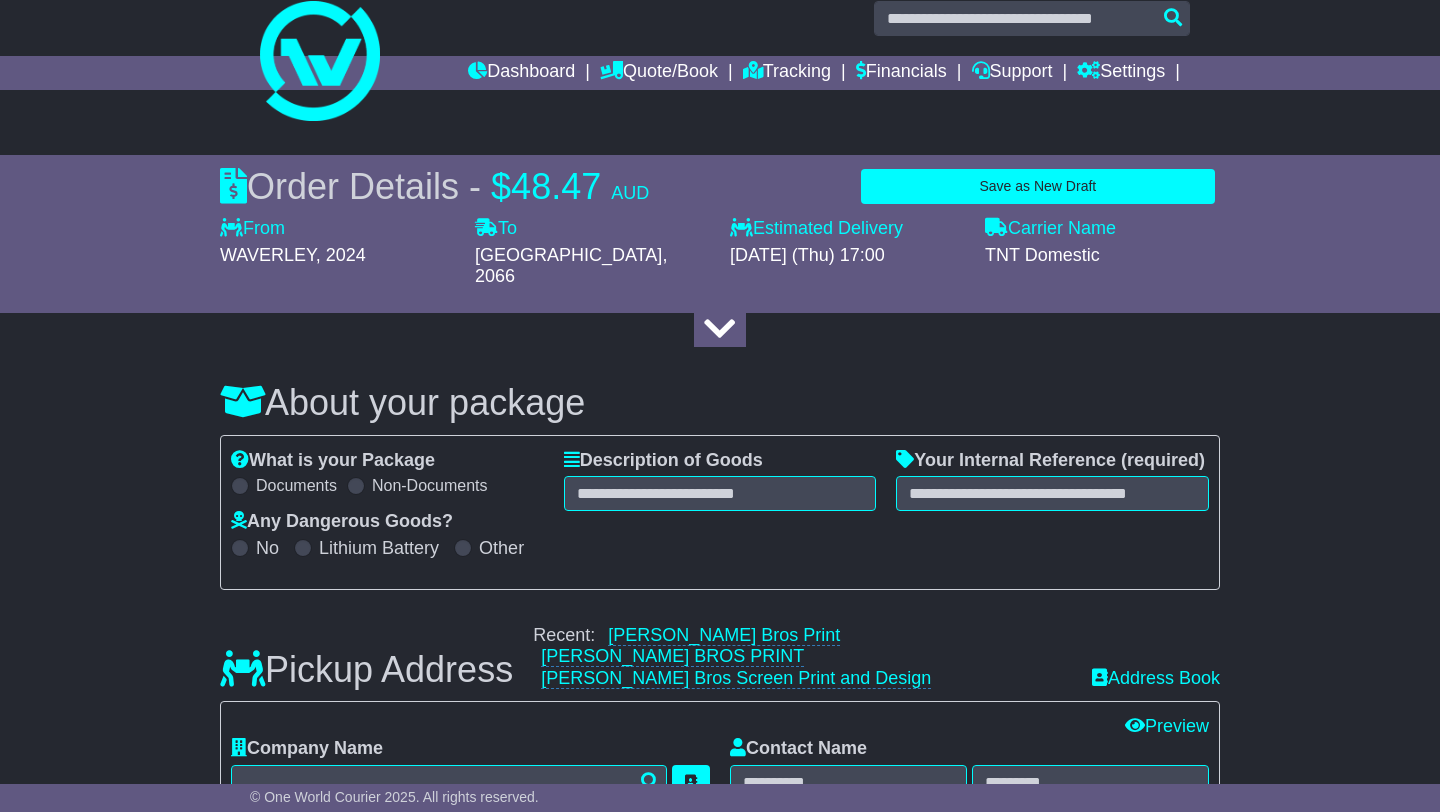 select 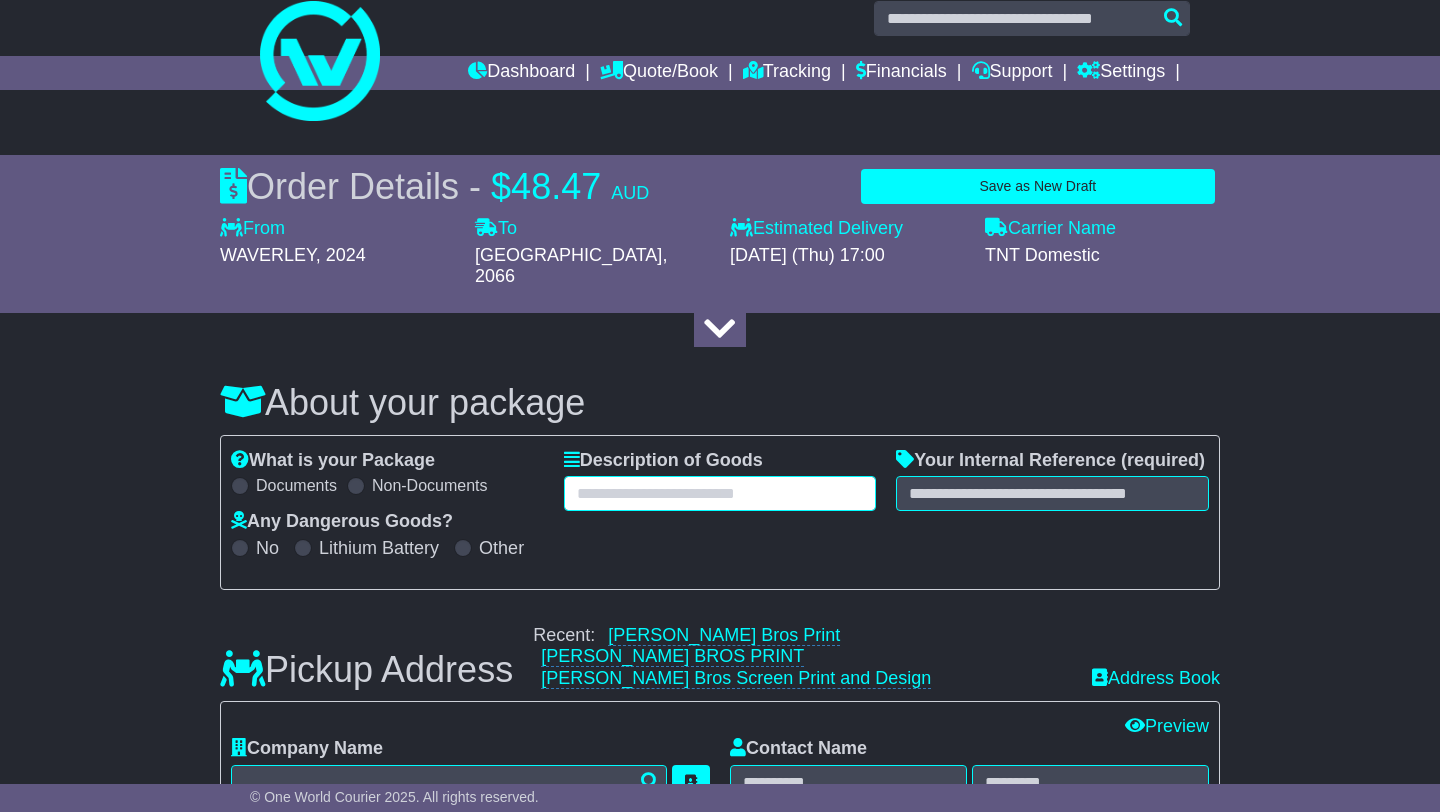 click at bounding box center (720, 493) 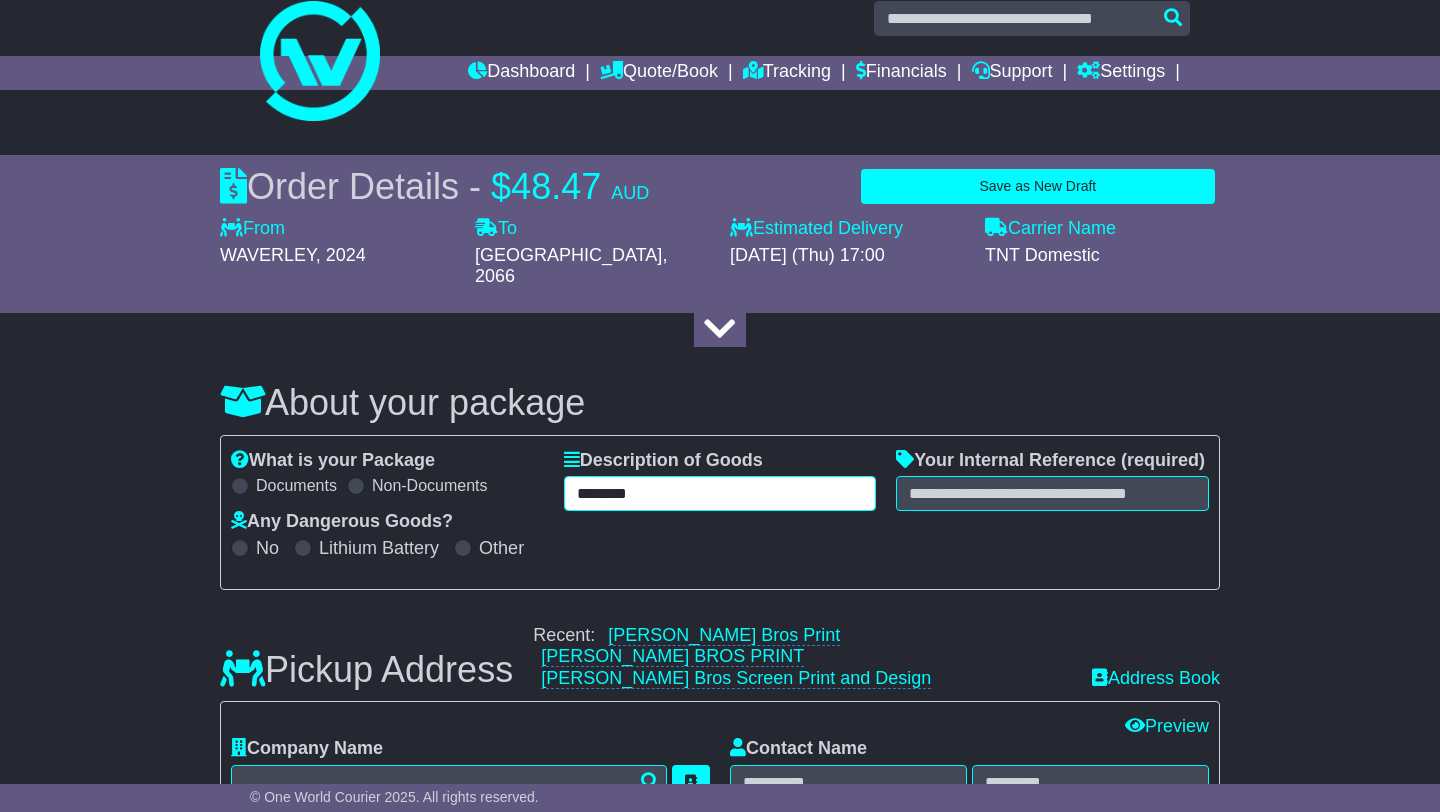 type on "********" 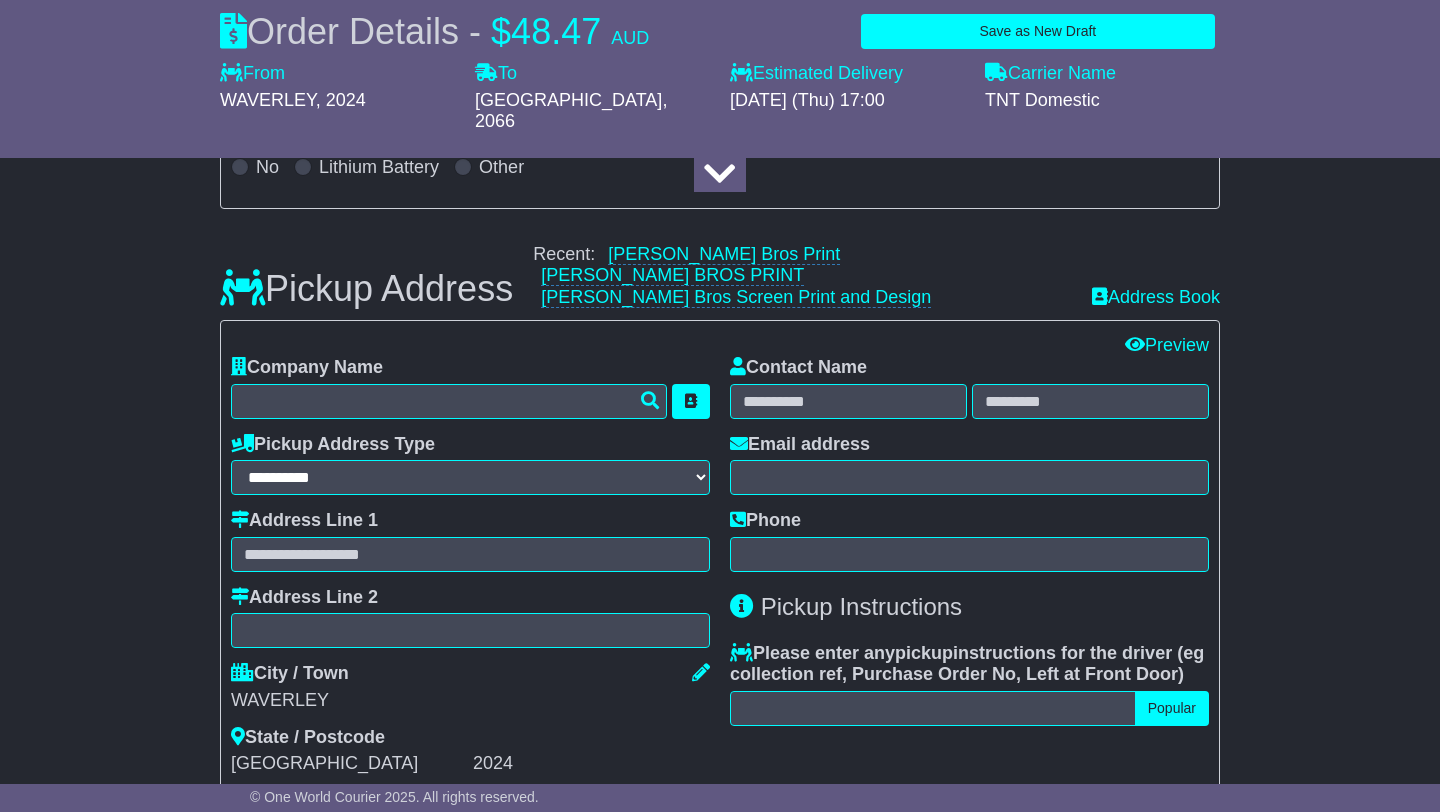 scroll, scrollTop: 418, scrollLeft: 0, axis: vertical 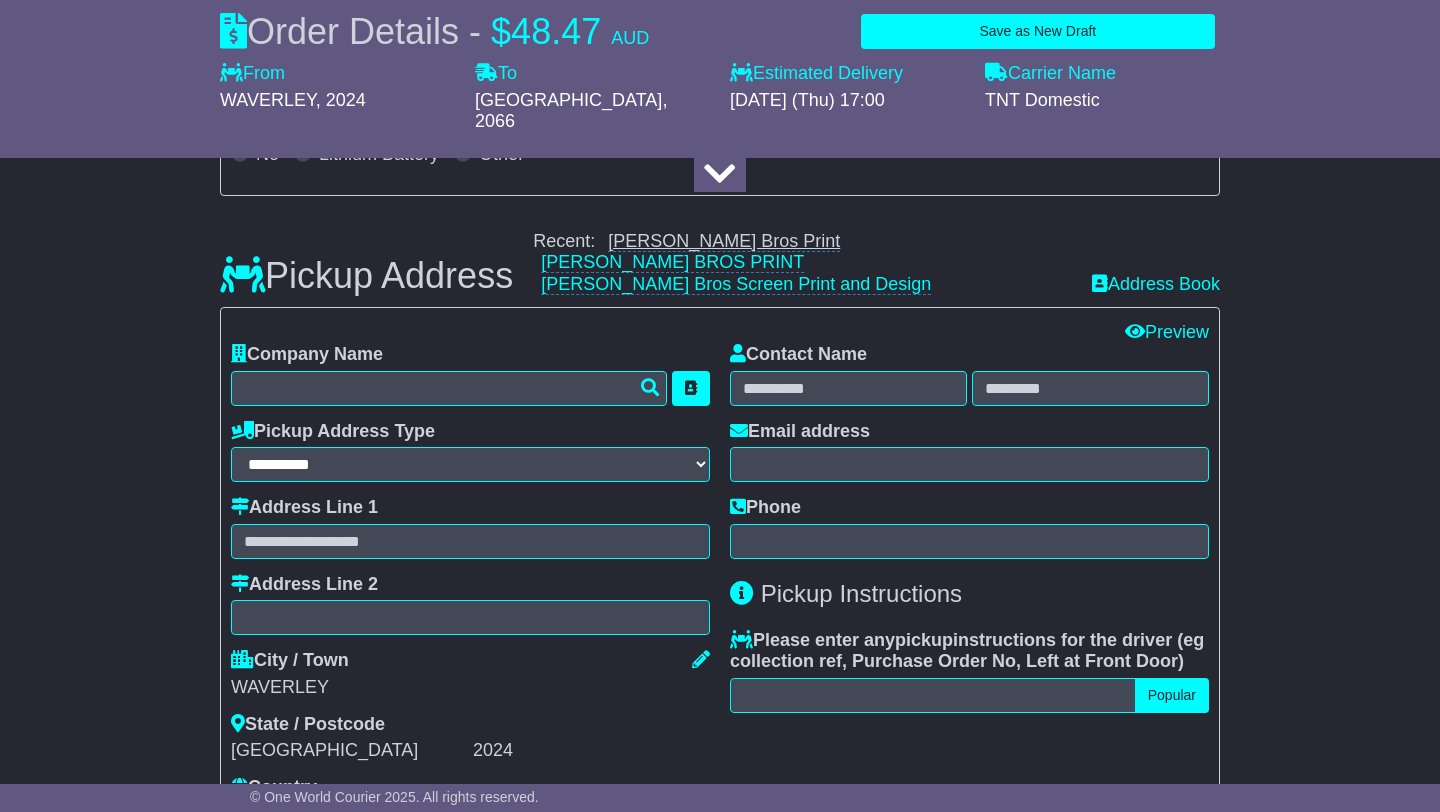 type on "**********" 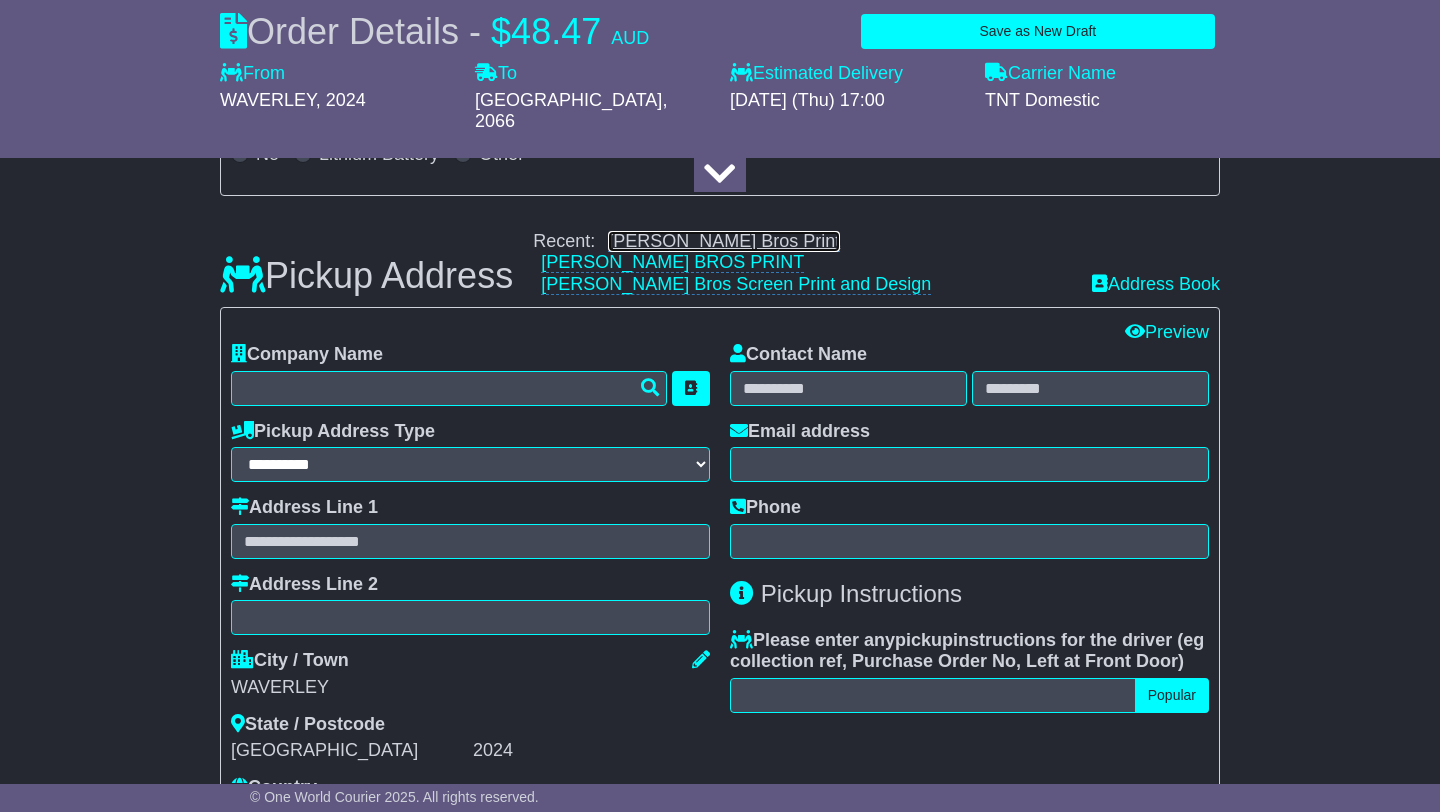 click on "[PERSON_NAME] Bros Print" at bounding box center [724, 241] 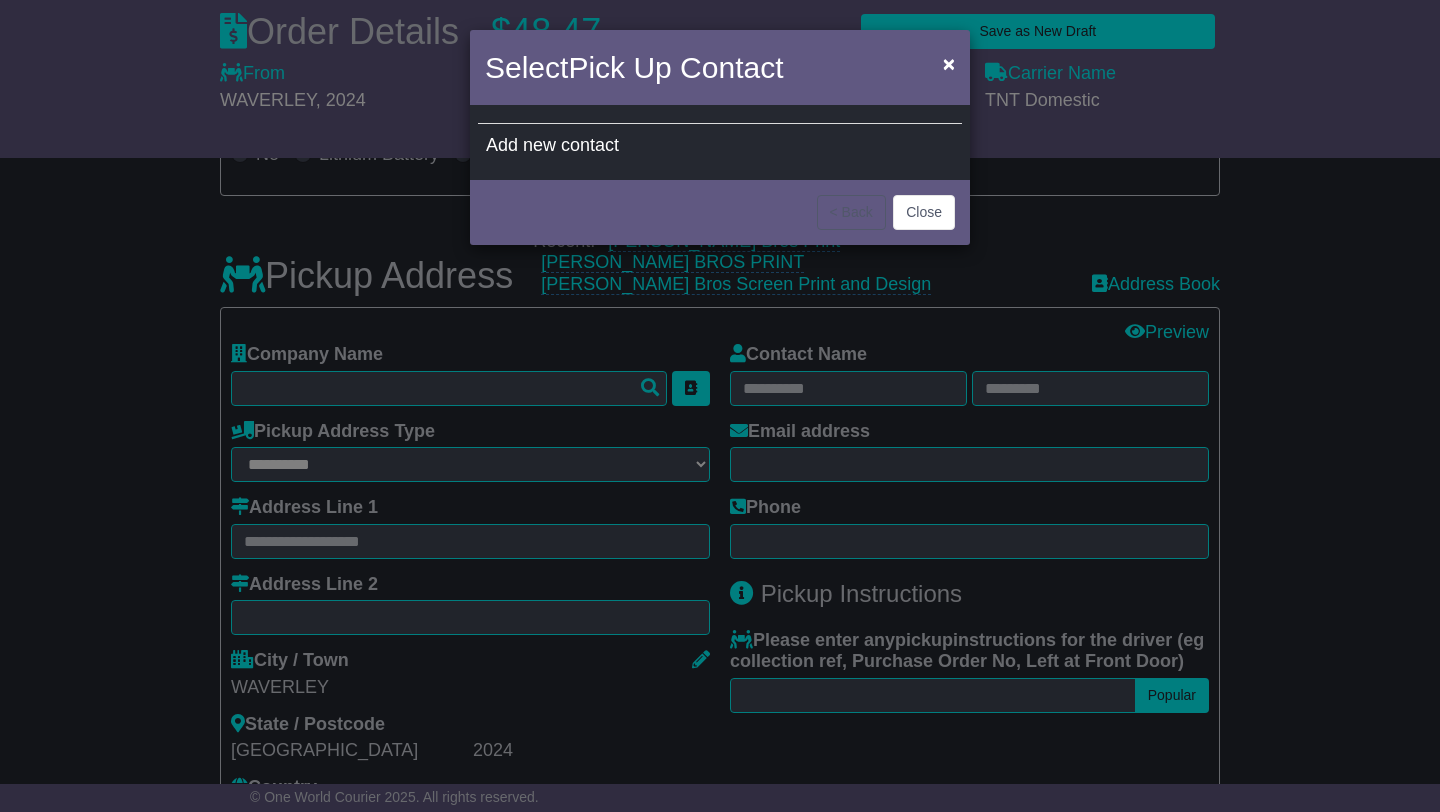 click on "Select  Pick Up   Contact
×
Add new contact
< Back
Close" at bounding box center [720, 406] 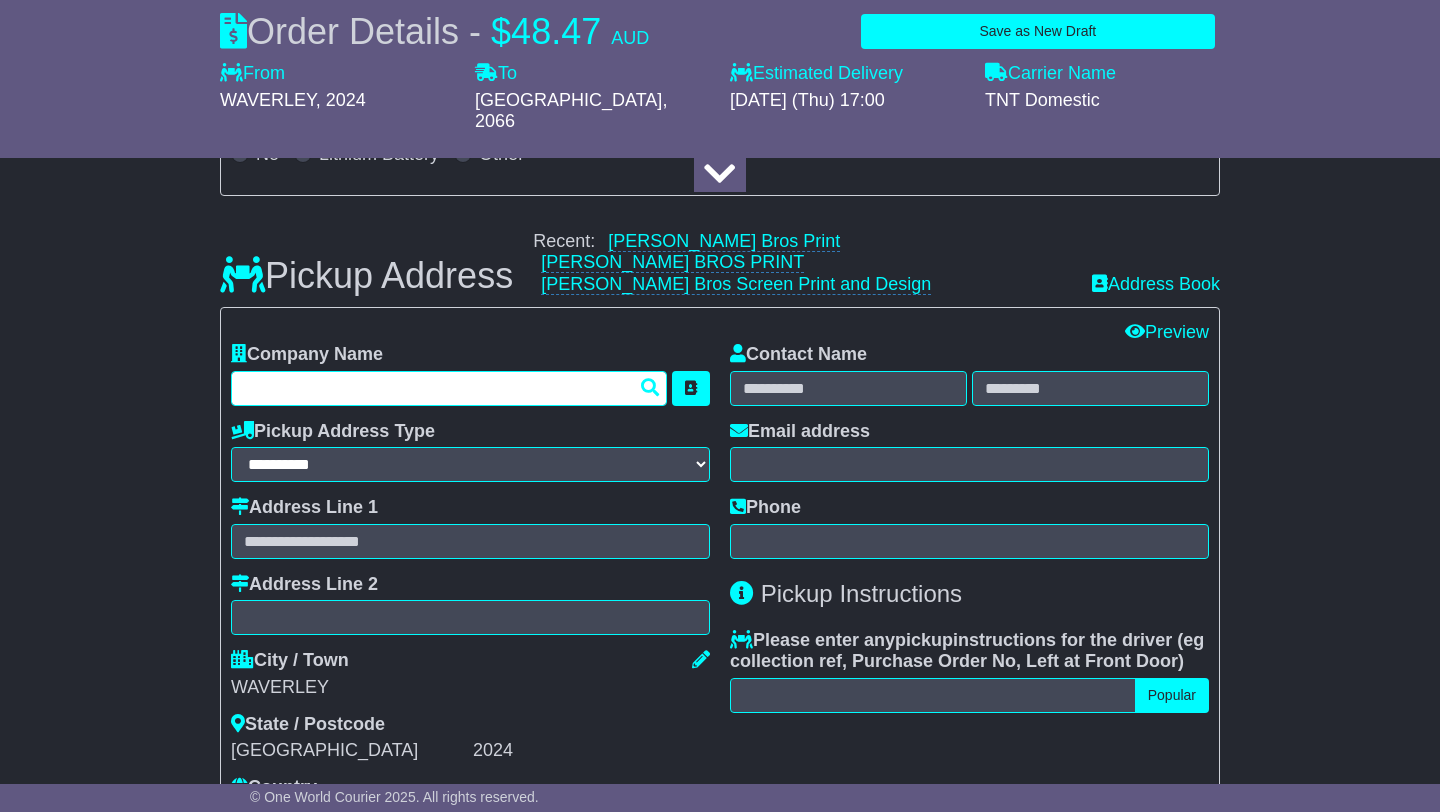 click at bounding box center (449, 388) 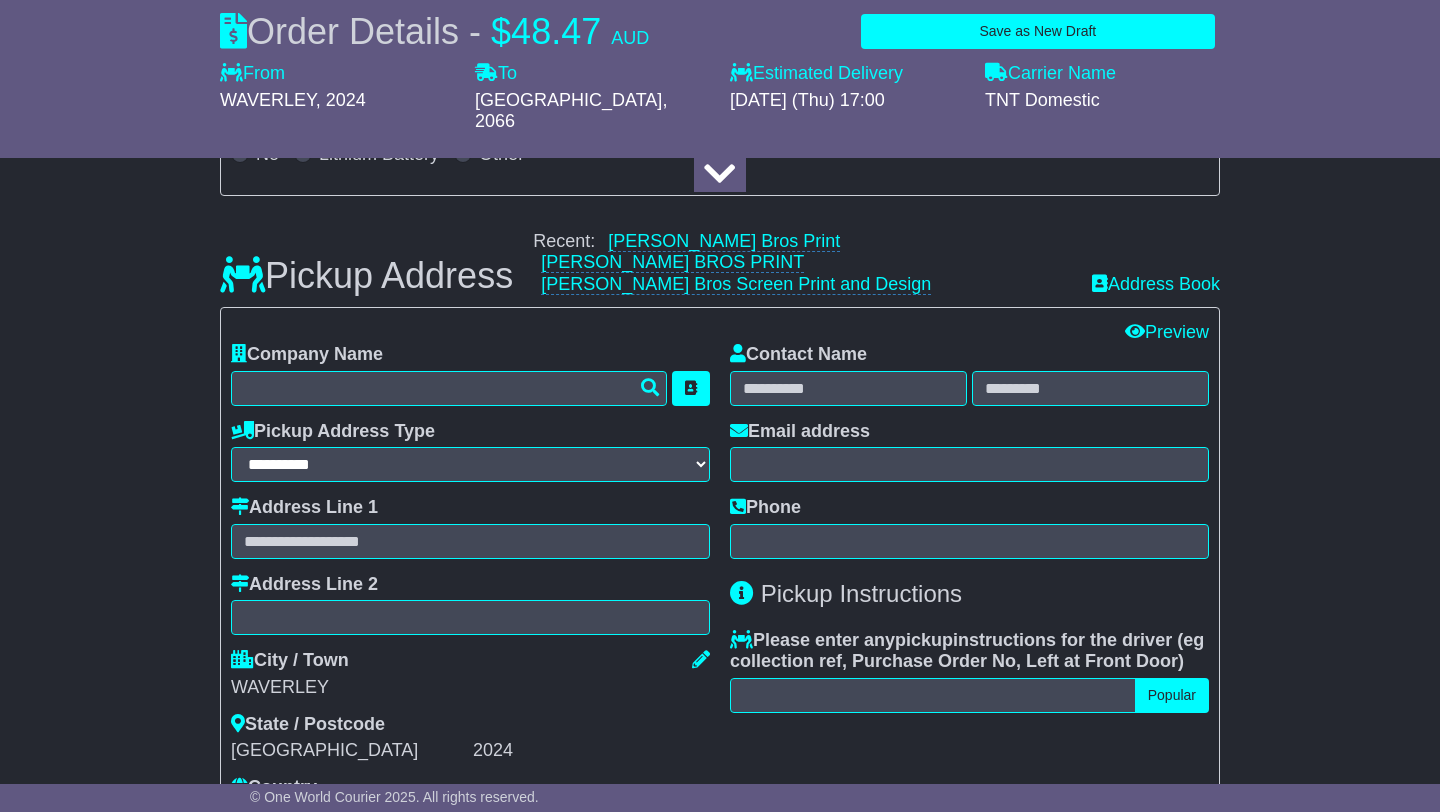 click on "Pickup Address
Recent:
Sweeney Bros Print
SWEENEY BROS PRINT
Sweeney Bros Screen Print and Design
Address Book" at bounding box center [720, 261] 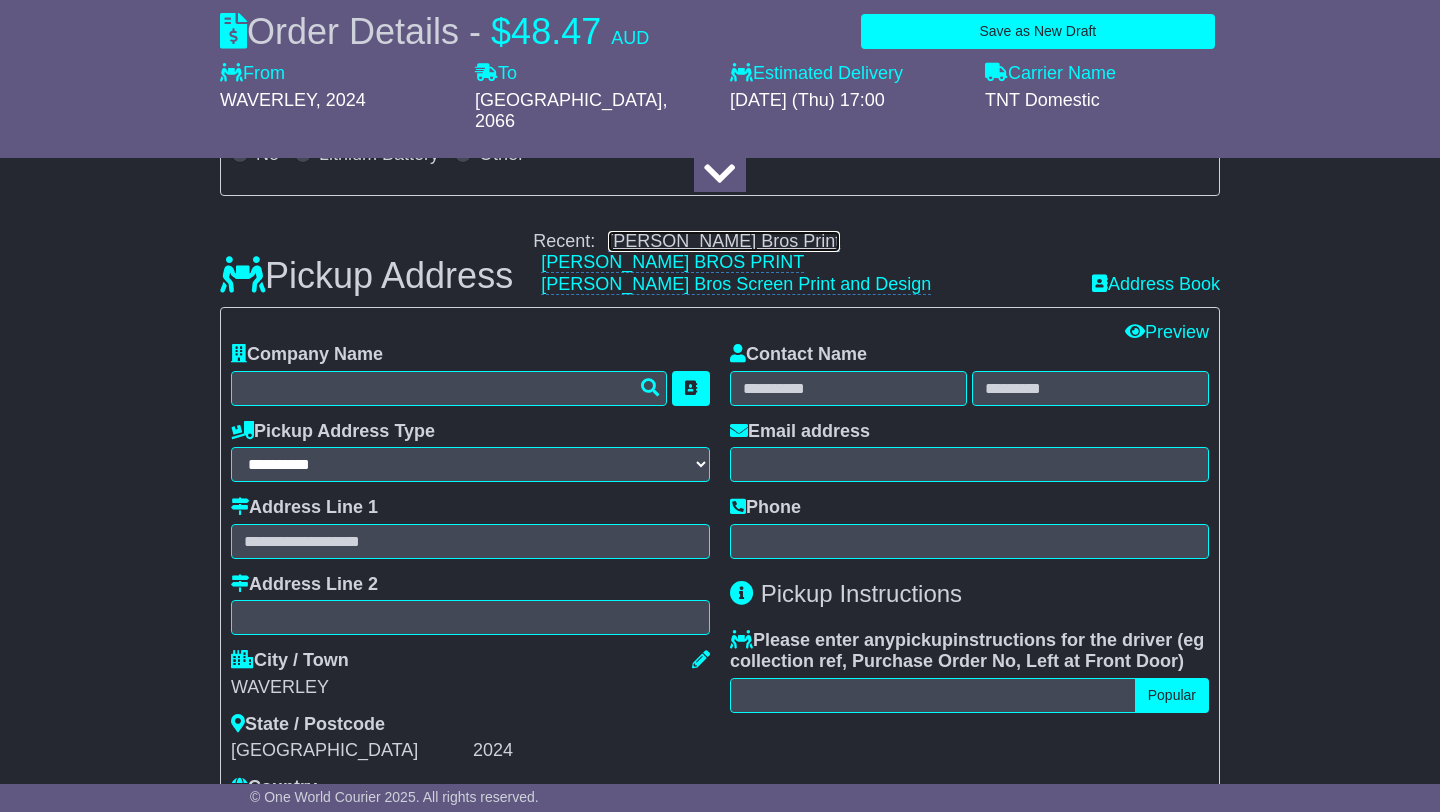 click on "[PERSON_NAME] Bros Print" at bounding box center (724, 241) 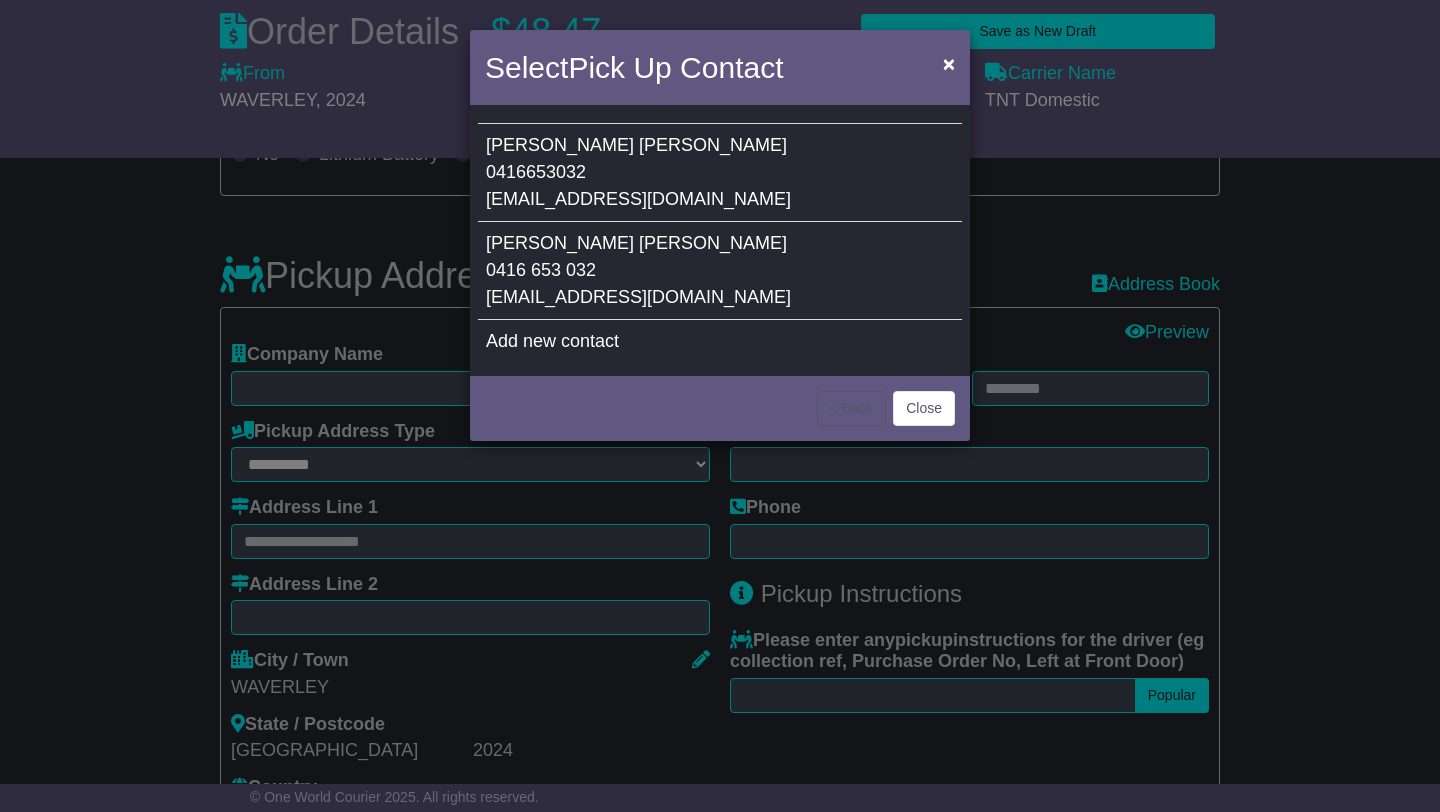 click on "0416653032" at bounding box center (536, 172) 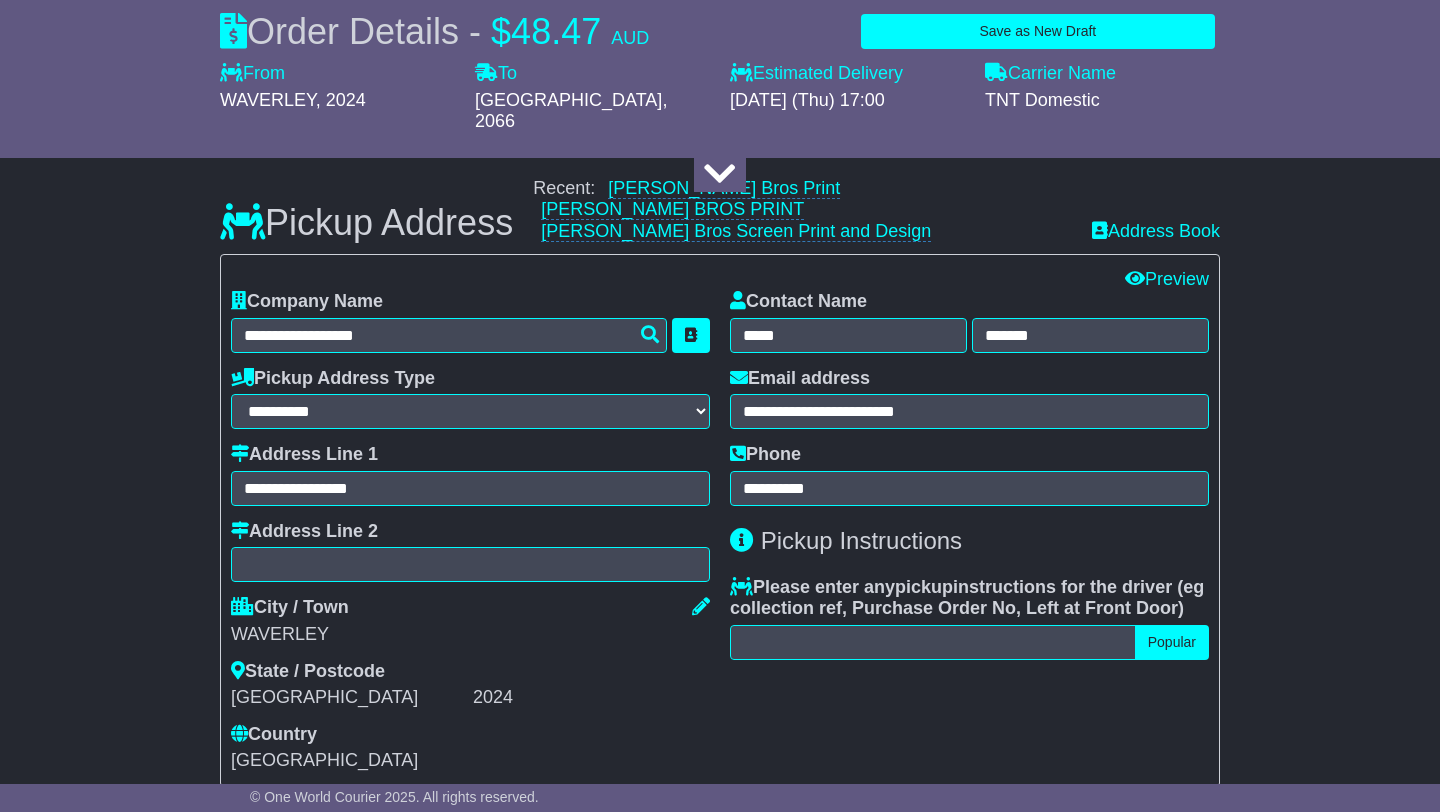 scroll, scrollTop: 510, scrollLeft: 0, axis: vertical 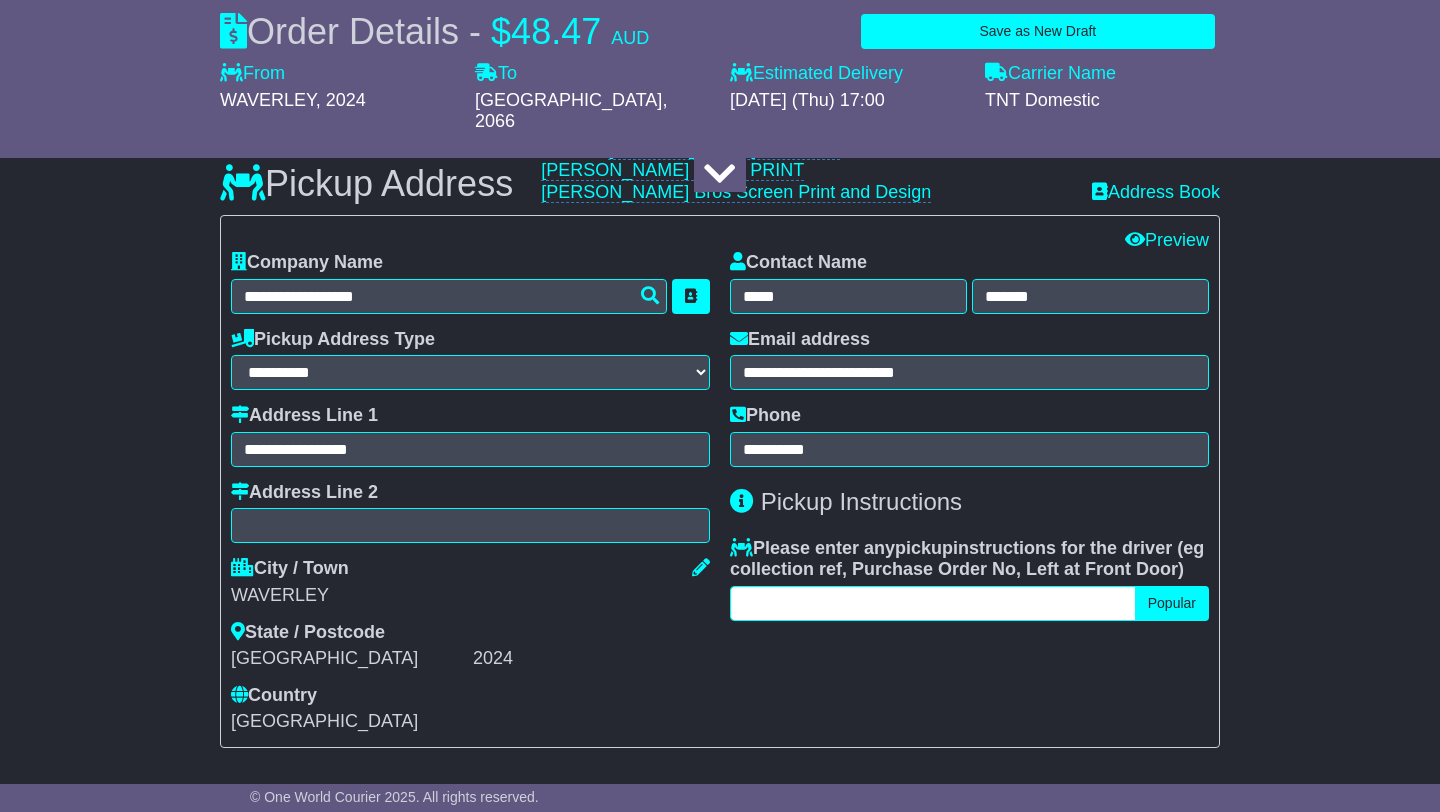 click at bounding box center (933, 603) 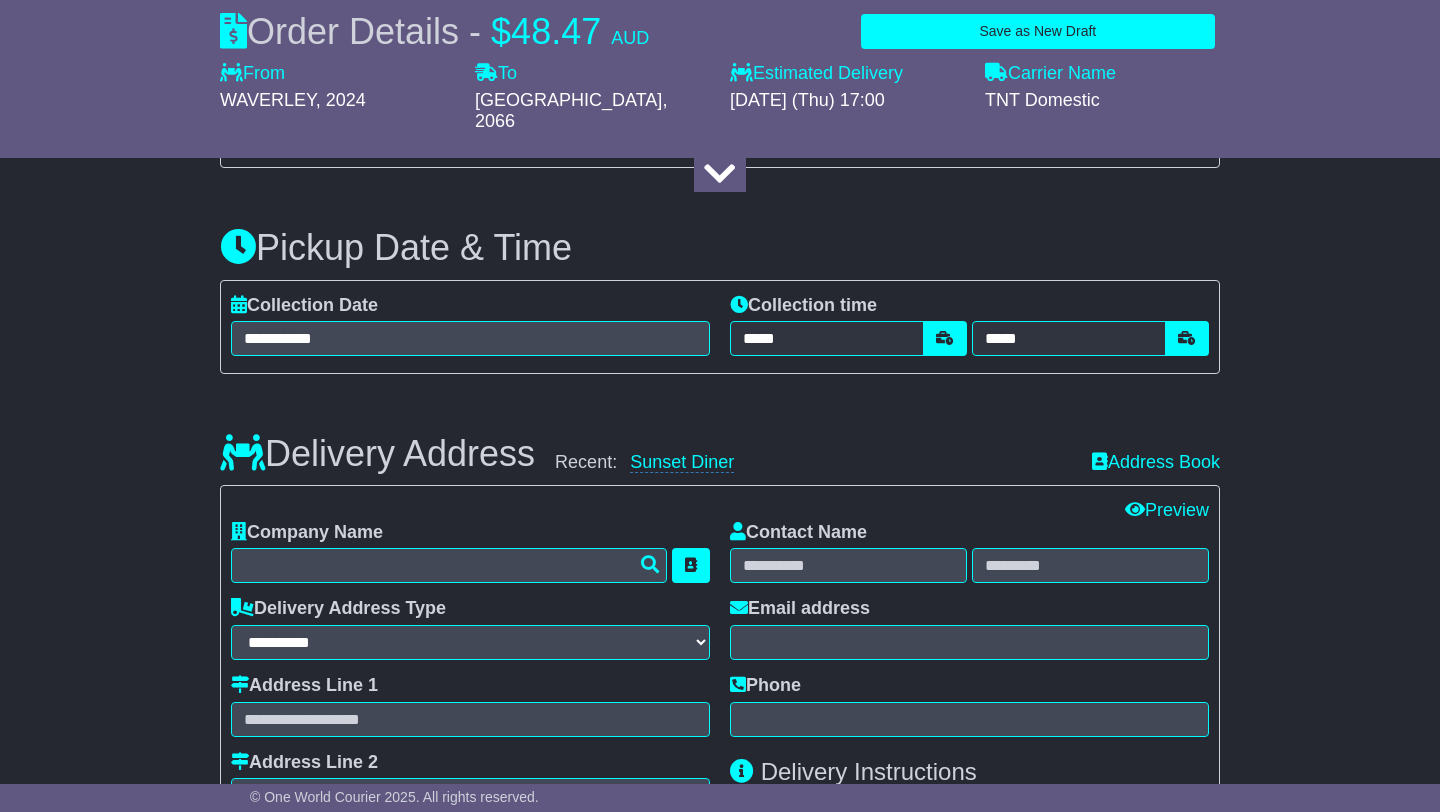 scroll, scrollTop: 1171, scrollLeft: 0, axis: vertical 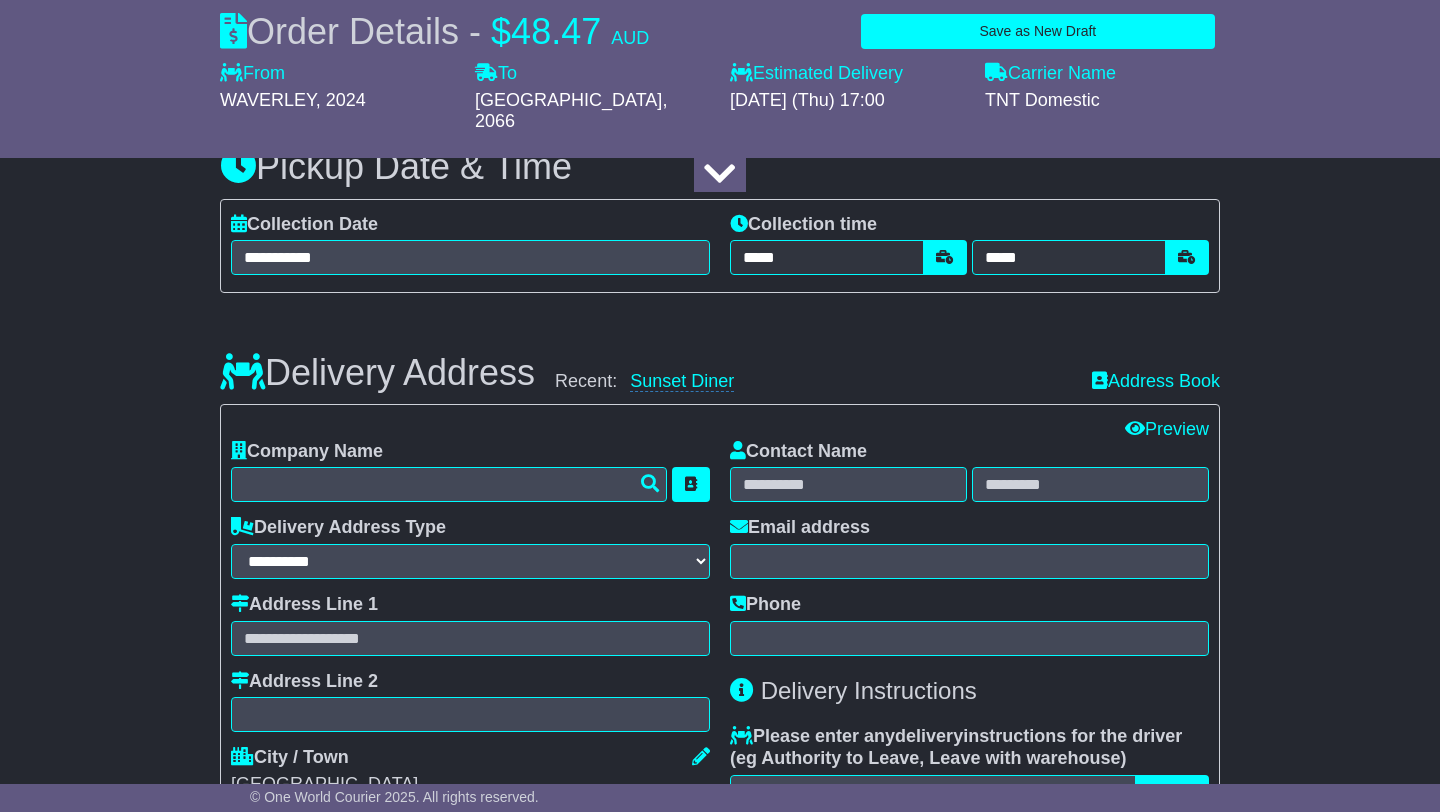 type on "**********" 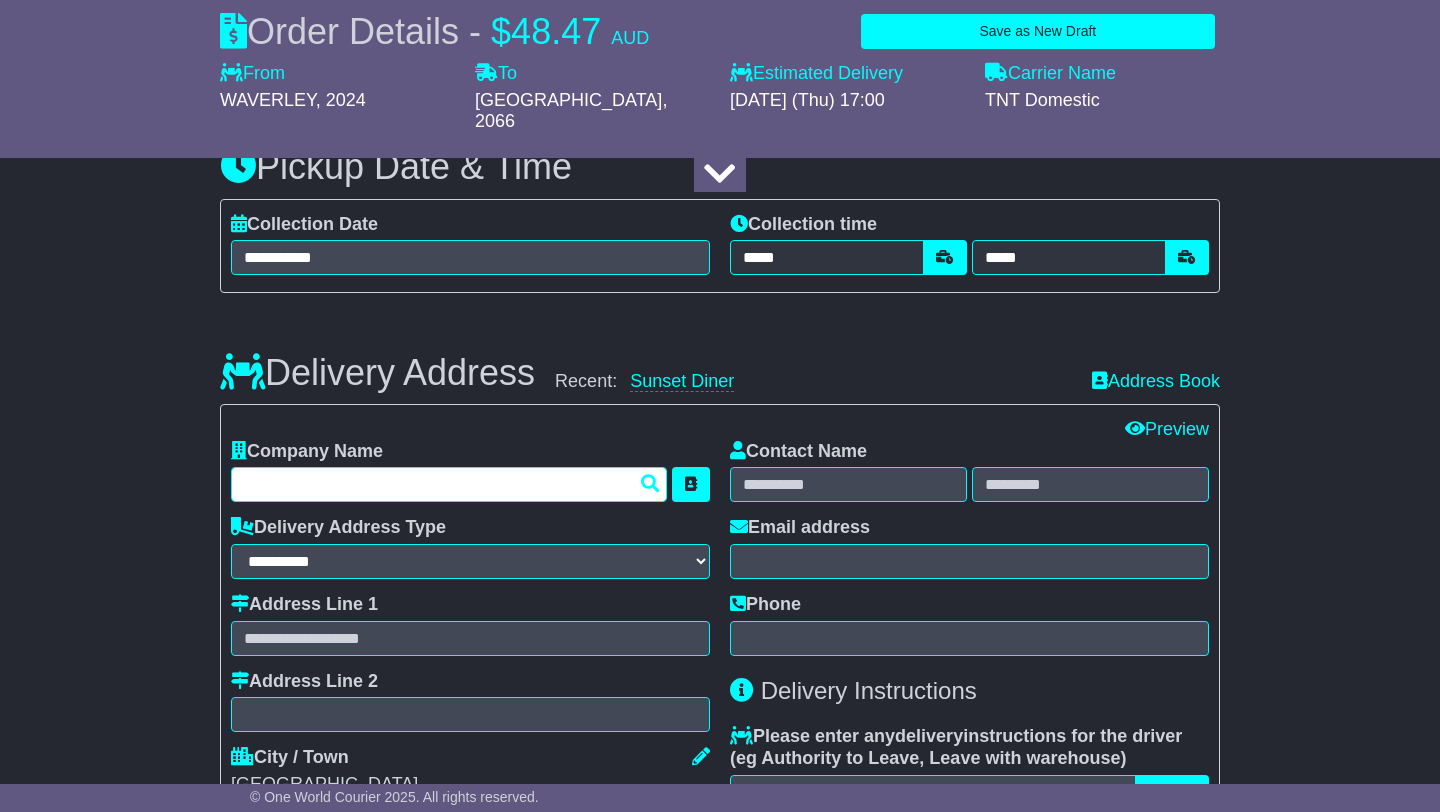 click at bounding box center [449, 484] 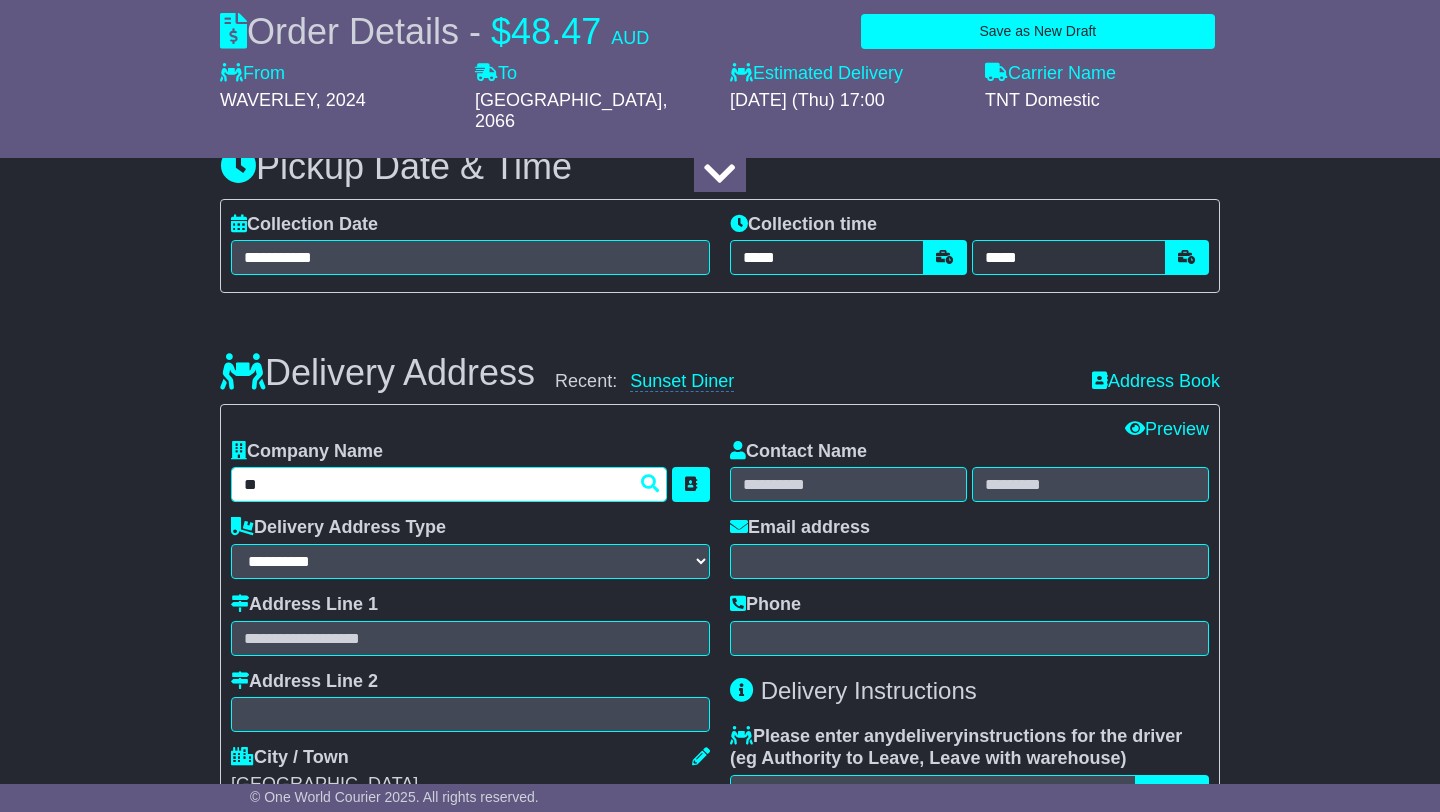 type on "***" 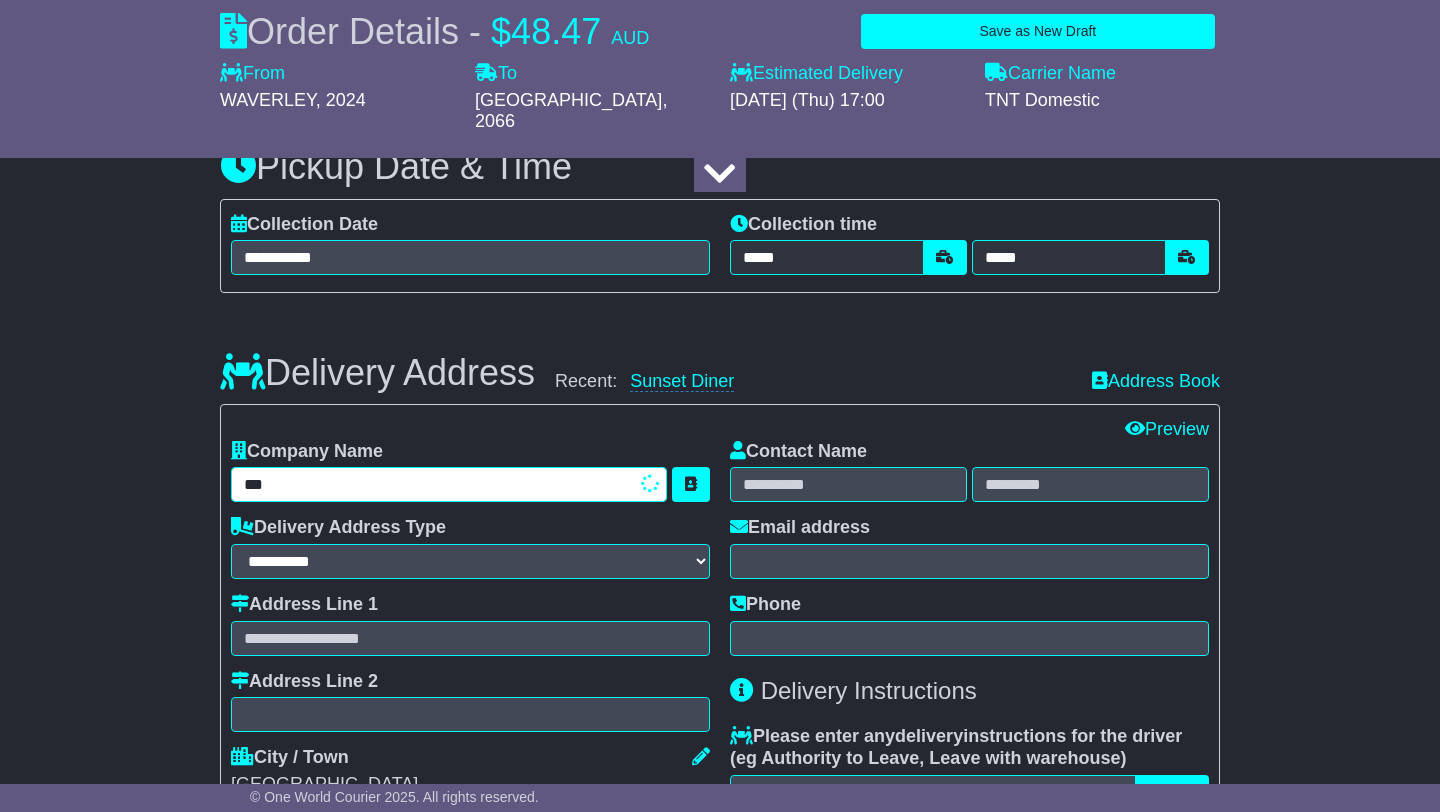 type on "**********" 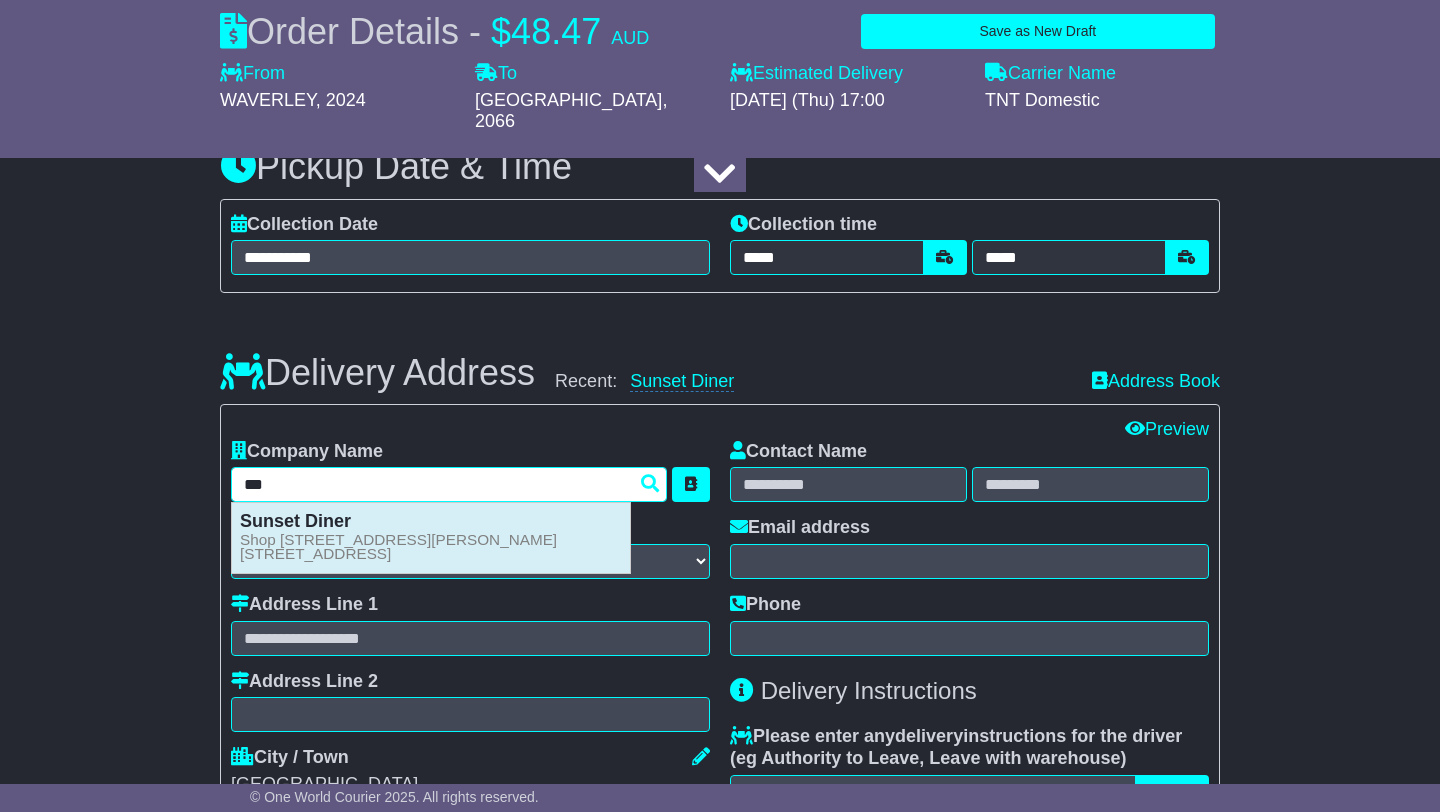 click on "Sunset Diner Shop 6, 2 Rosenthal Ave   LANE COVE, NSW, 2066" at bounding box center (431, 537) 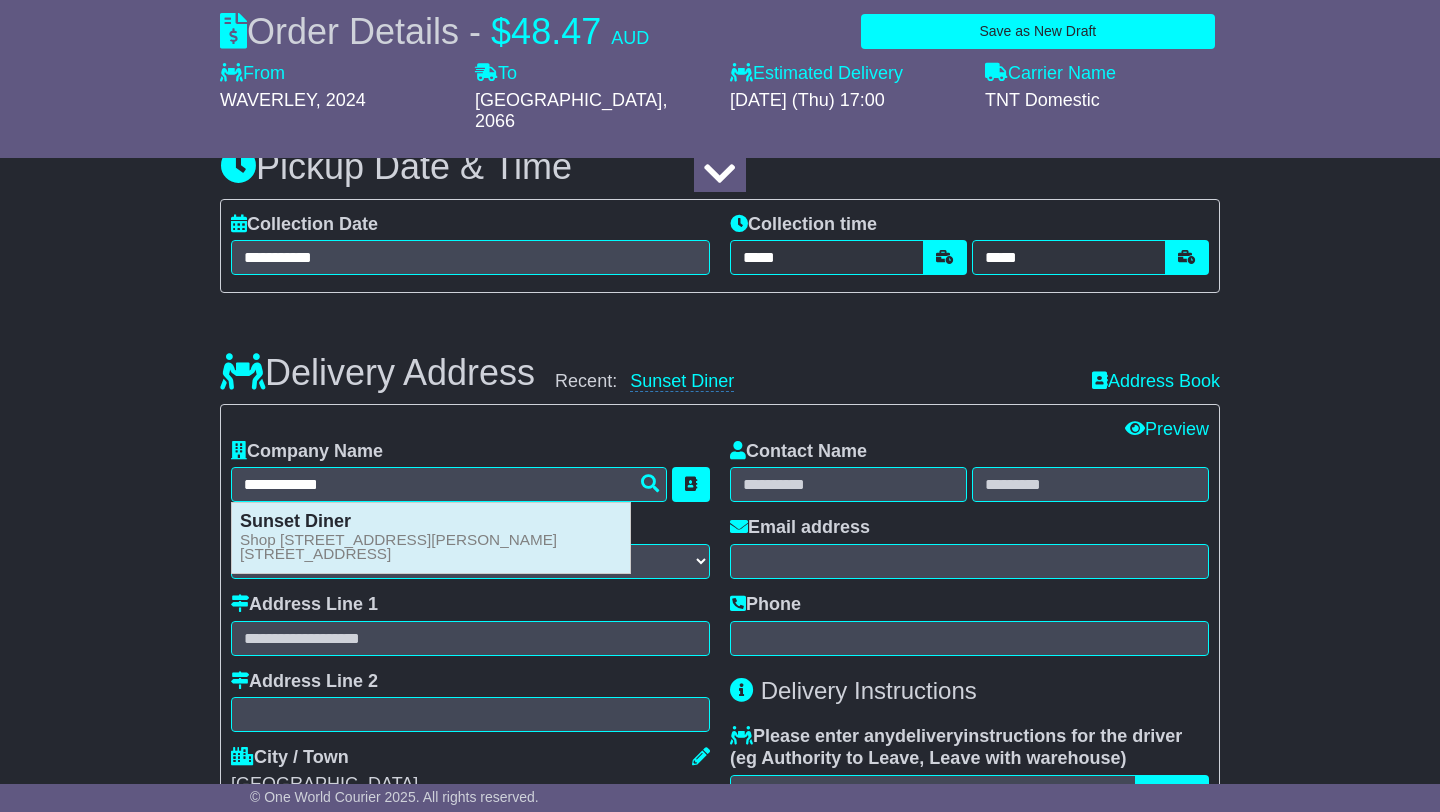 type 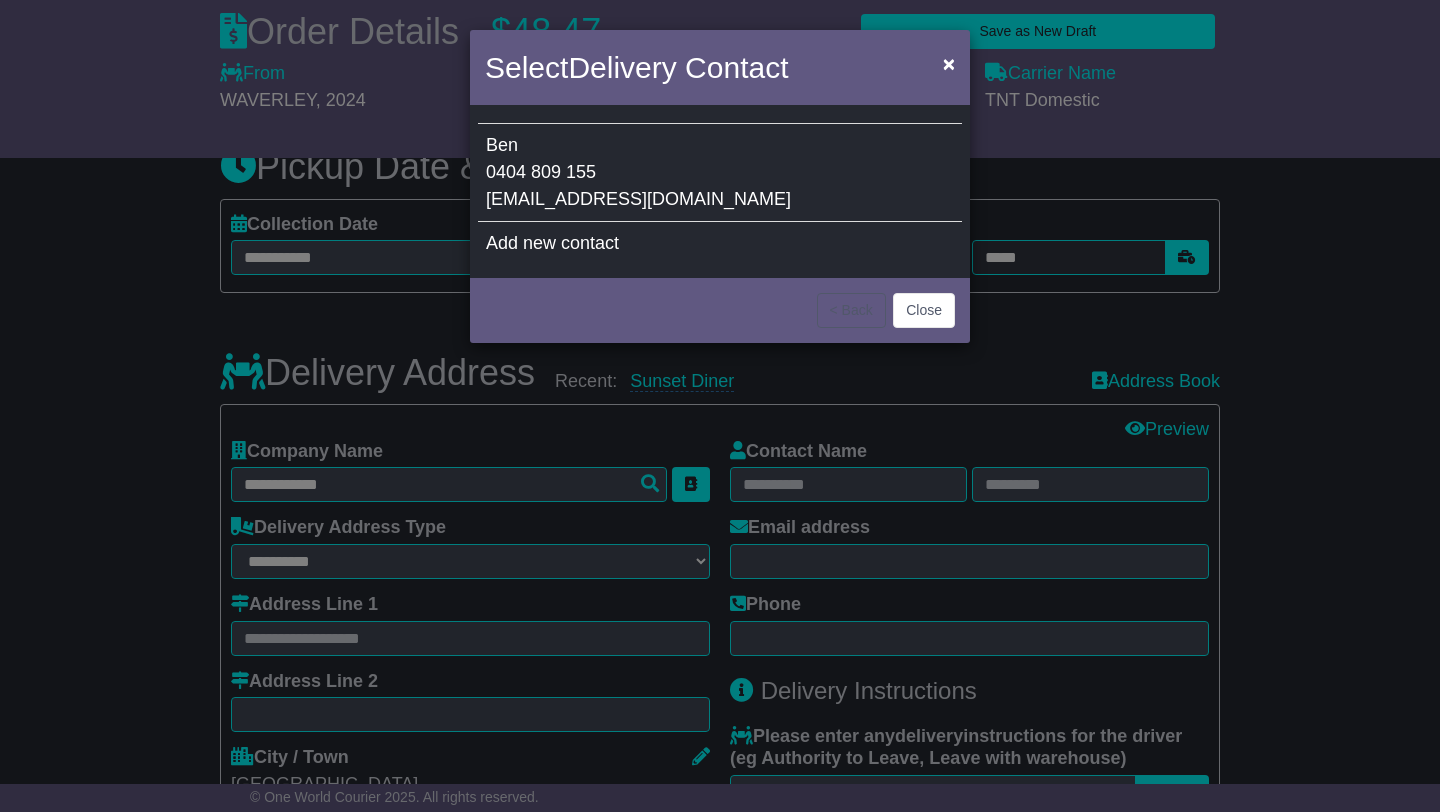 click on "[EMAIL_ADDRESS][DOMAIN_NAME]" at bounding box center (638, 199) 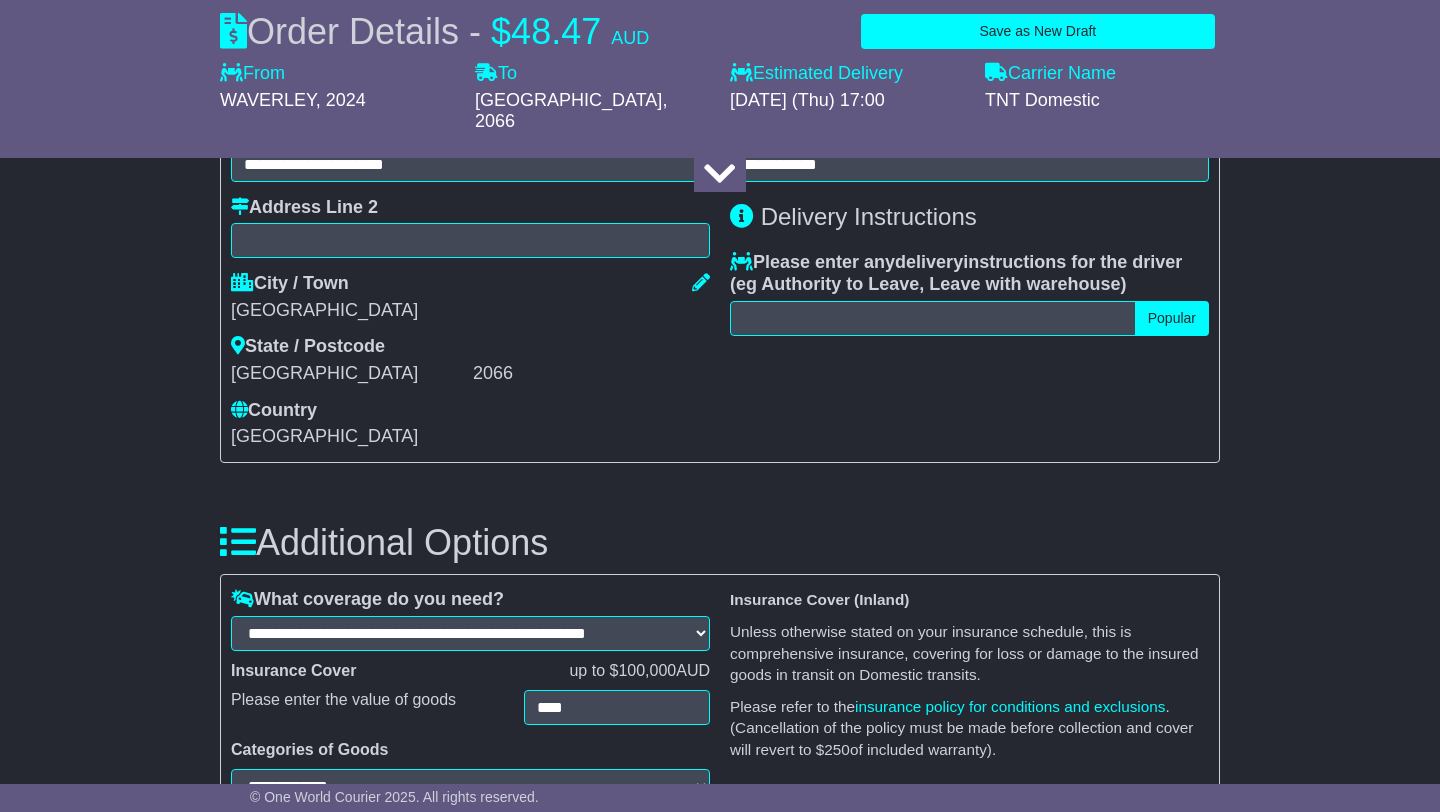 scroll, scrollTop: 1880, scrollLeft: 0, axis: vertical 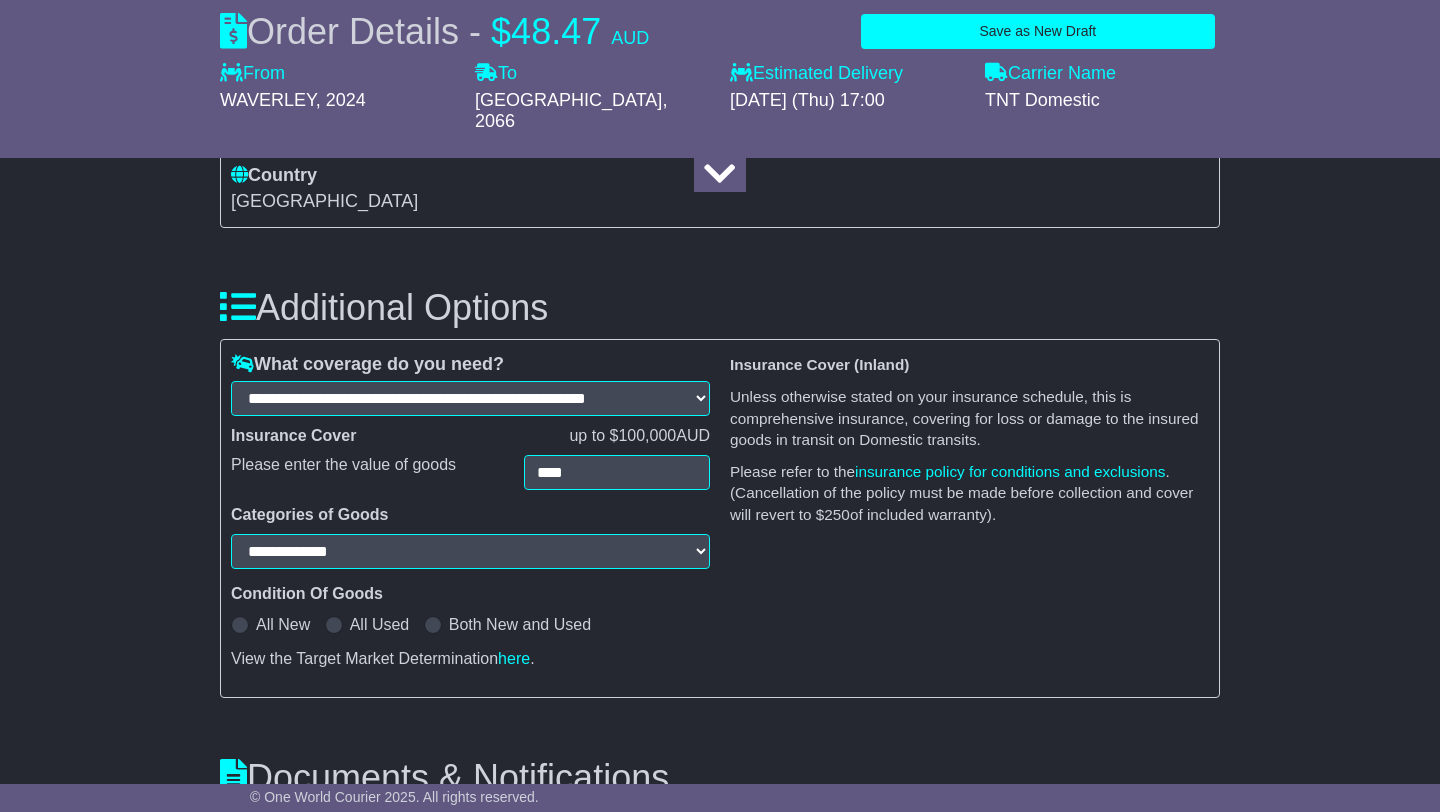 click at bounding box center [240, 625] 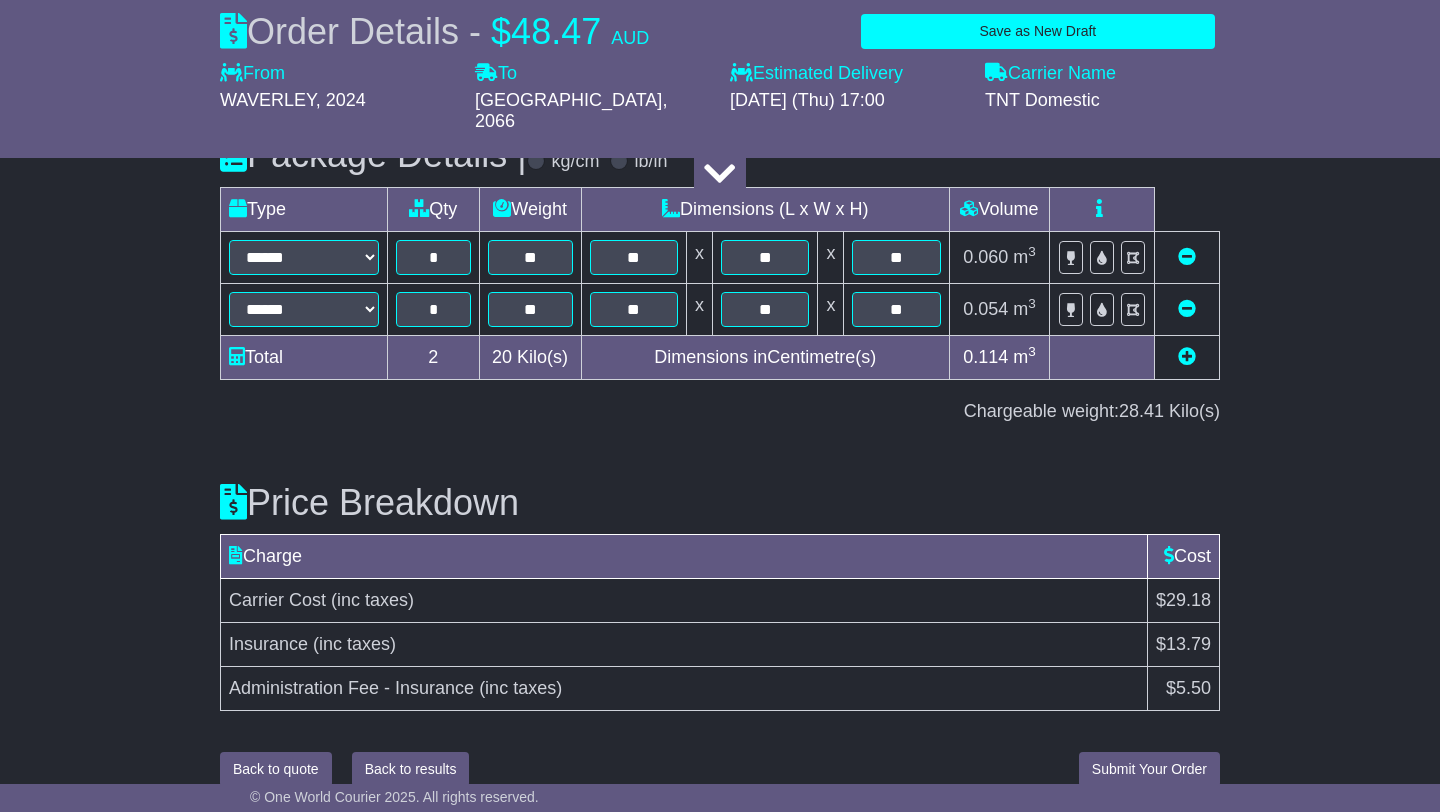 scroll, scrollTop: 2696, scrollLeft: 0, axis: vertical 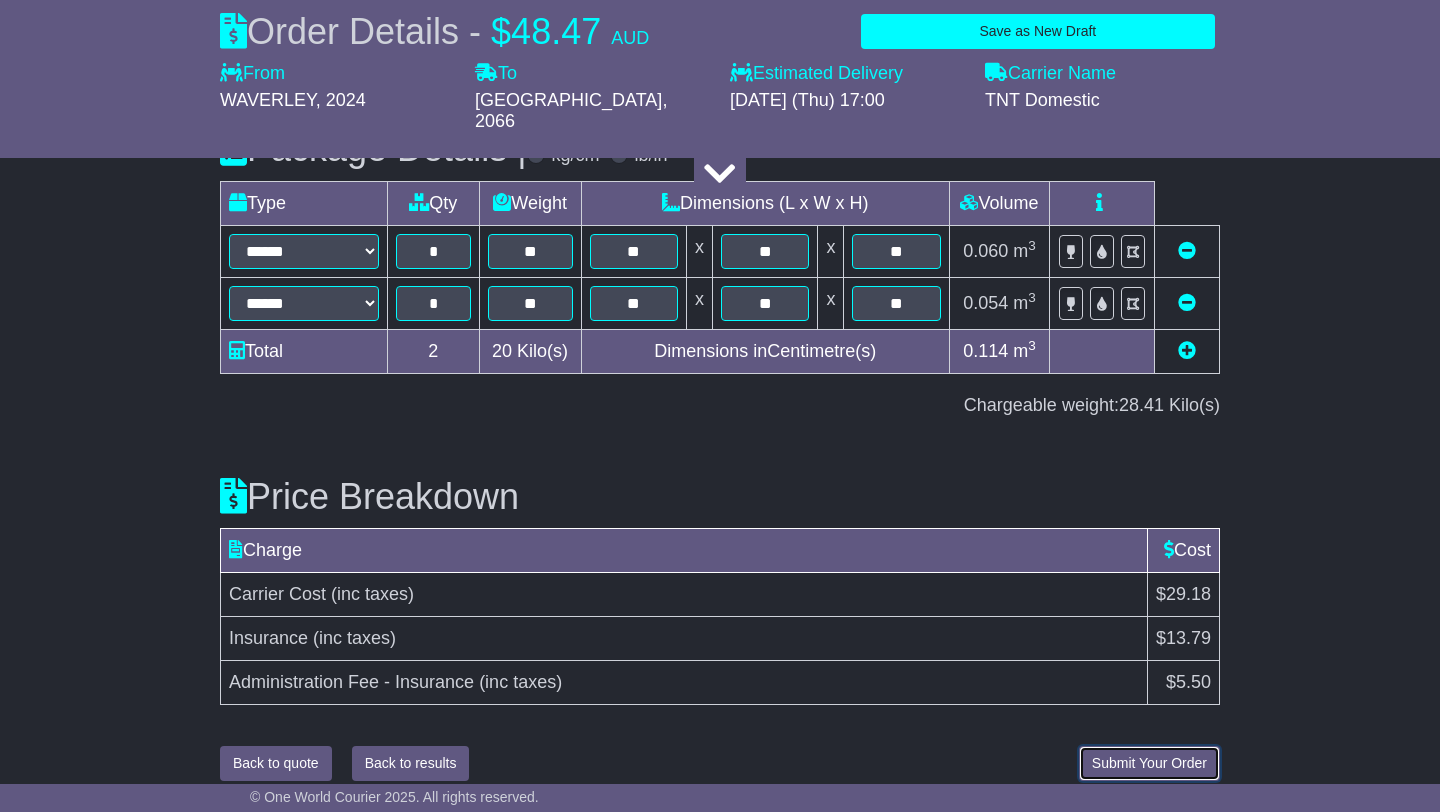 click on "Submit Your Order" at bounding box center [1149, 763] 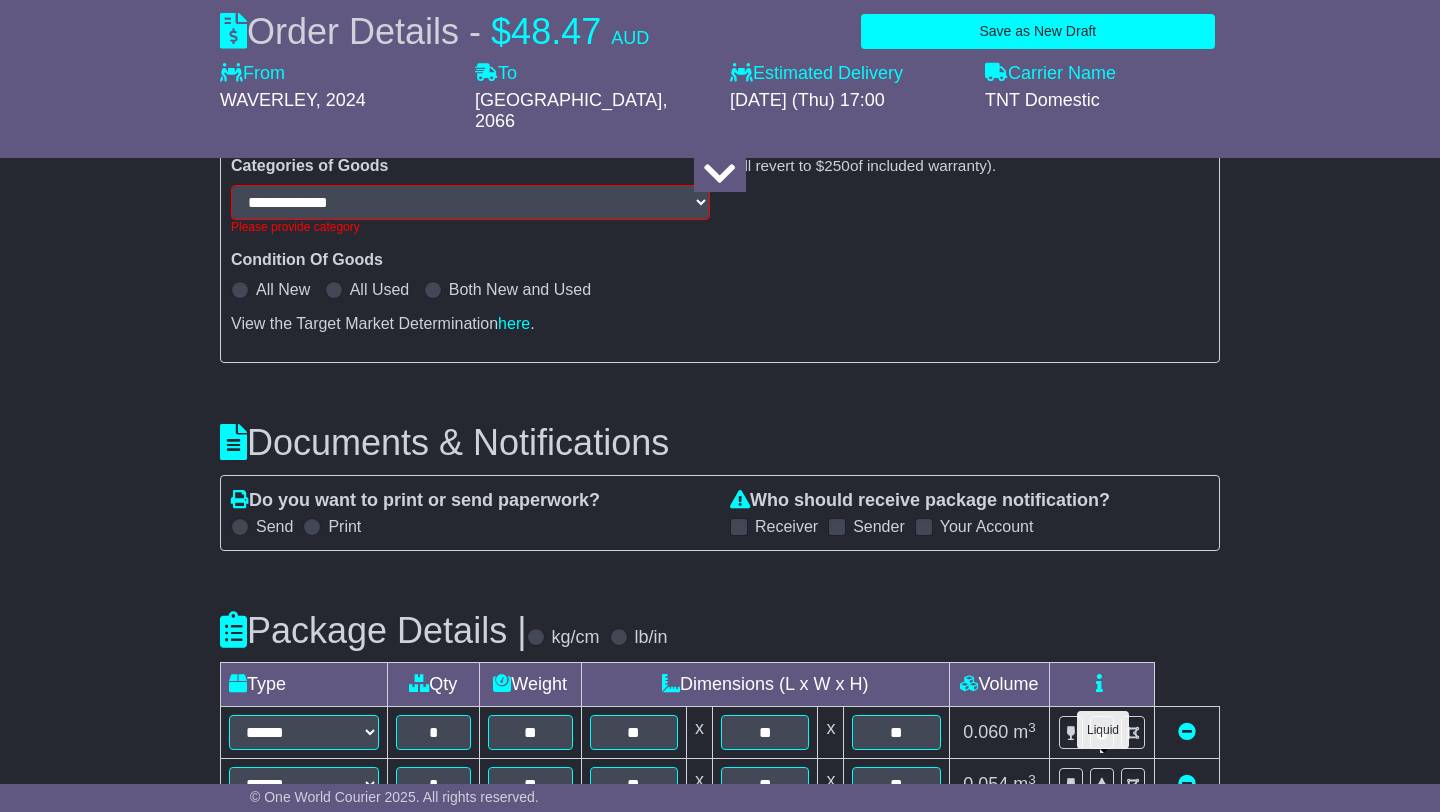 scroll, scrollTop: 2208, scrollLeft: 0, axis: vertical 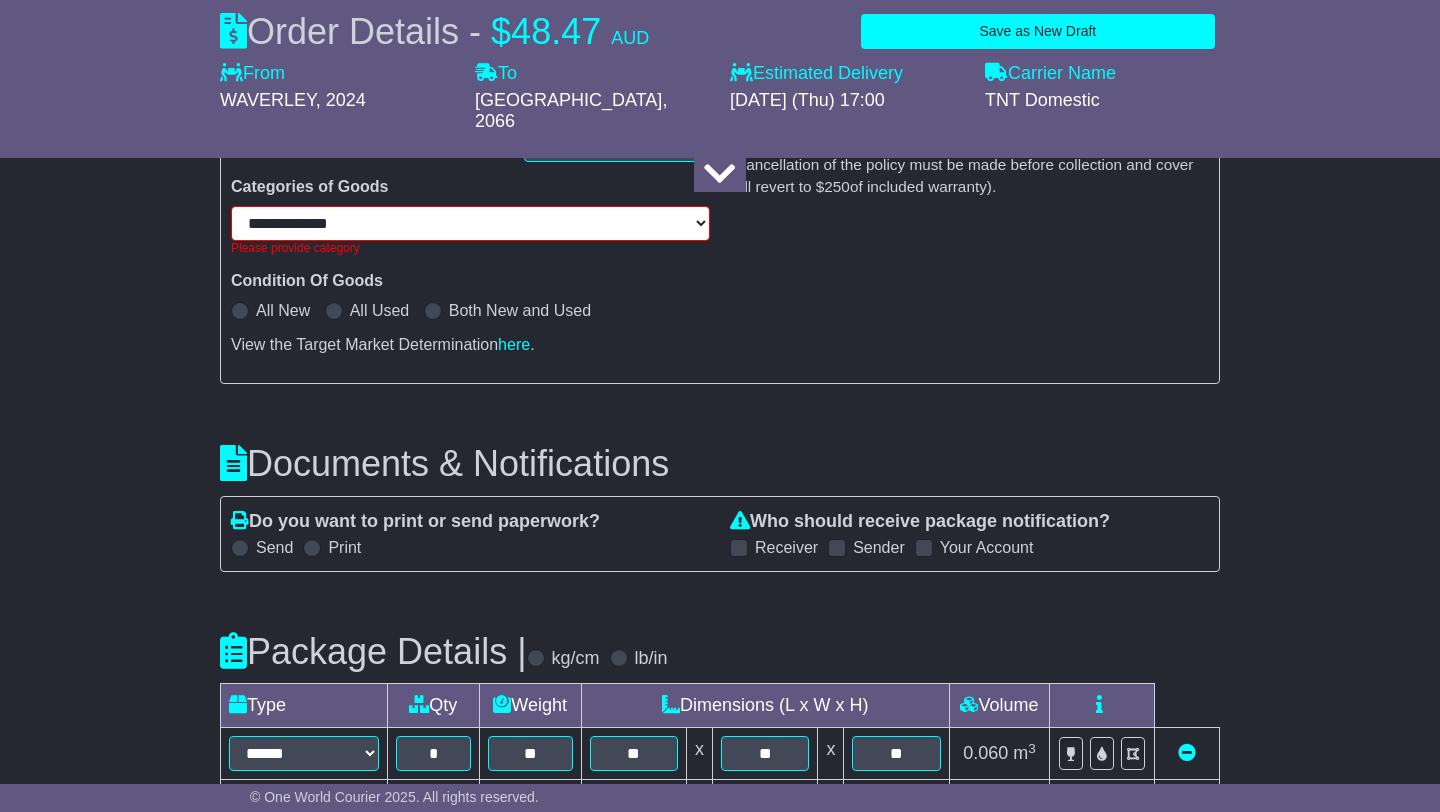 click on "**********" at bounding box center [470, 223] 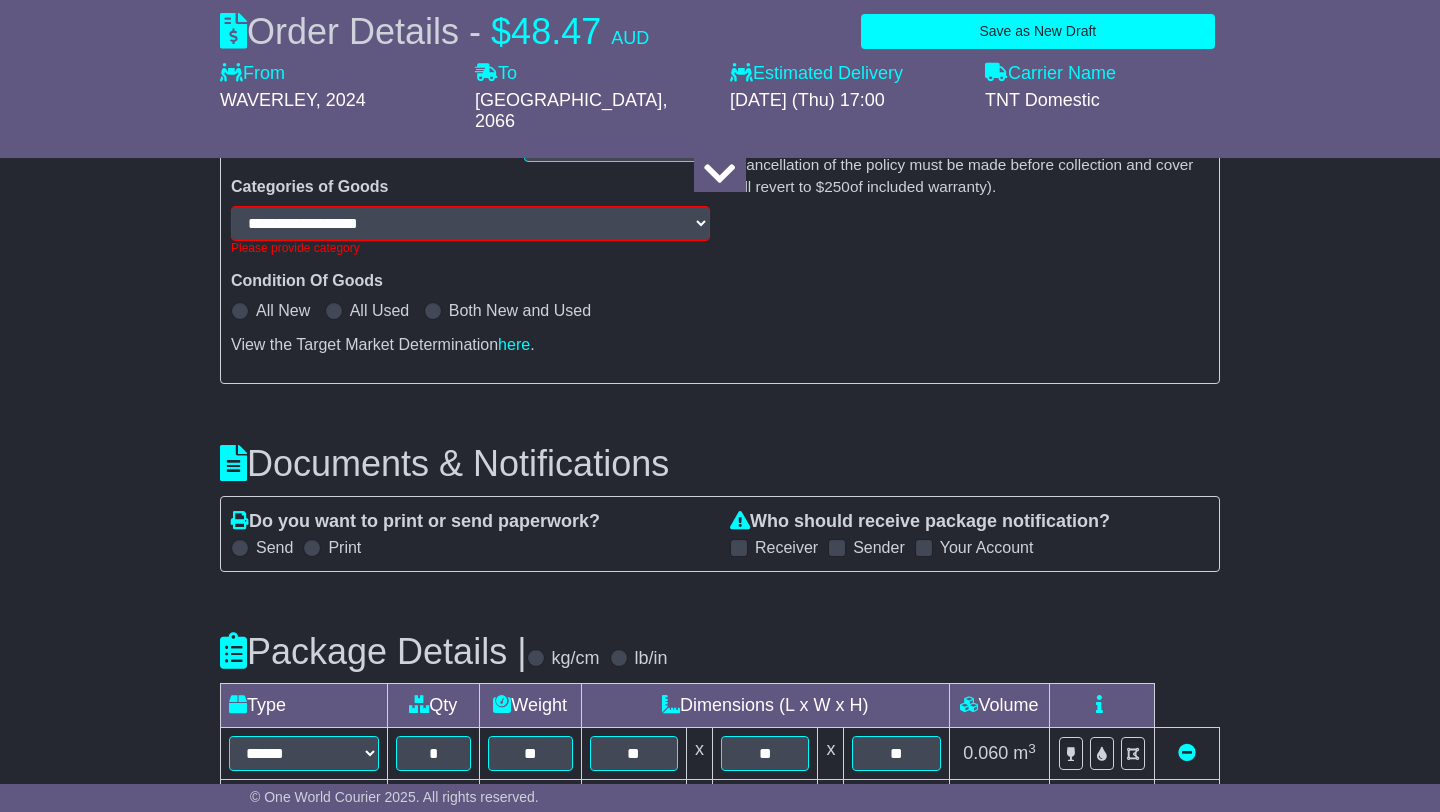 select on "**********" 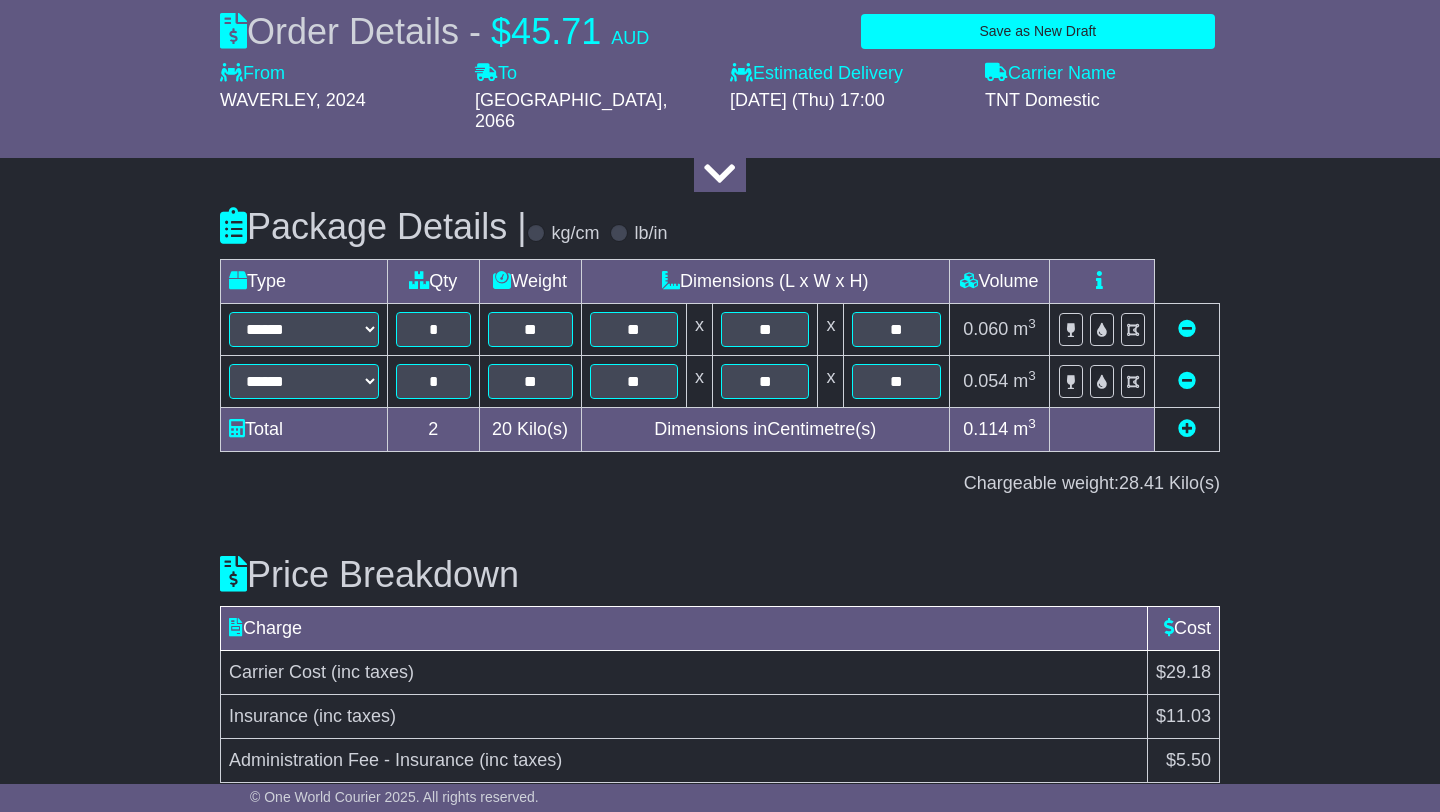 scroll, scrollTop: 2696, scrollLeft: 0, axis: vertical 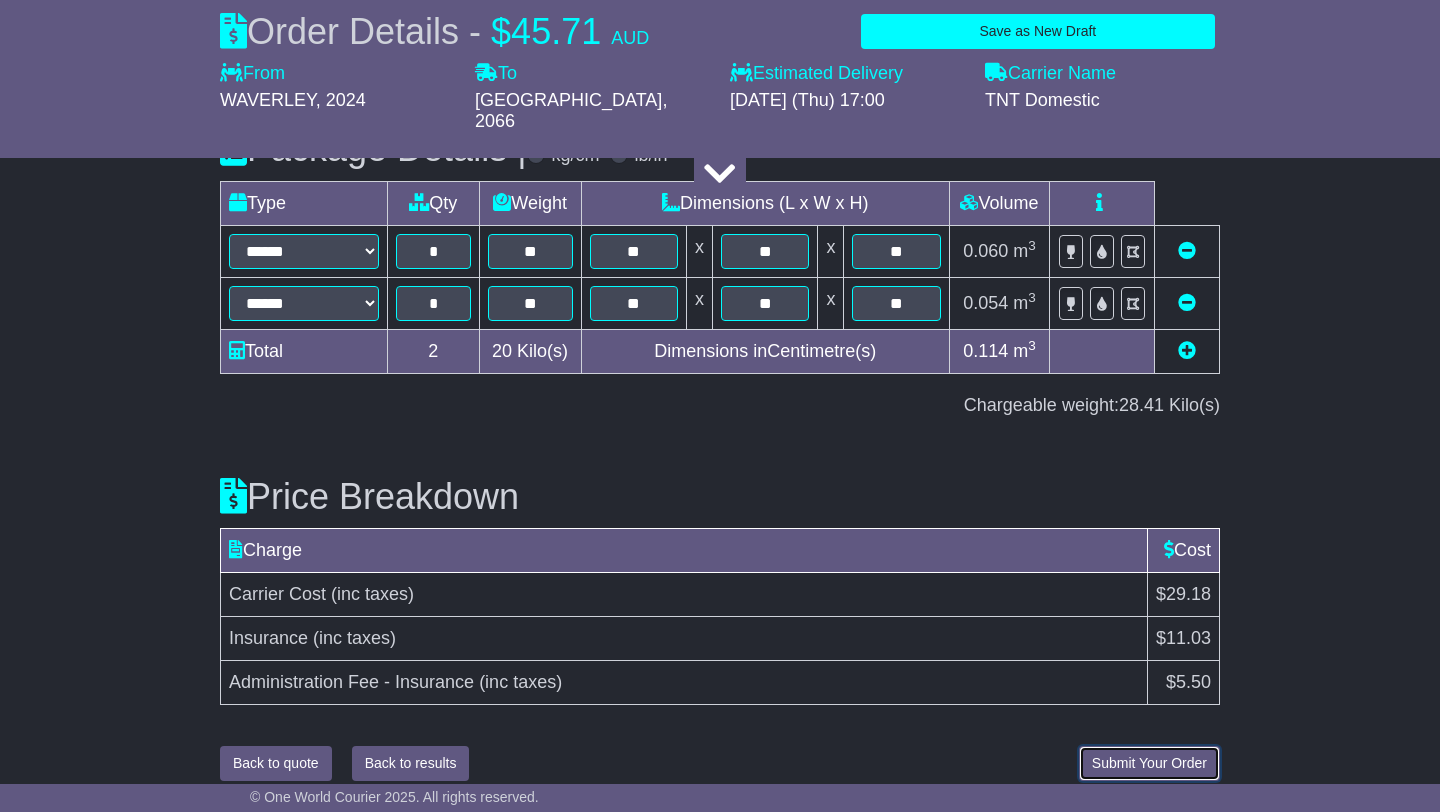 click on "Submit Your Order" at bounding box center (1149, 763) 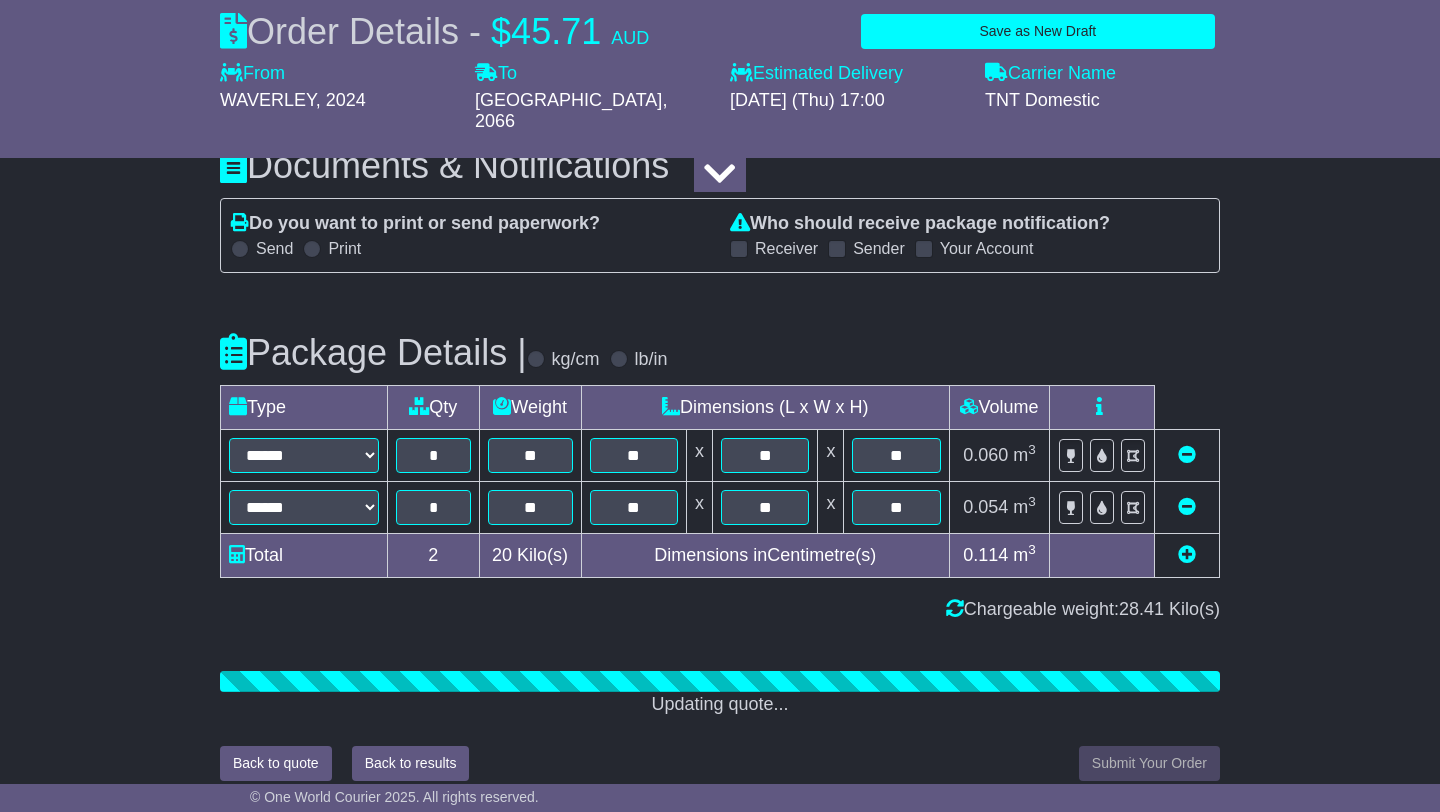 scroll, scrollTop: 2696, scrollLeft: 0, axis: vertical 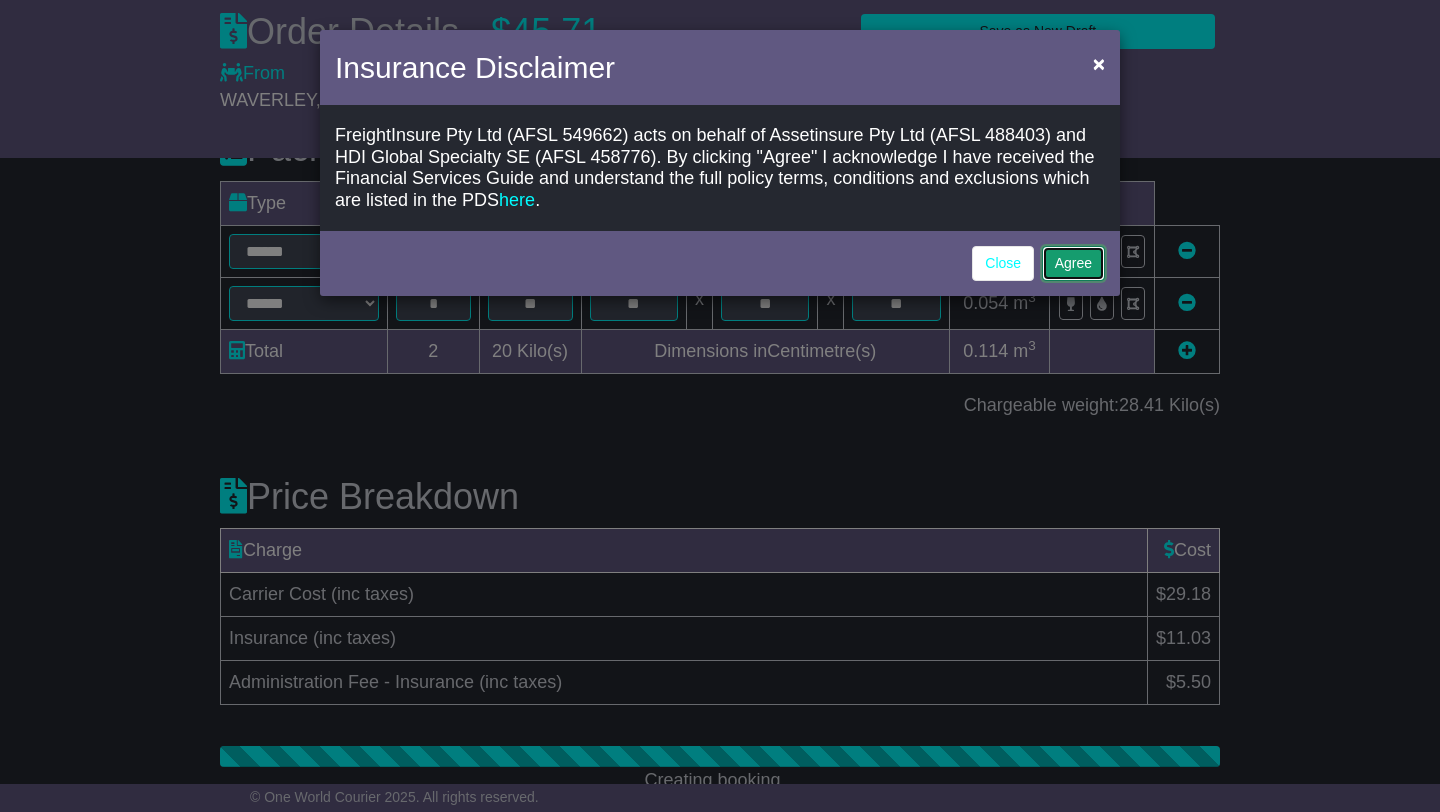 click on "Agree" 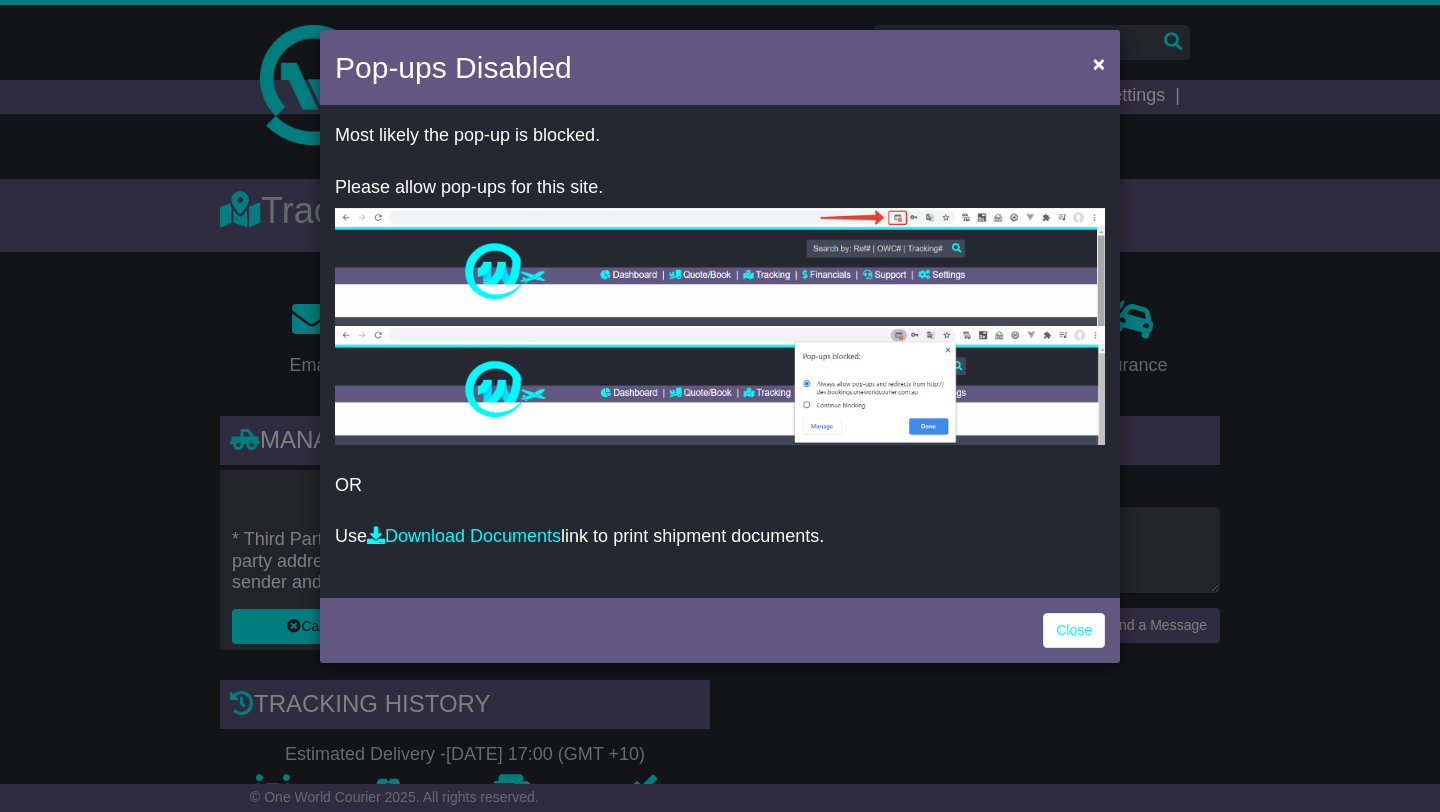 scroll, scrollTop: 0, scrollLeft: 0, axis: both 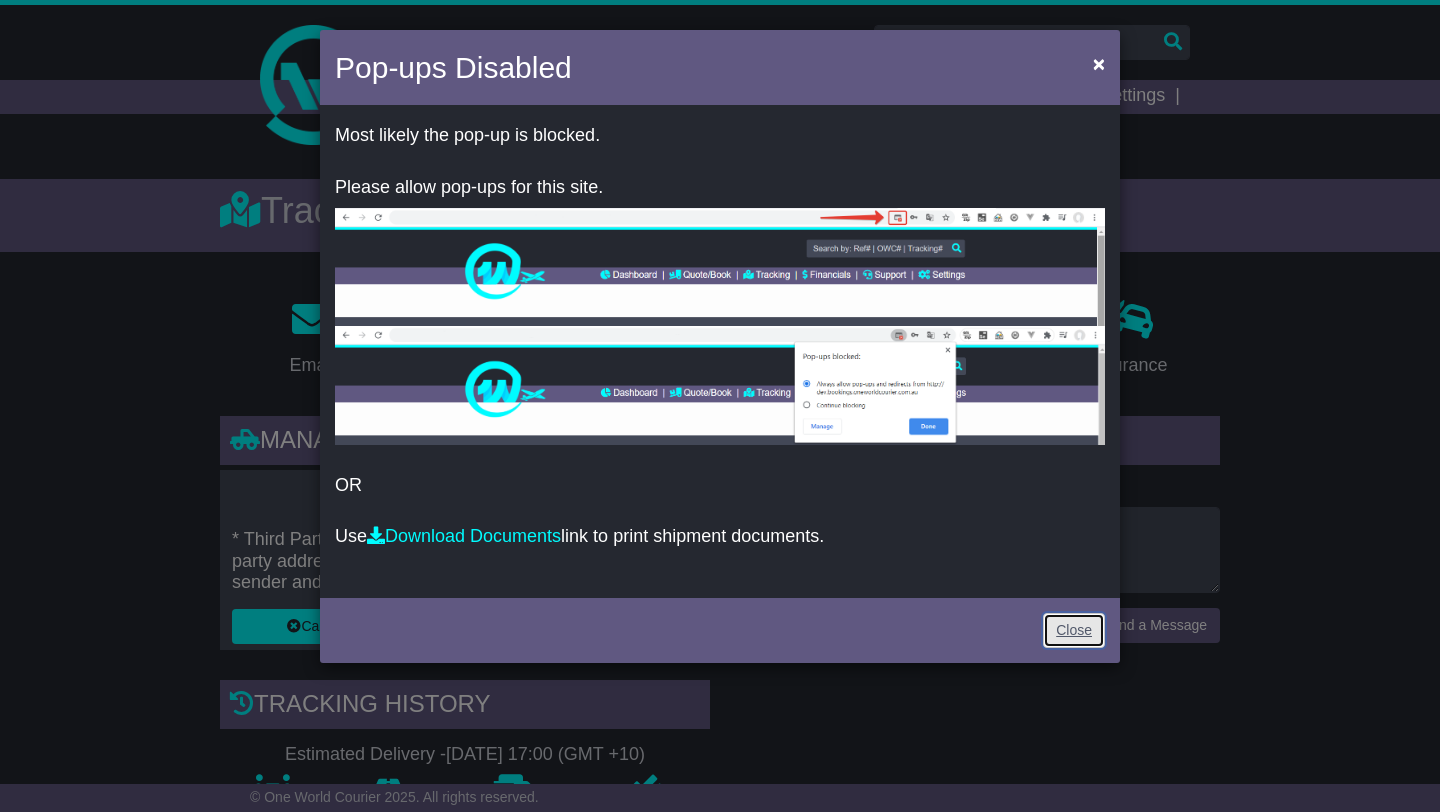 click on "Close" at bounding box center (1074, 630) 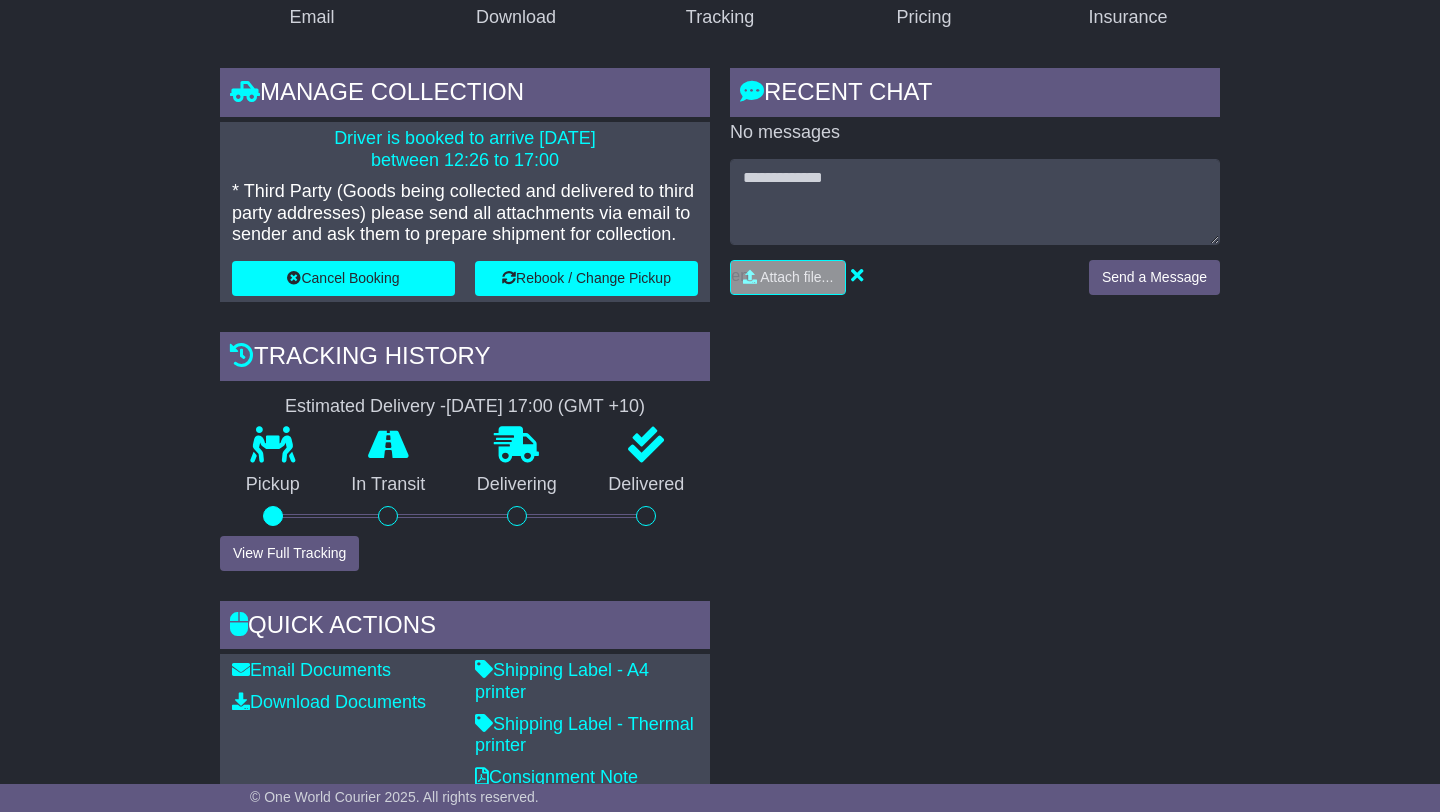 scroll, scrollTop: 350, scrollLeft: 0, axis: vertical 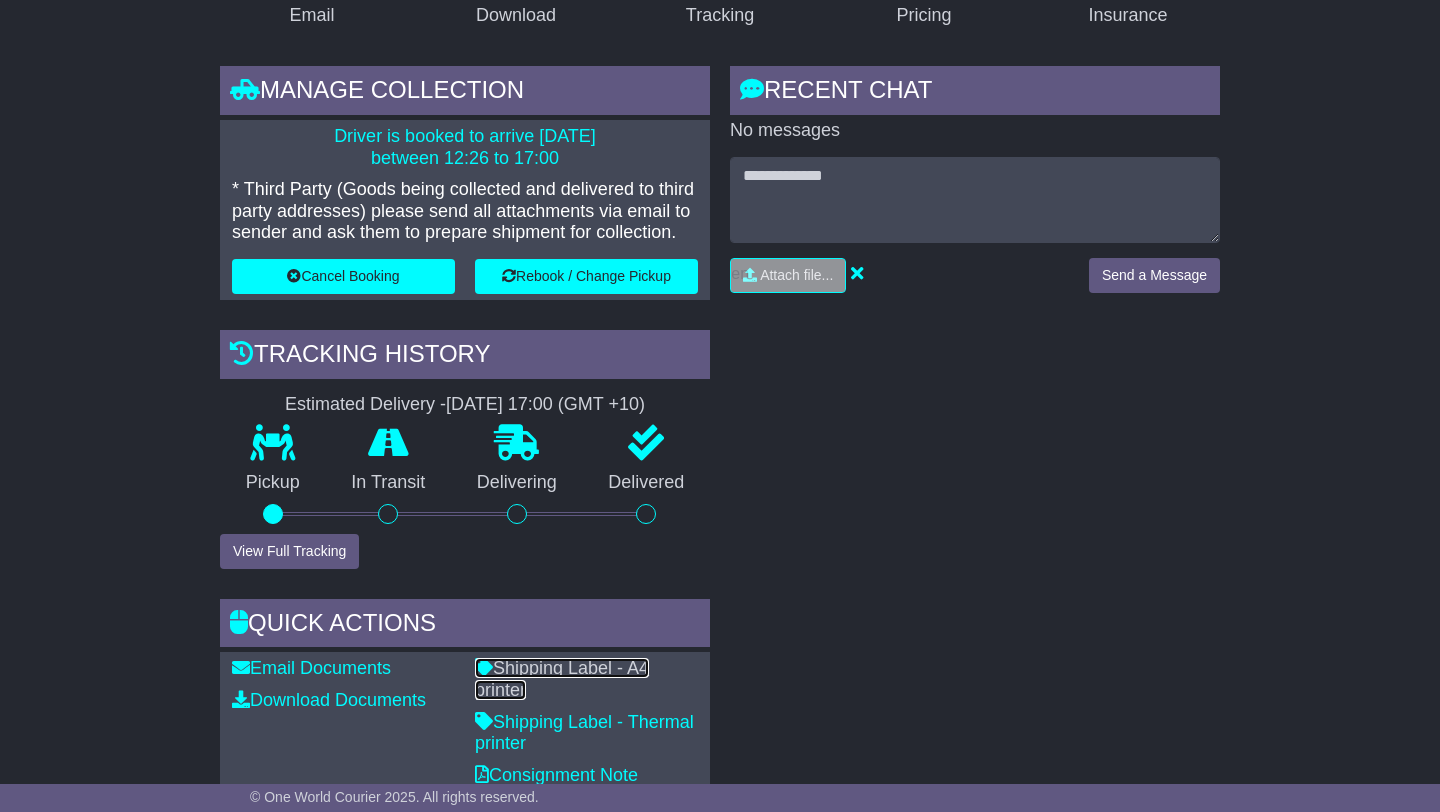 click on "Shipping Label - A4 printer" at bounding box center [562, 679] 